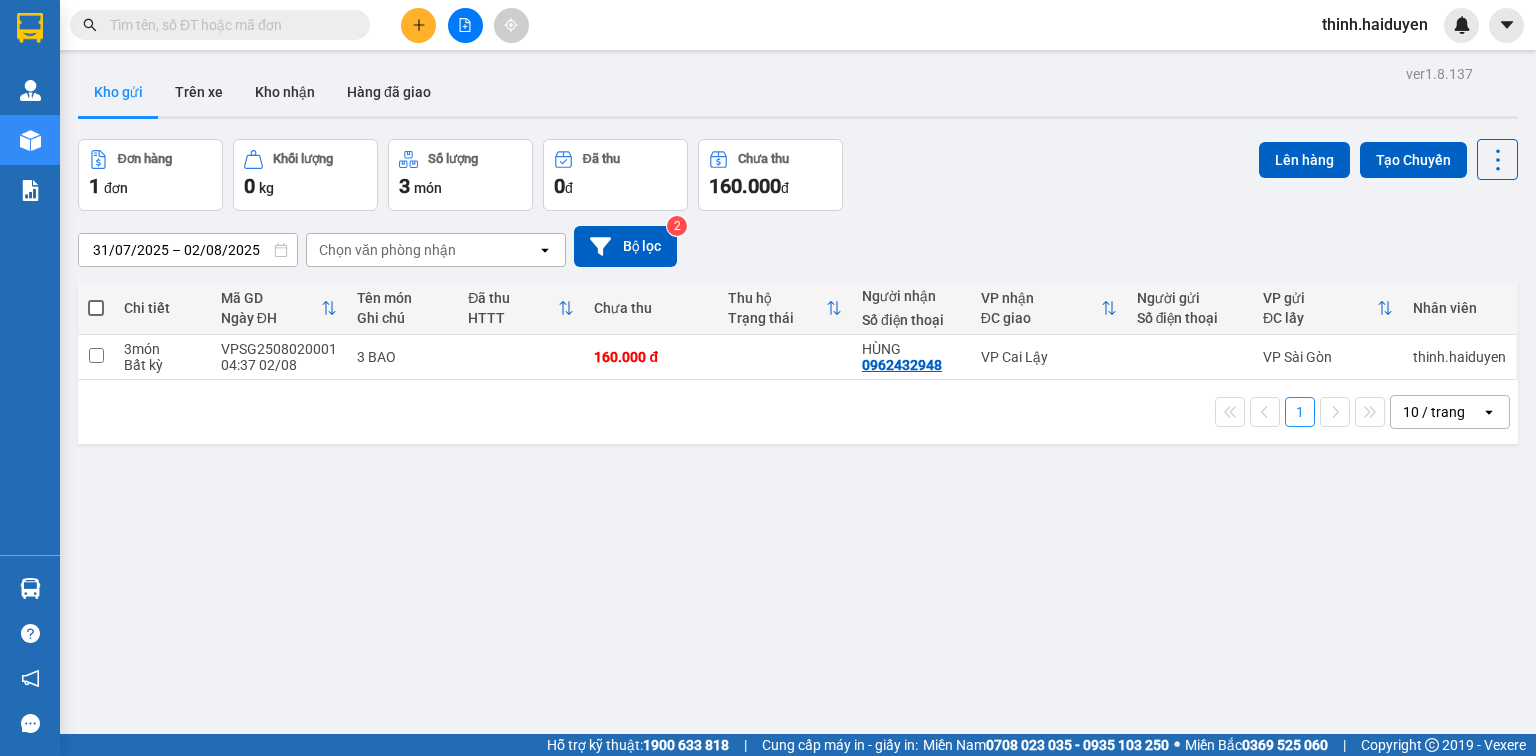 scroll, scrollTop: 0, scrollLeft: 0, axis: both 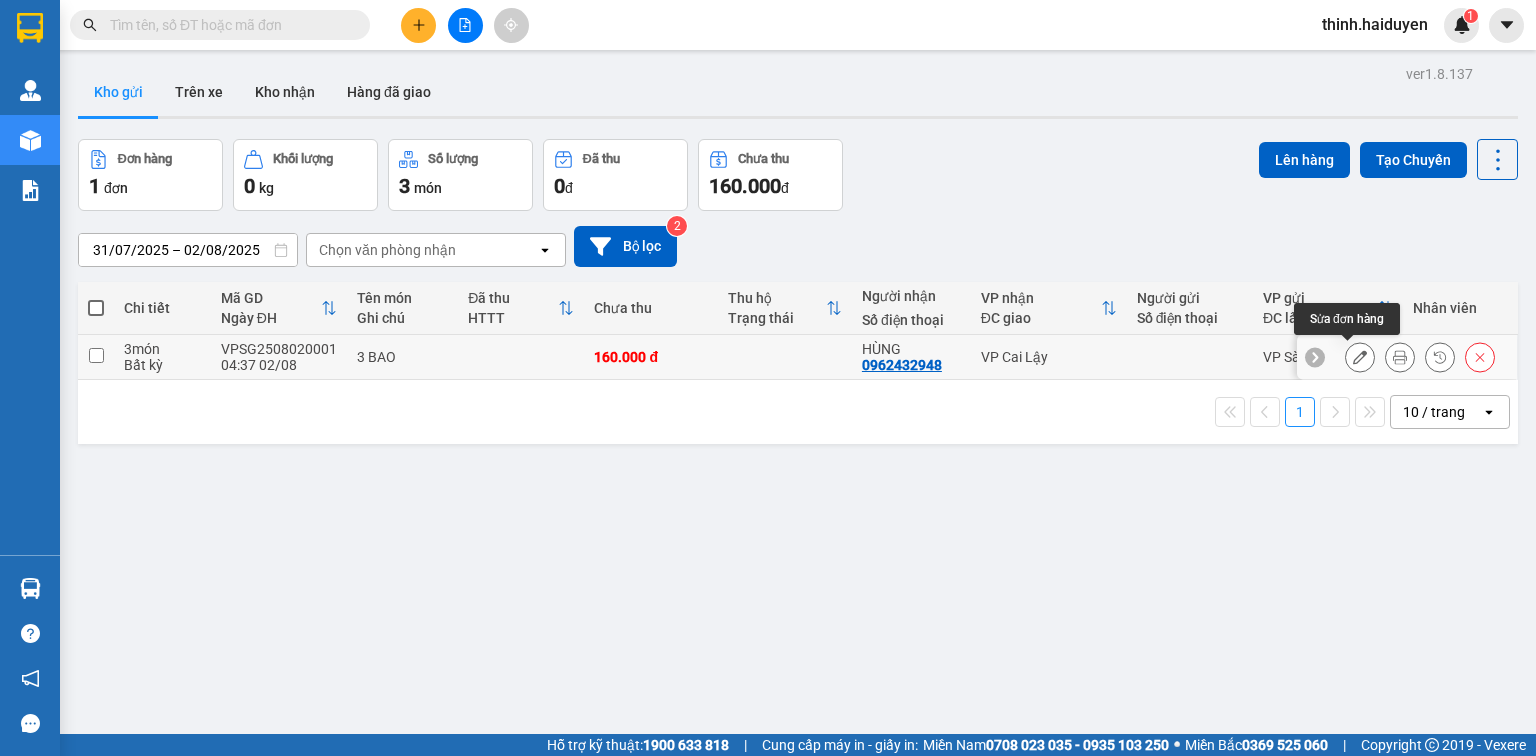 click at bounding box center (1360, 357) 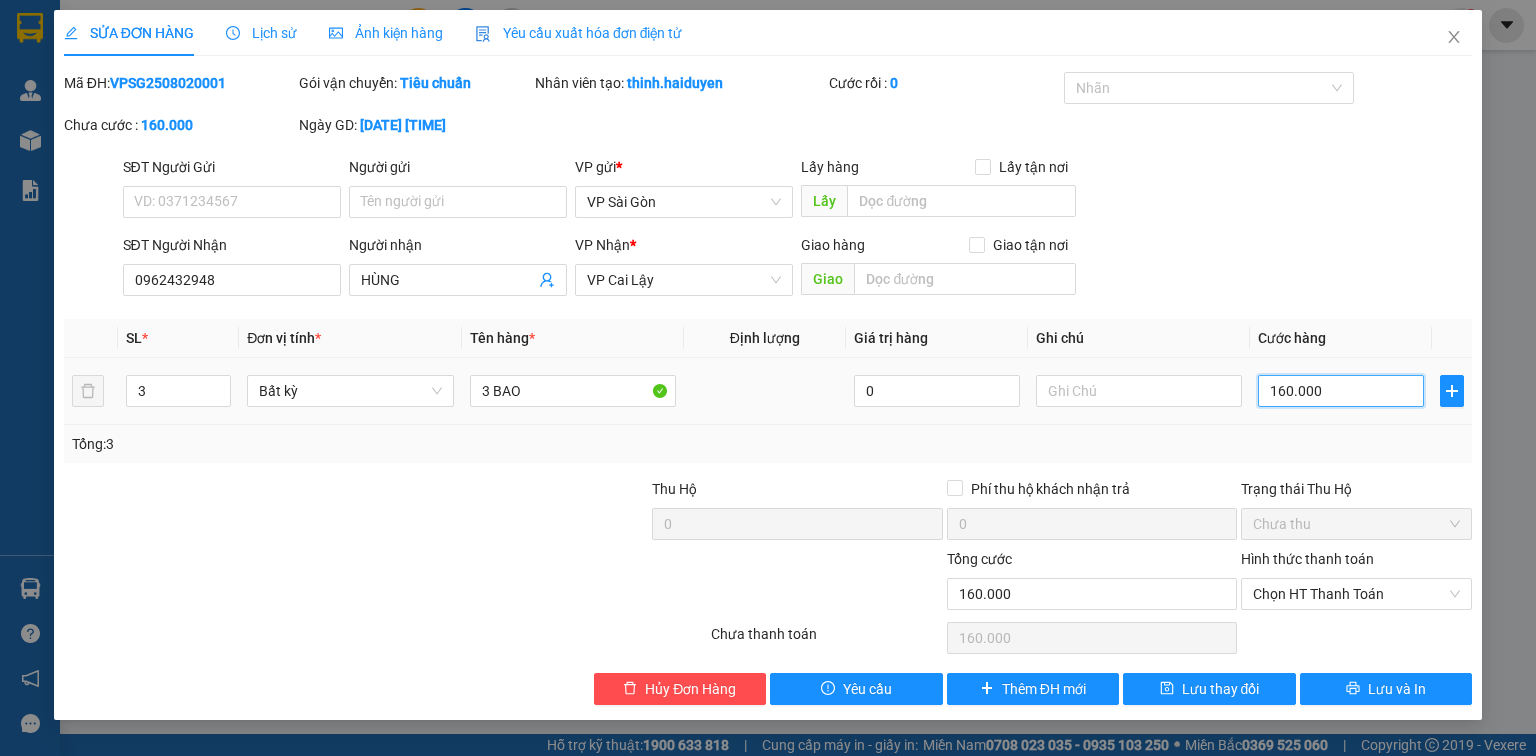 click on "160.000" at bounding box center (1341, 391) 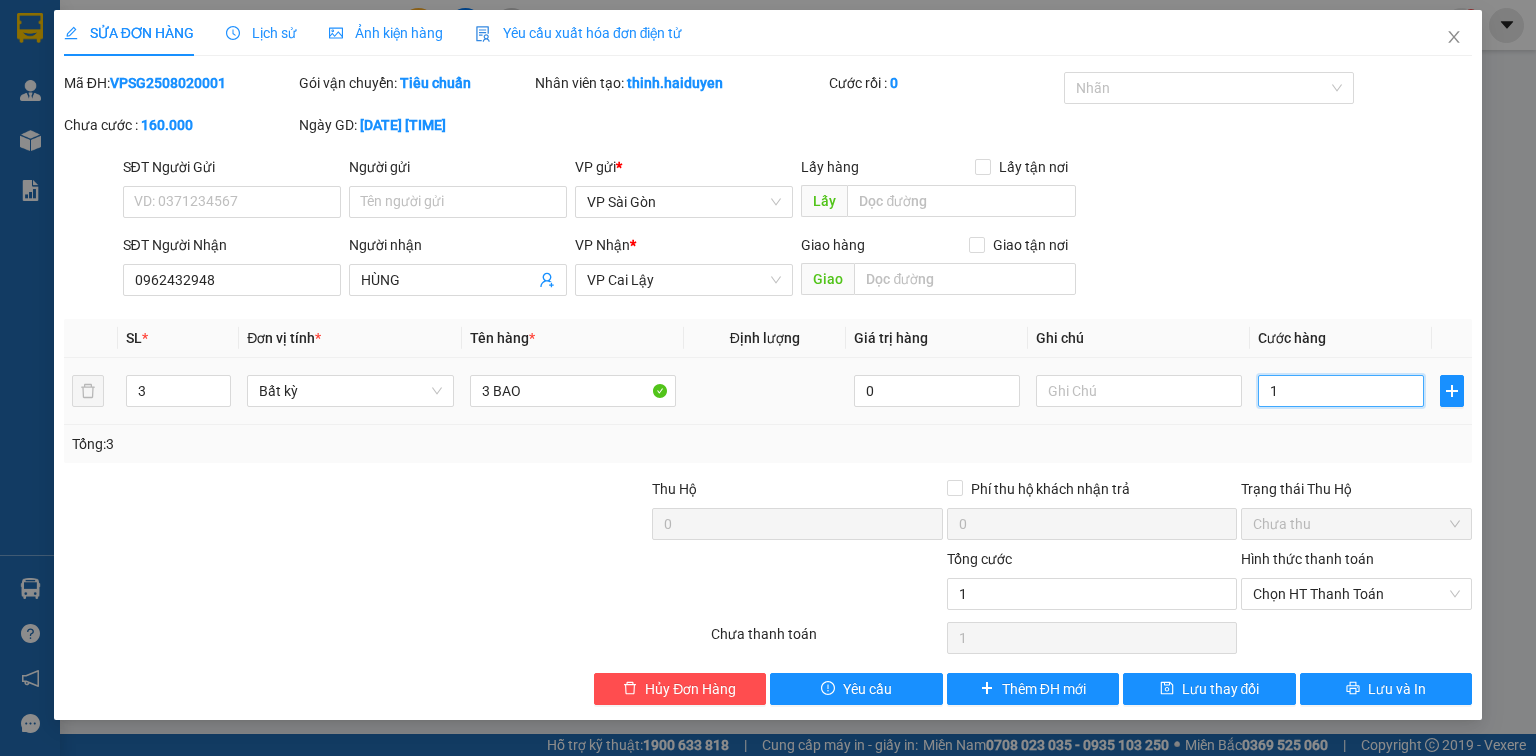 type on "15" 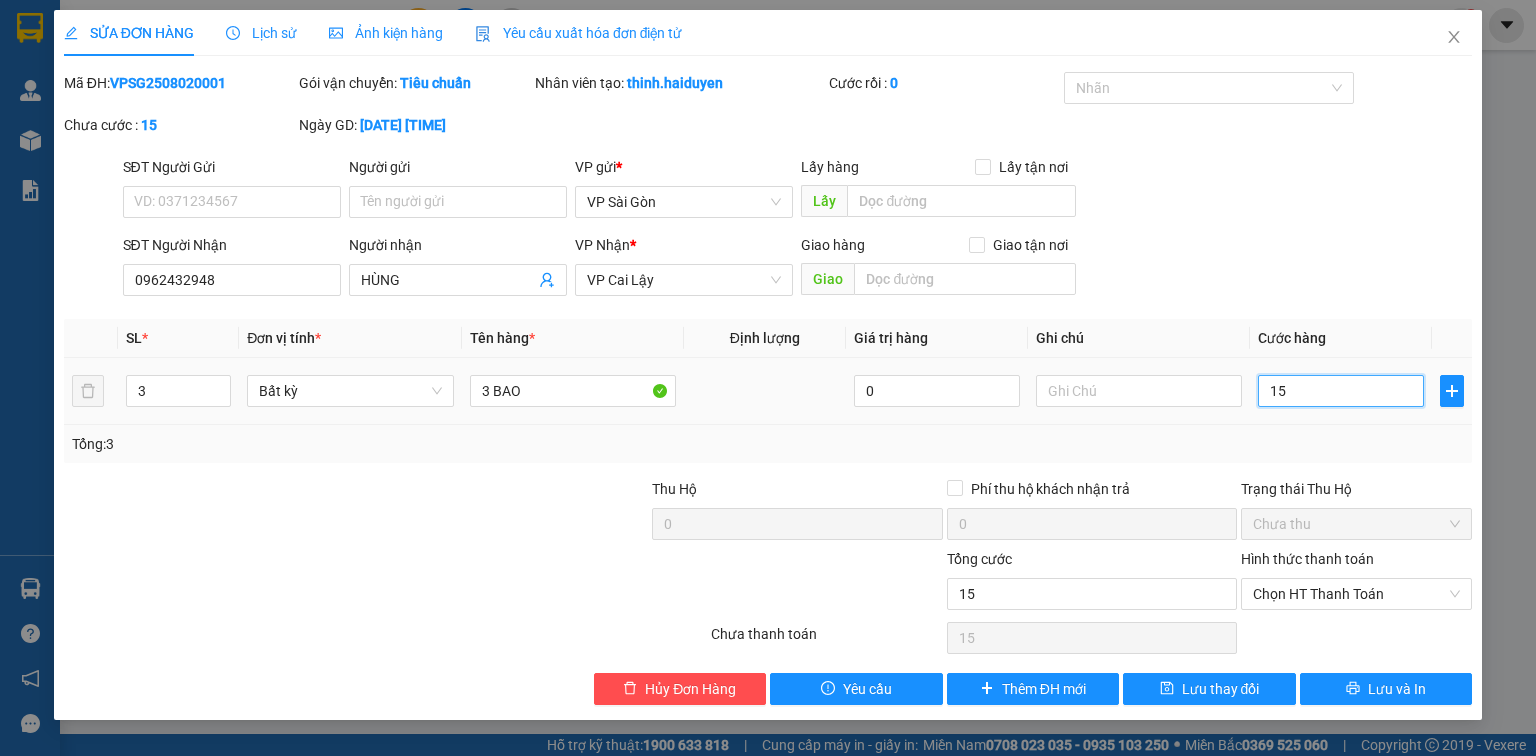 type on "150" 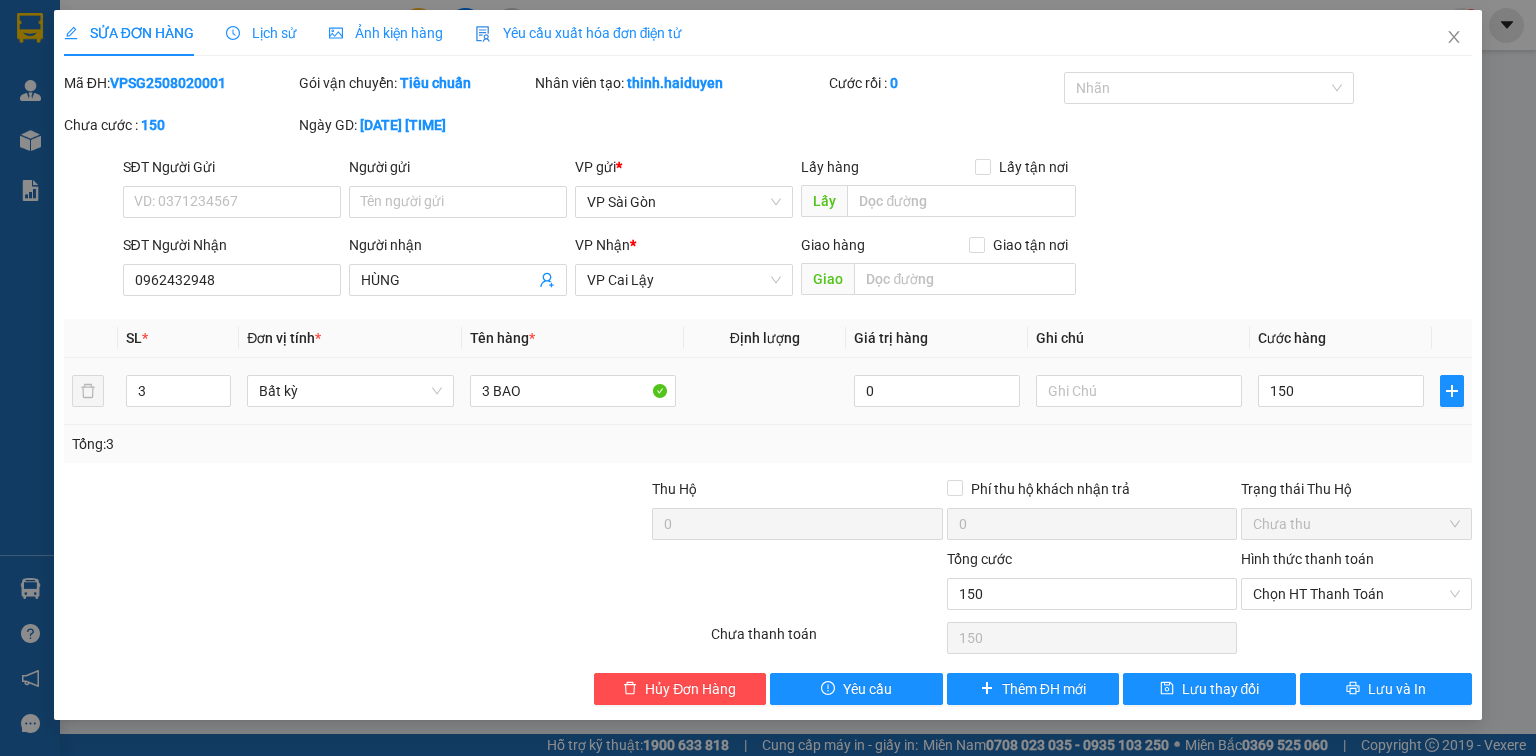 type on "150.000" 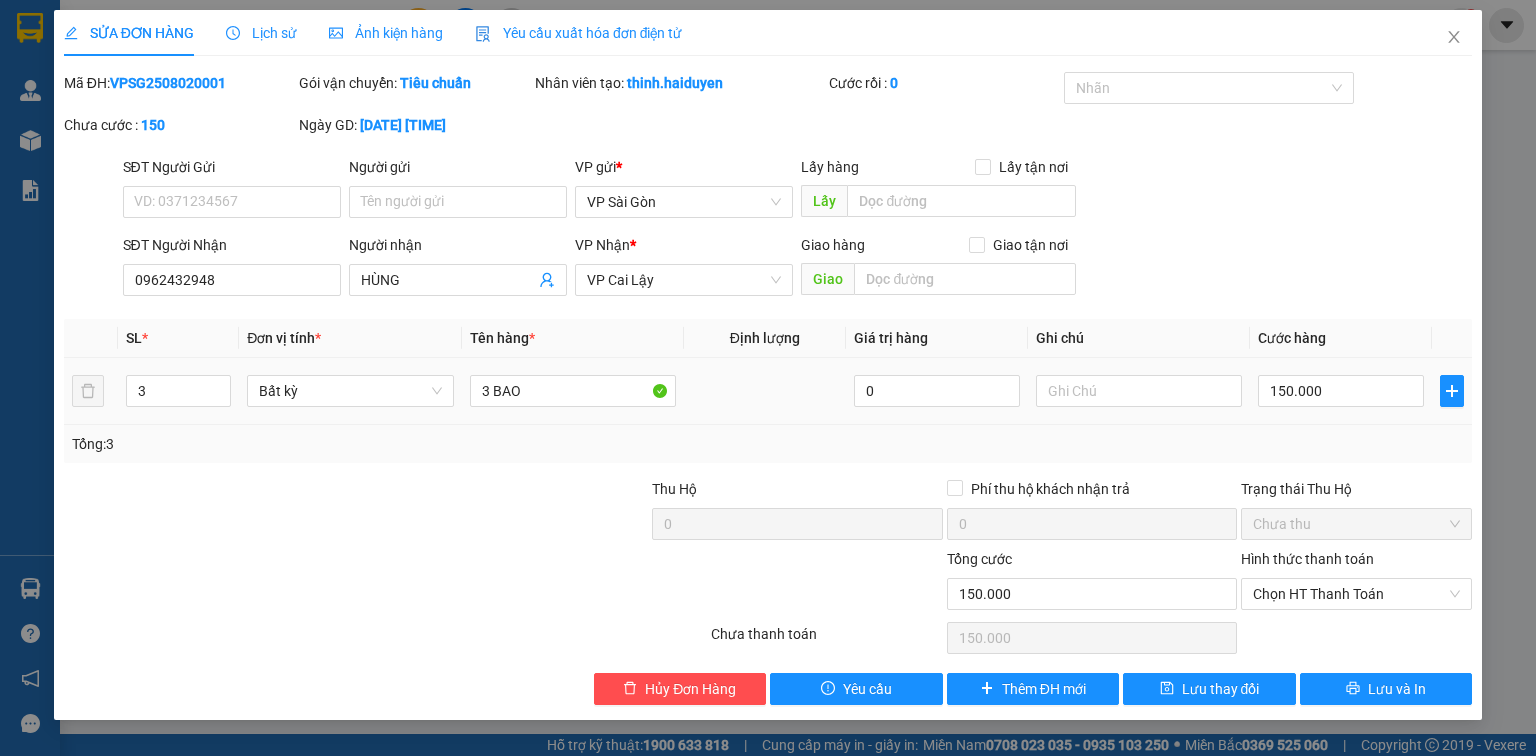 click on "150.000" at bounding box center [1341, 391] 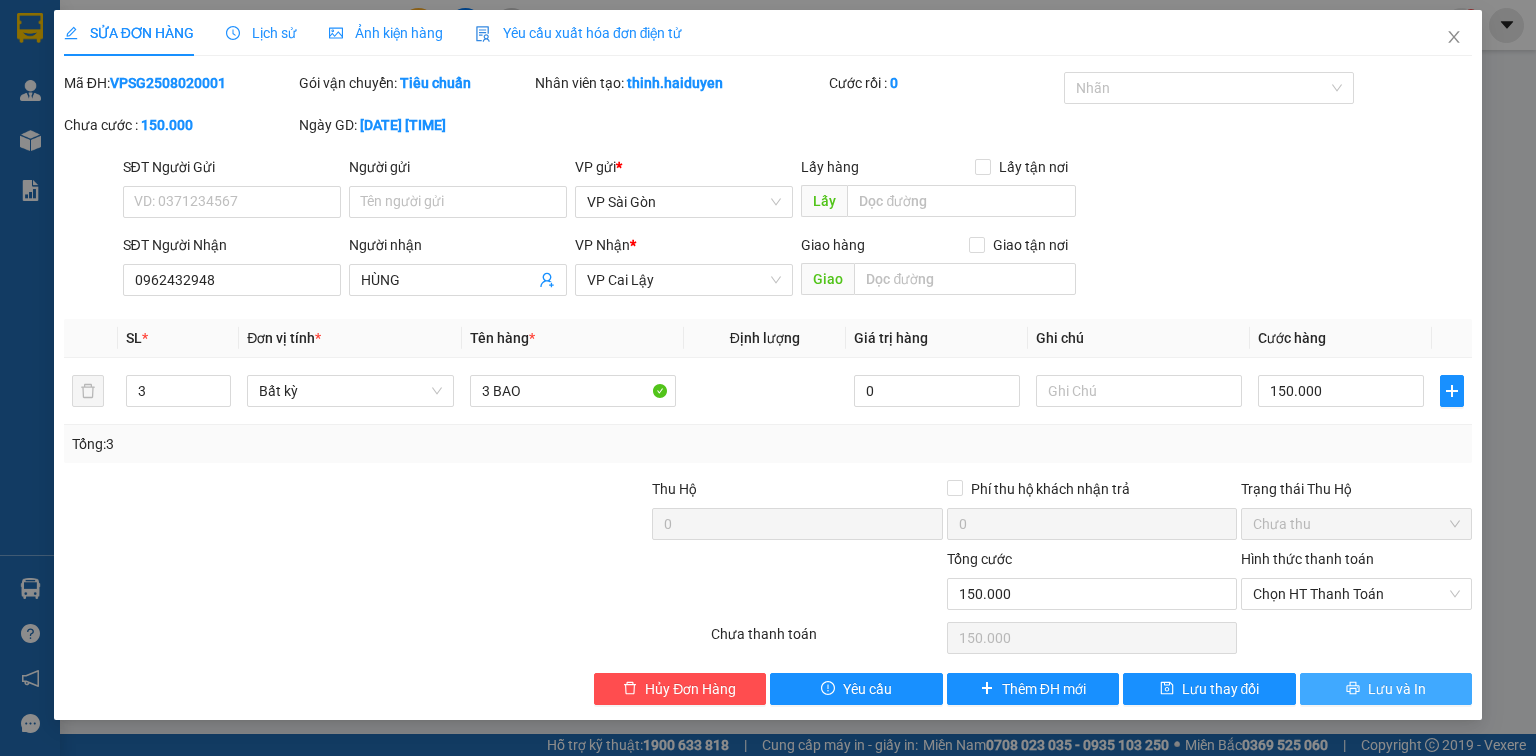 click on "Lưu và In" at bounding box center [1397, 689] 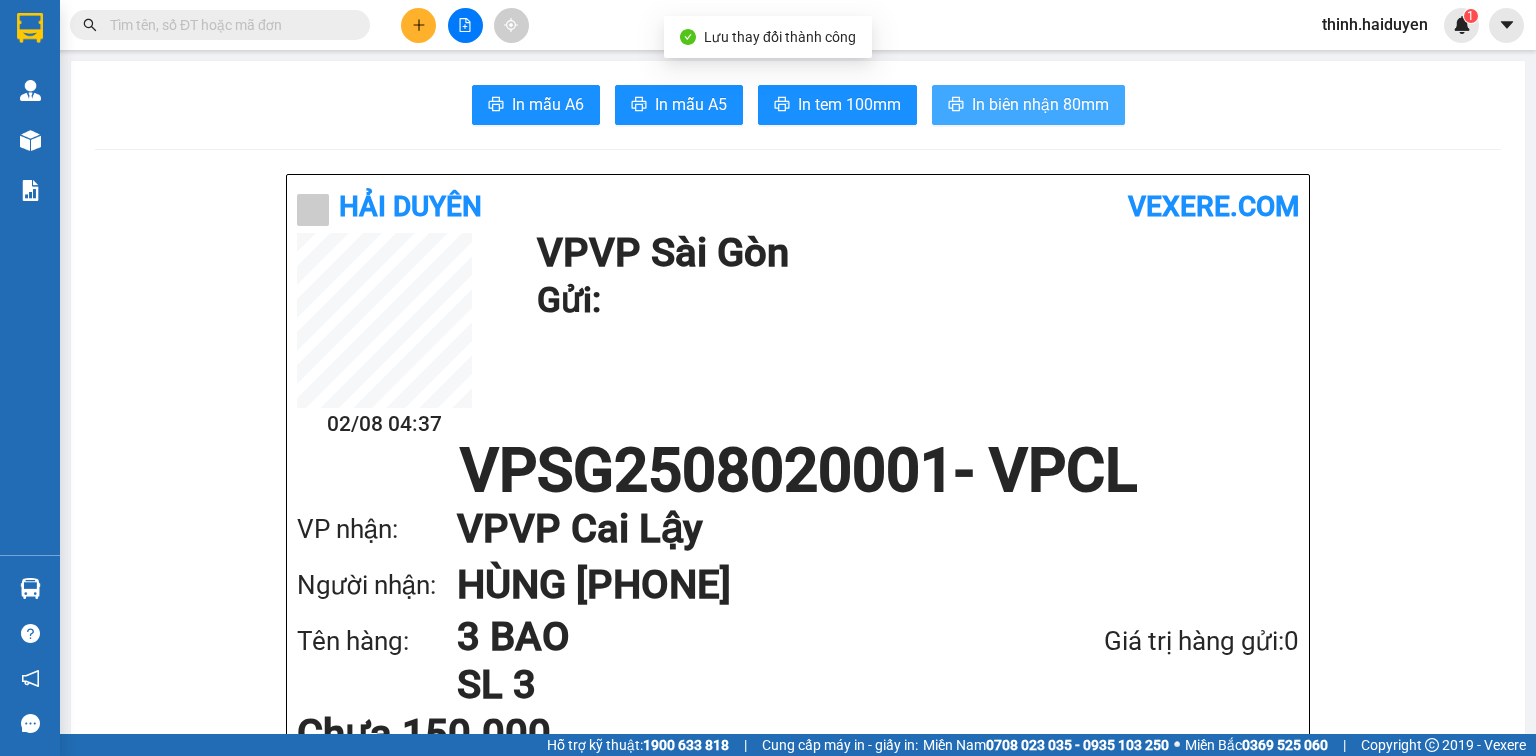 click on "In biên nhận 80mm" at bounding box center [1028, 105] 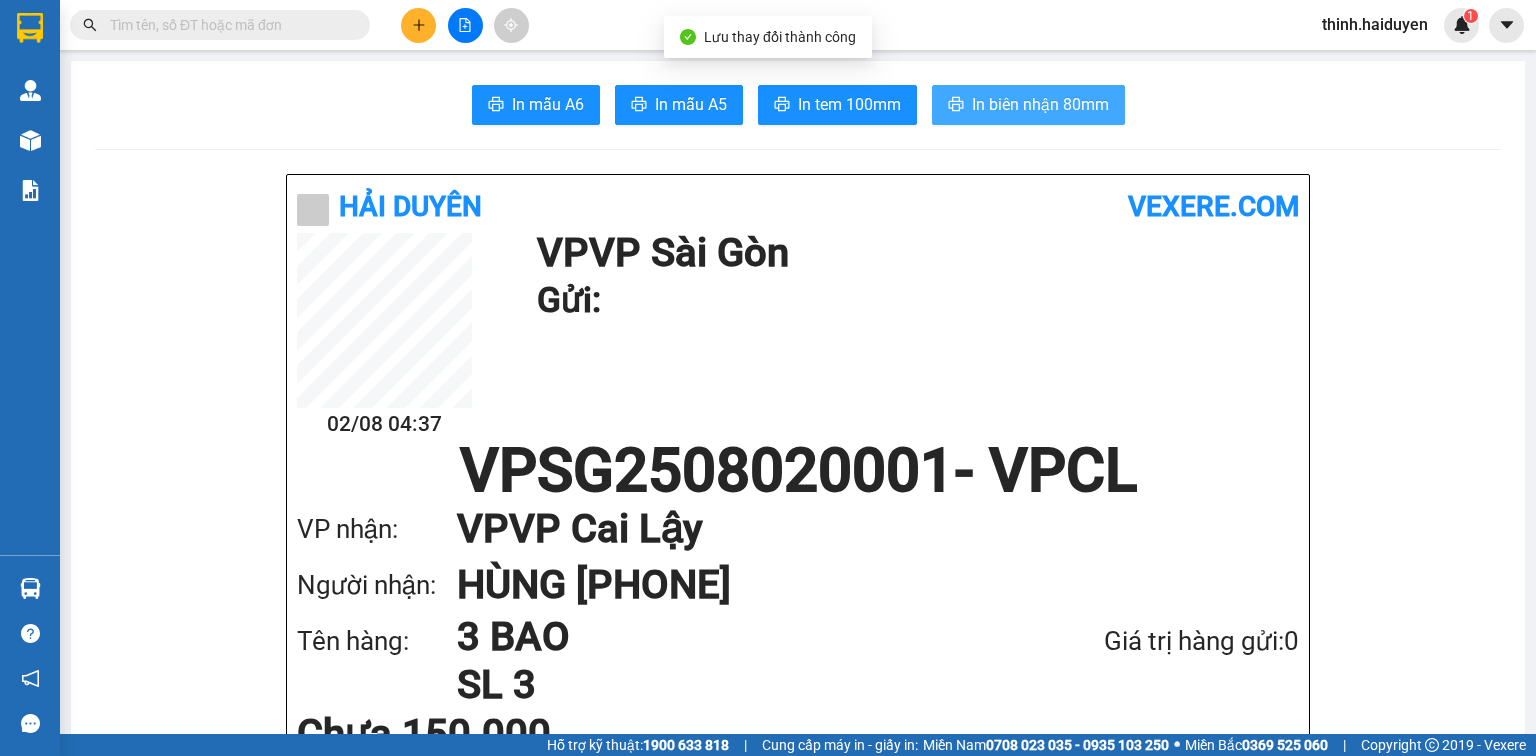 scroll, scrollTop: 0, scrollLeft: 0, axis: both 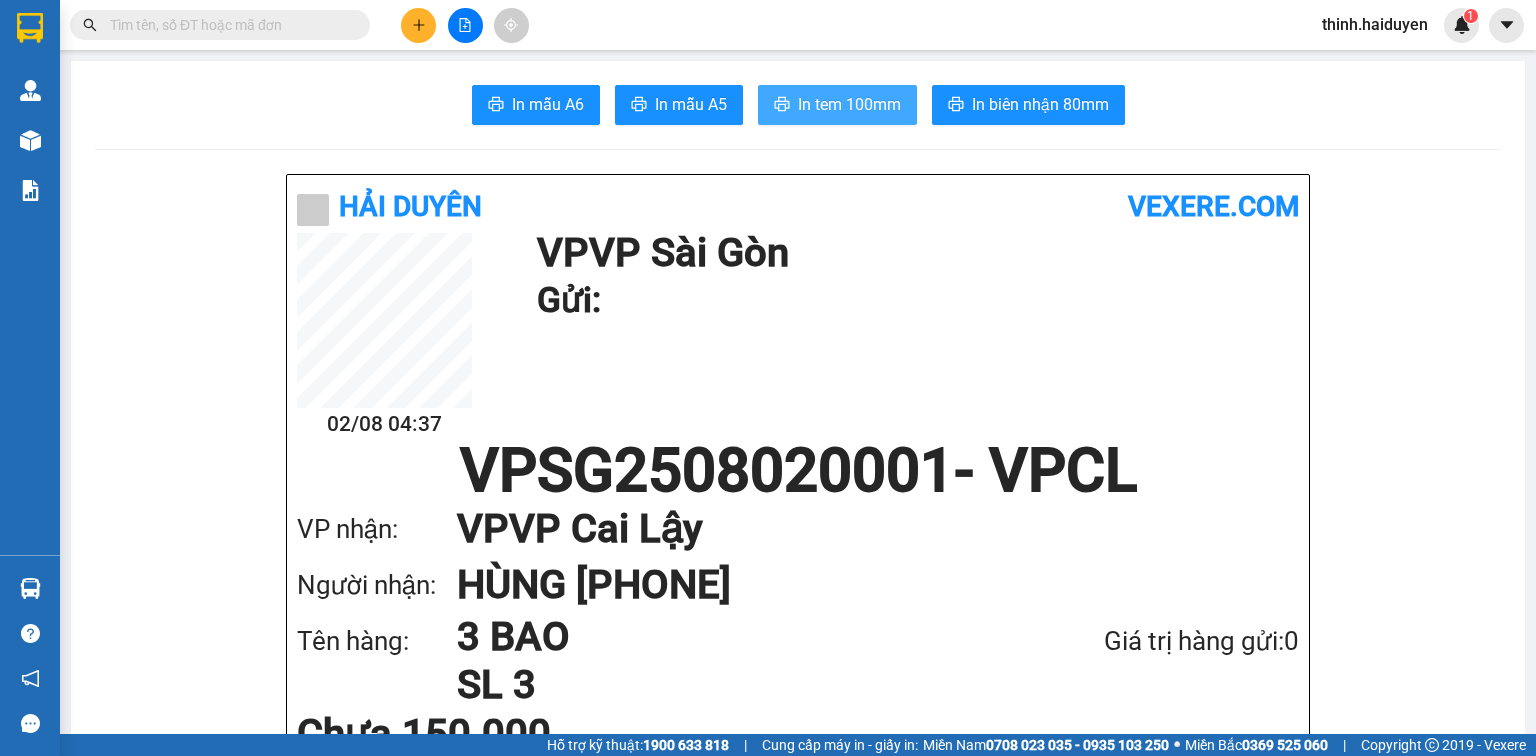 click on "In tem 100mm" at bounding box center (849, 104) 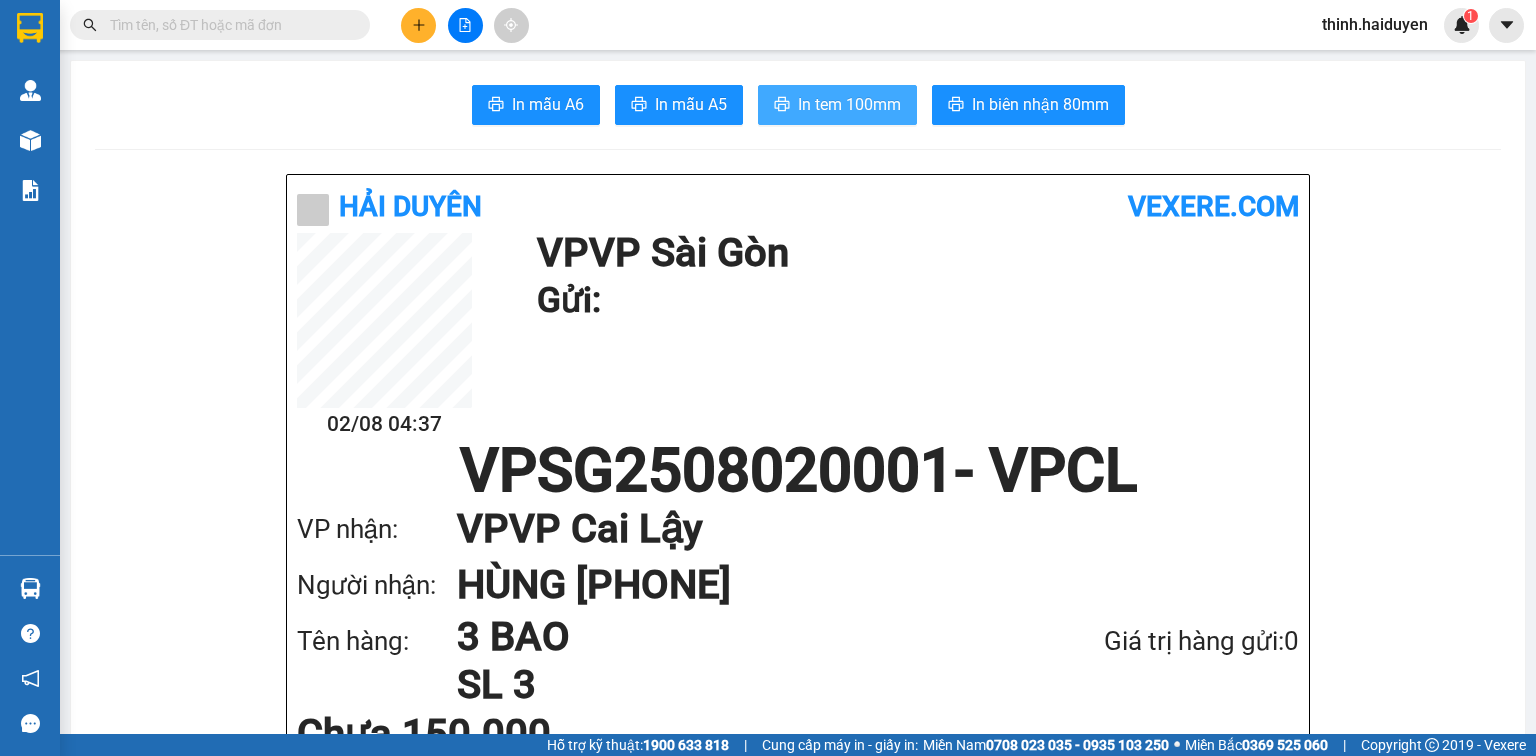scroll, scrollTop: 0, scrollLeft: 0, axis: both 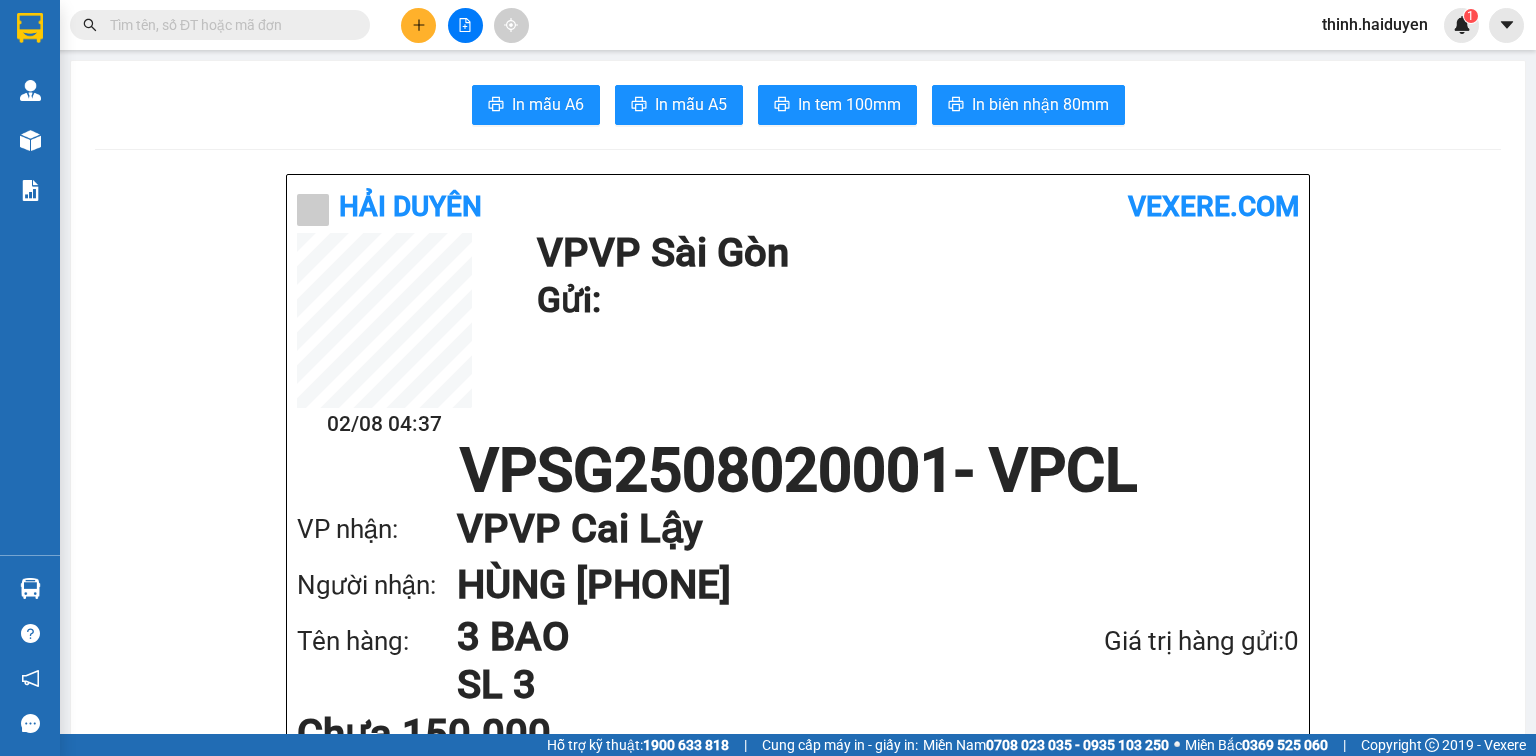 click 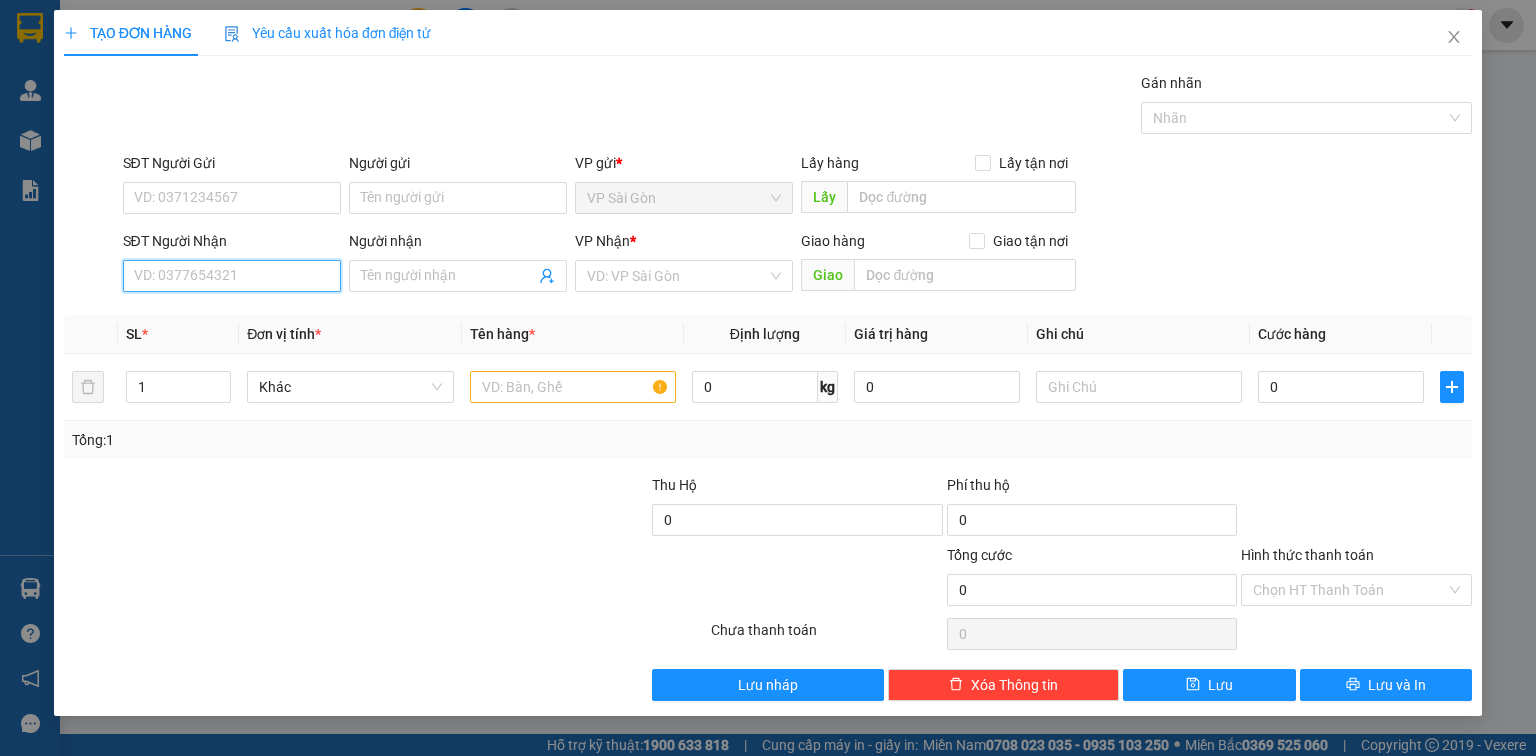 click on "SĐT Người Nhận" at bounding box center [232, 276] 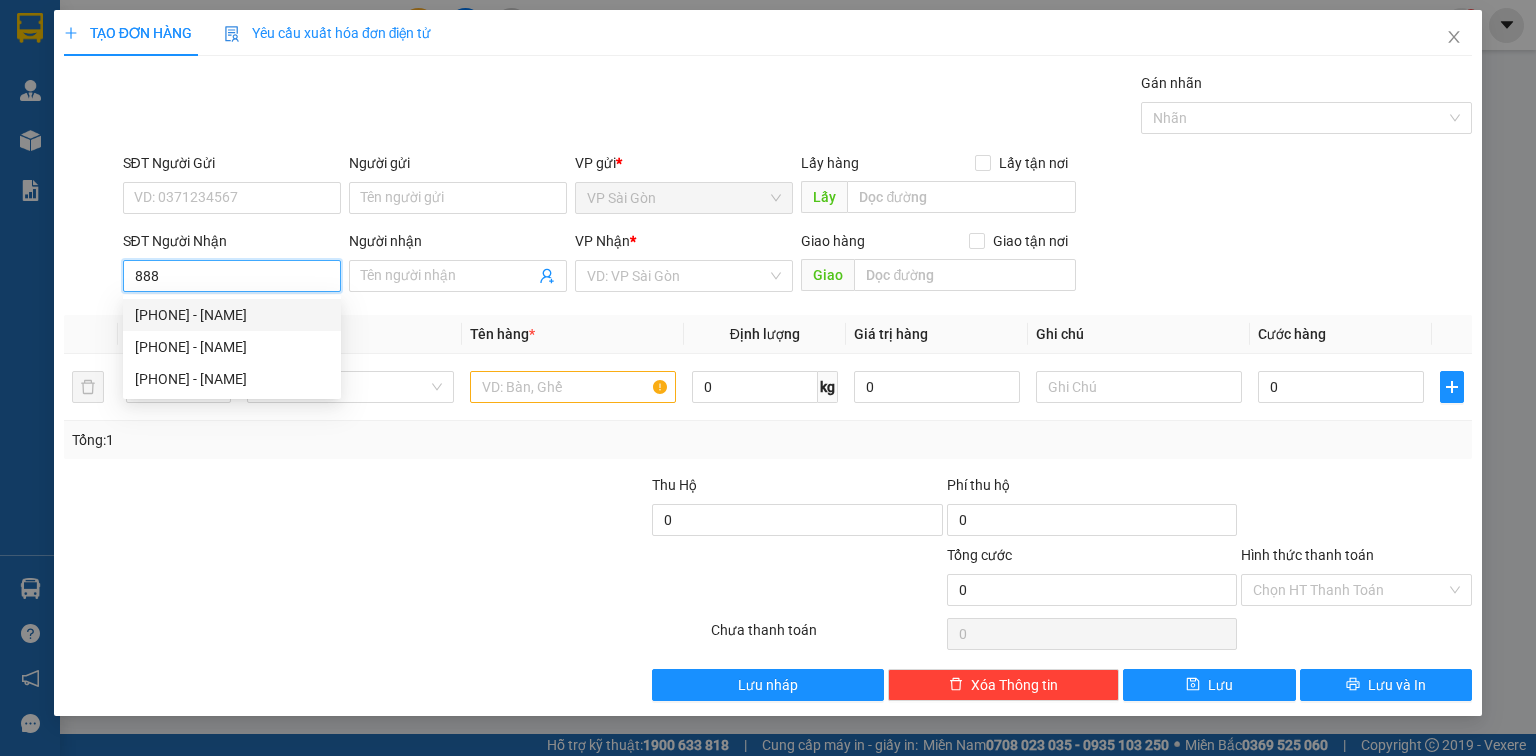 click on "[PHONE] - [NAME]" at bounding box center (232, 315) 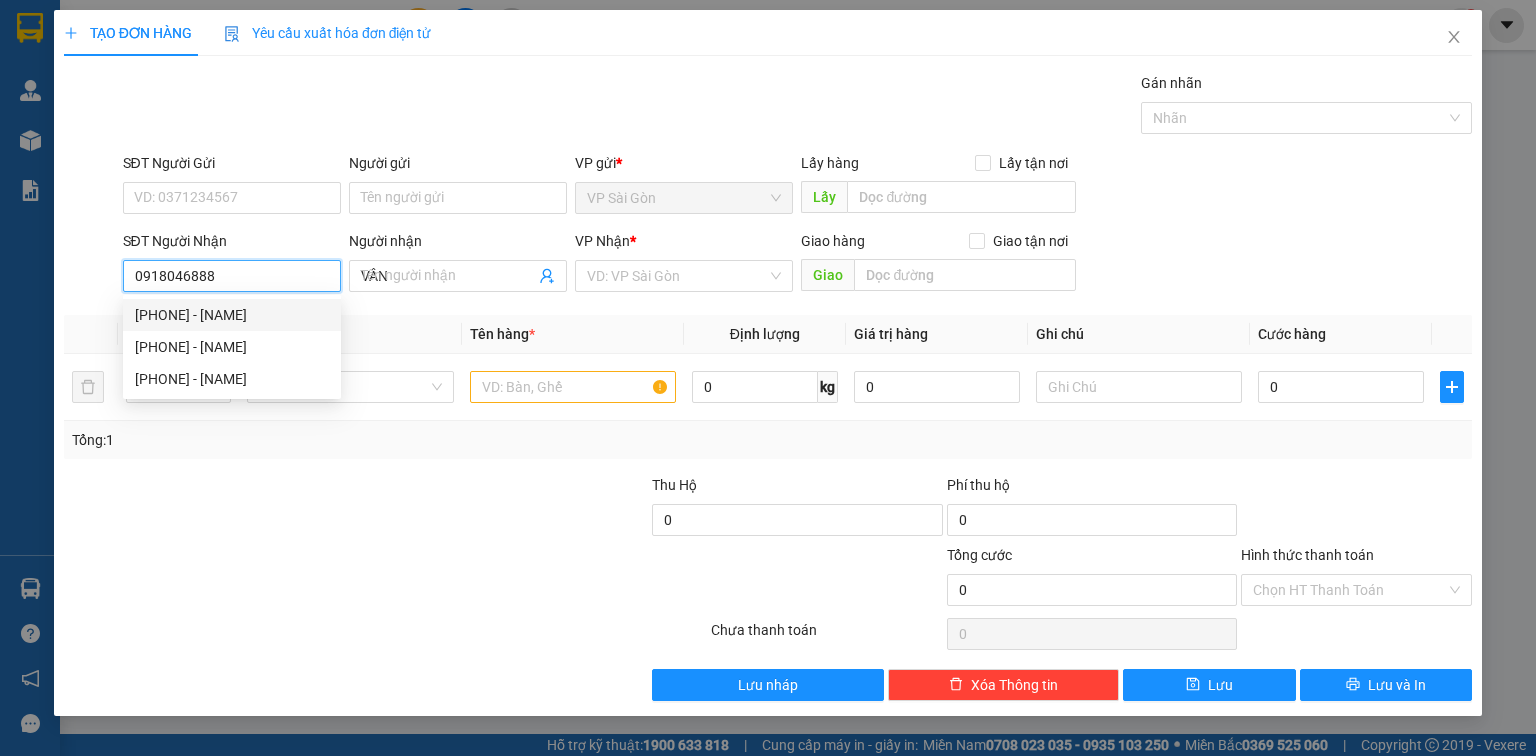 type on "30.000" 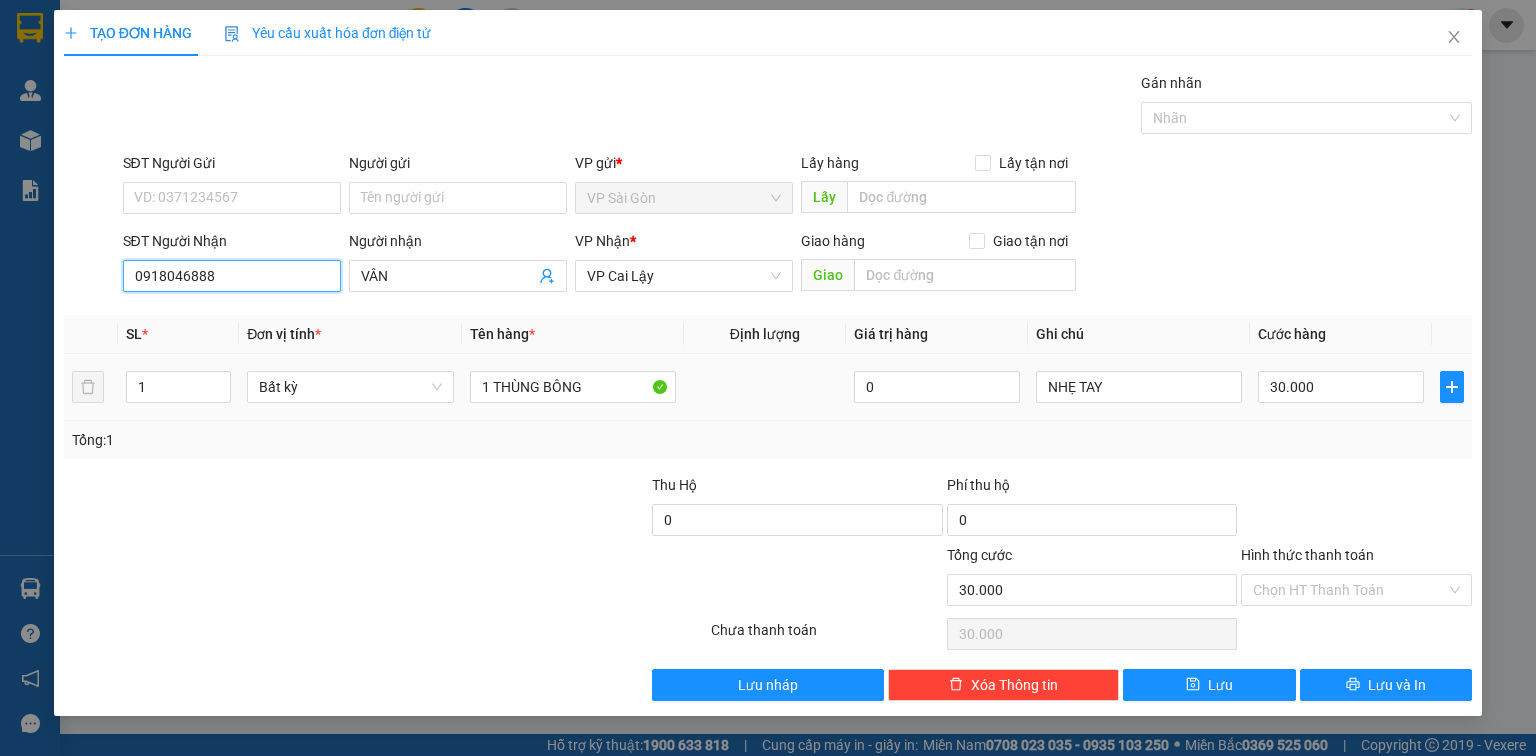 type on "0918046888" 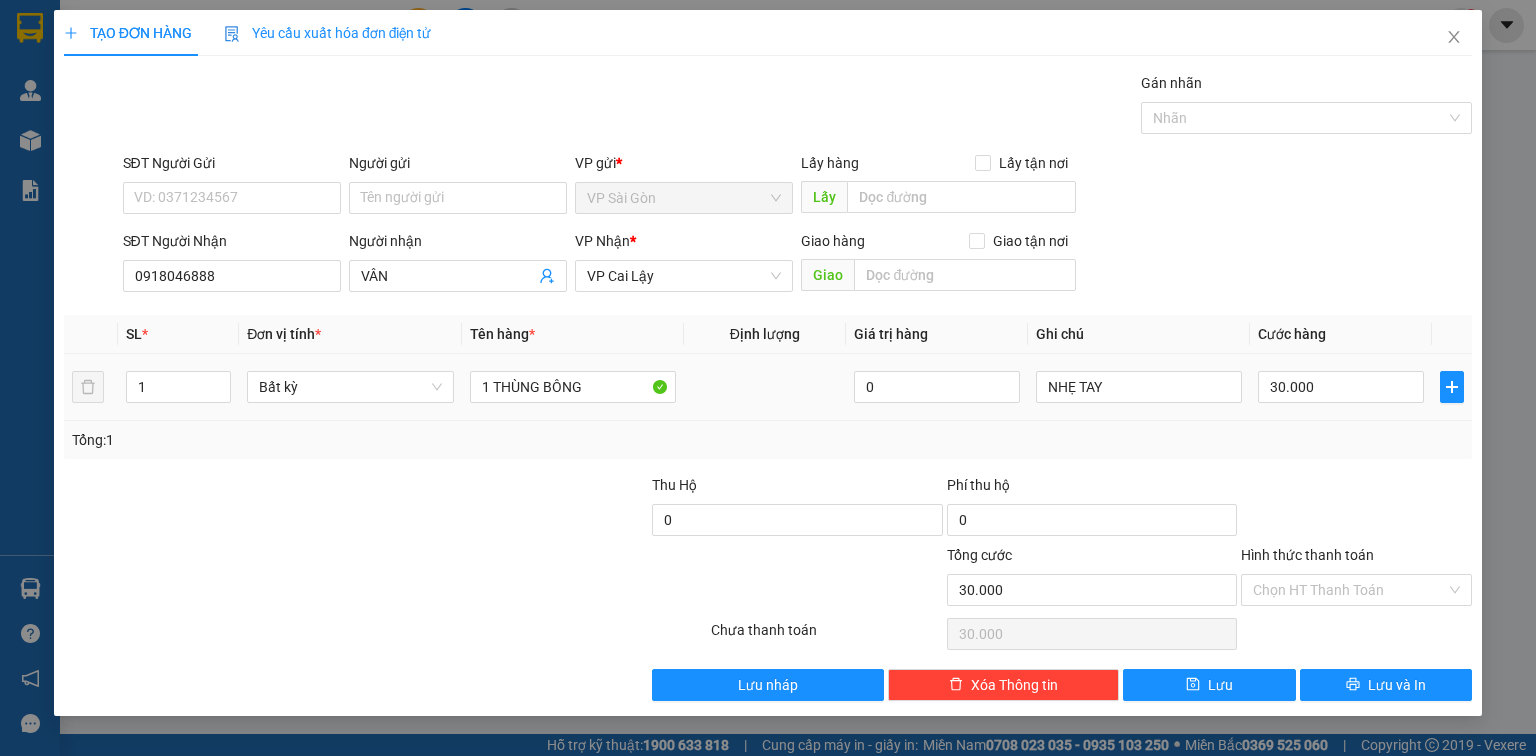 click at bounding box center [1356, 509] 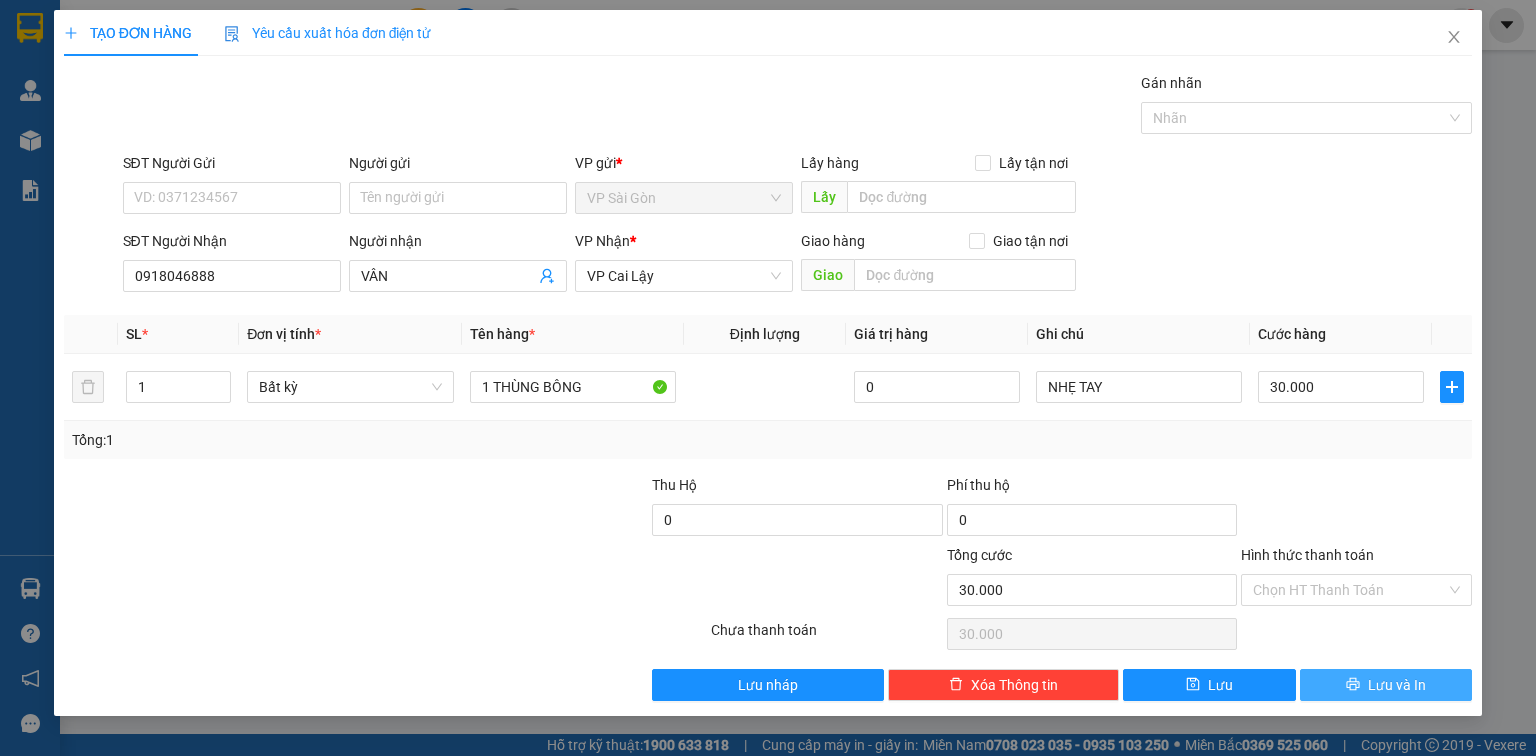 click on "Lưu và In" at bounding box center [1386, 685] 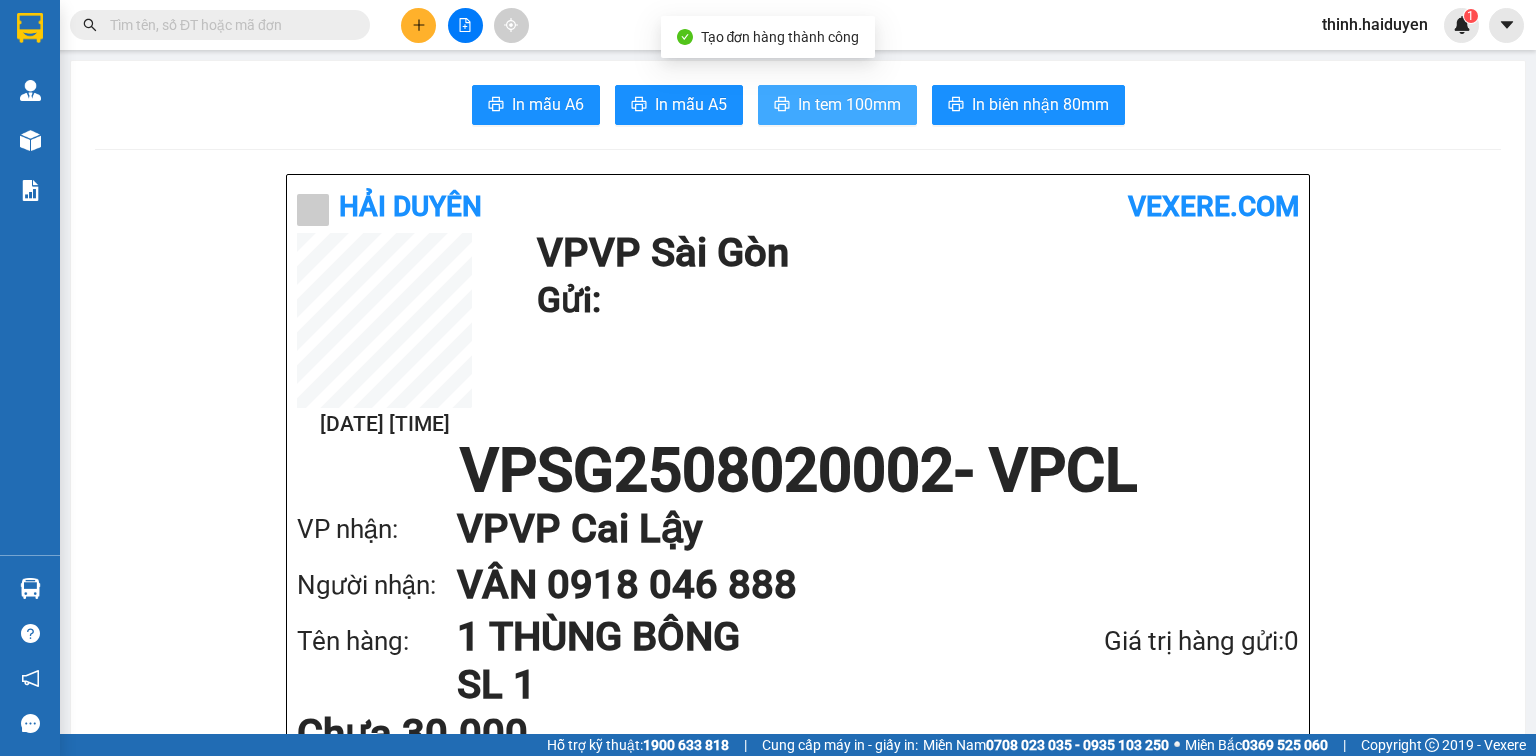 click on "In tem 100mm" at bounding box center (849, 104) 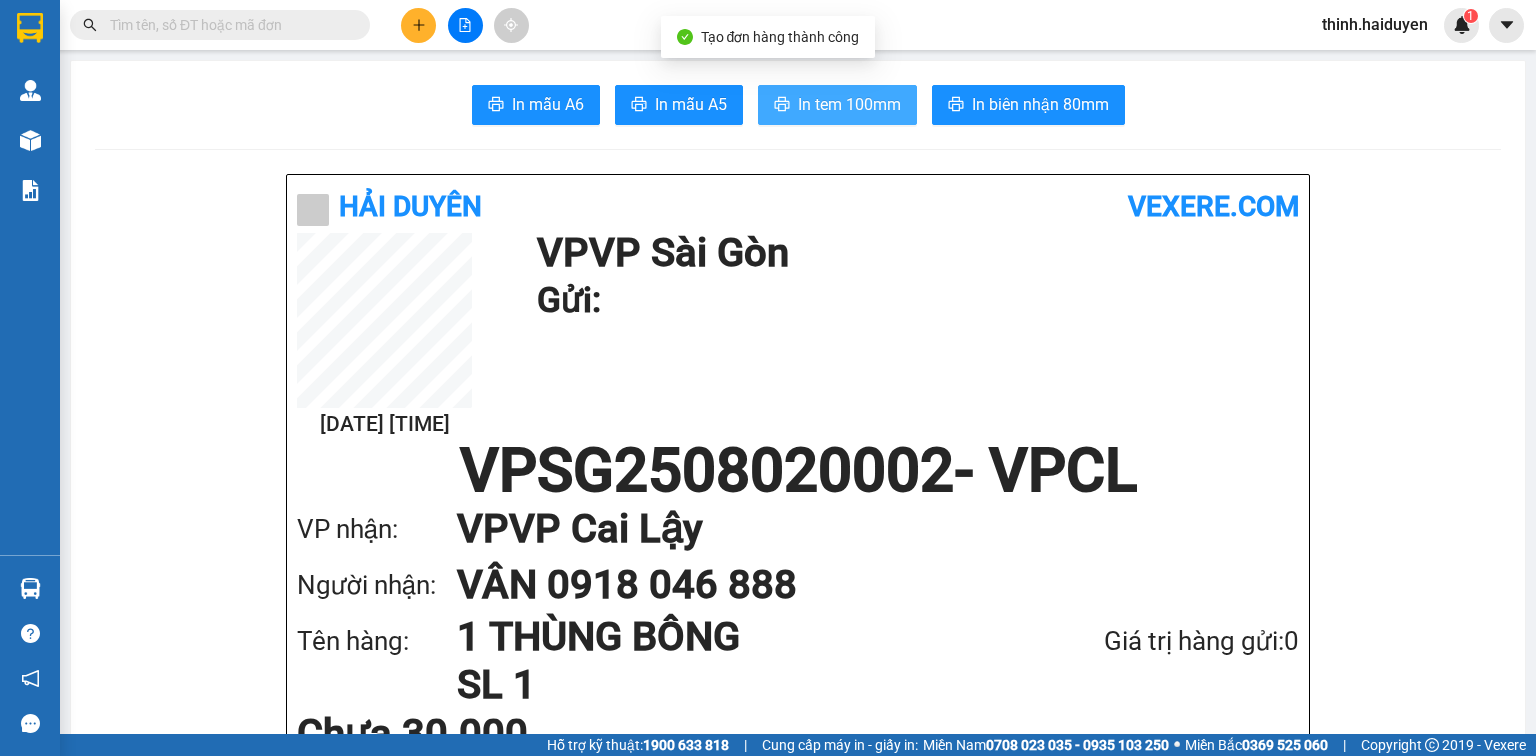 scroll, scrollTop: 0, scrollLeft: 0, axis: both 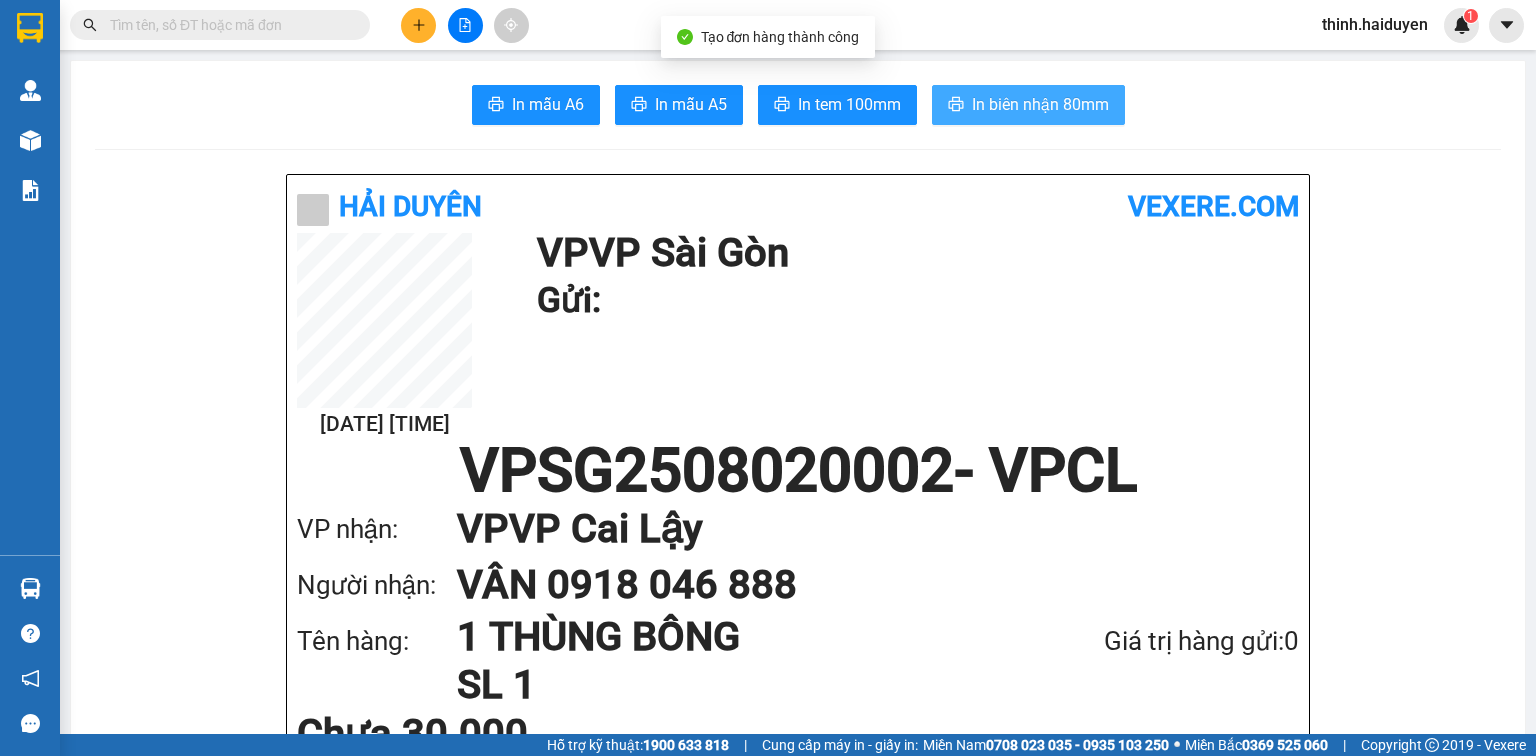 click on "In biên nhận 80mm" at bounding box center [1040, 104] 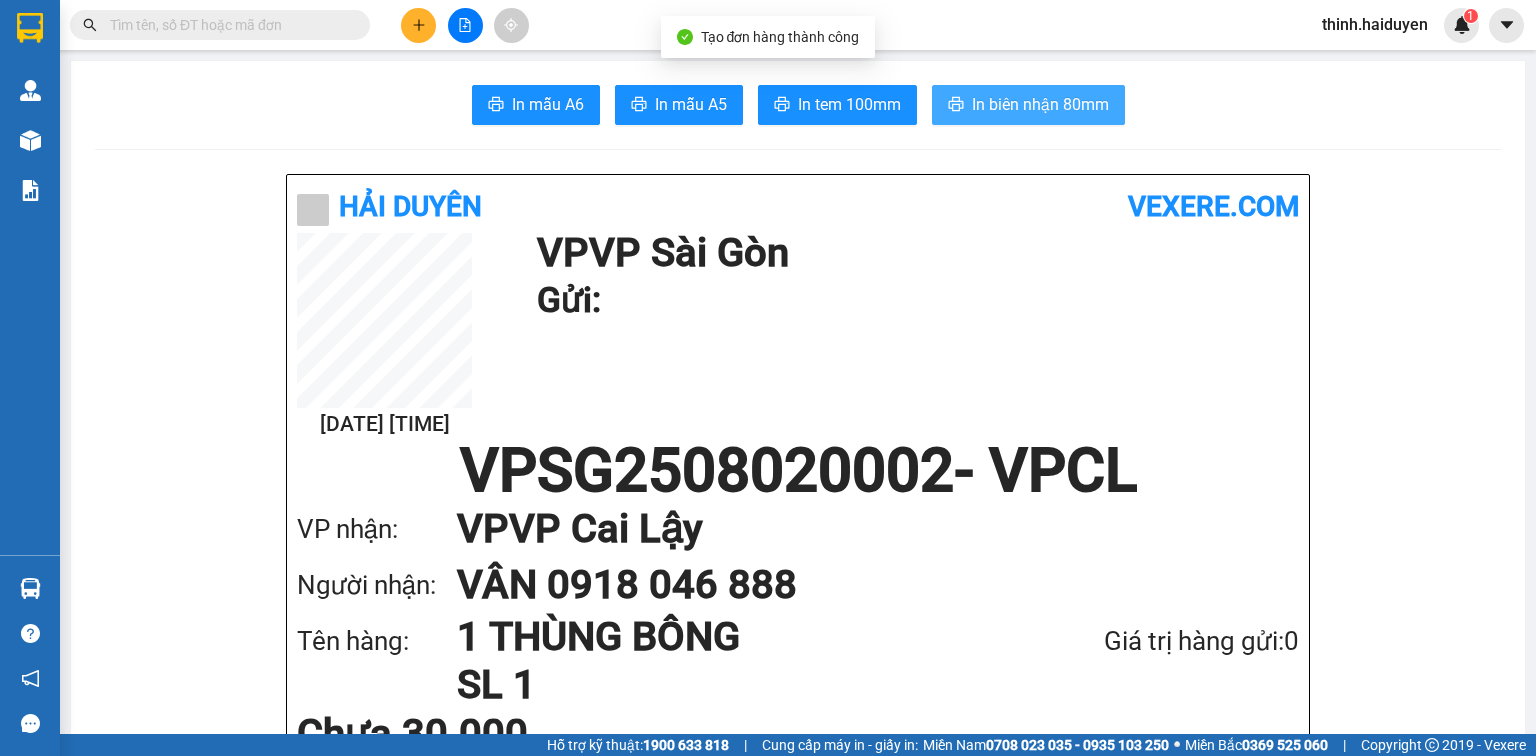 scroll, scrollTop: 0, scrollLeft: 0, axis: both 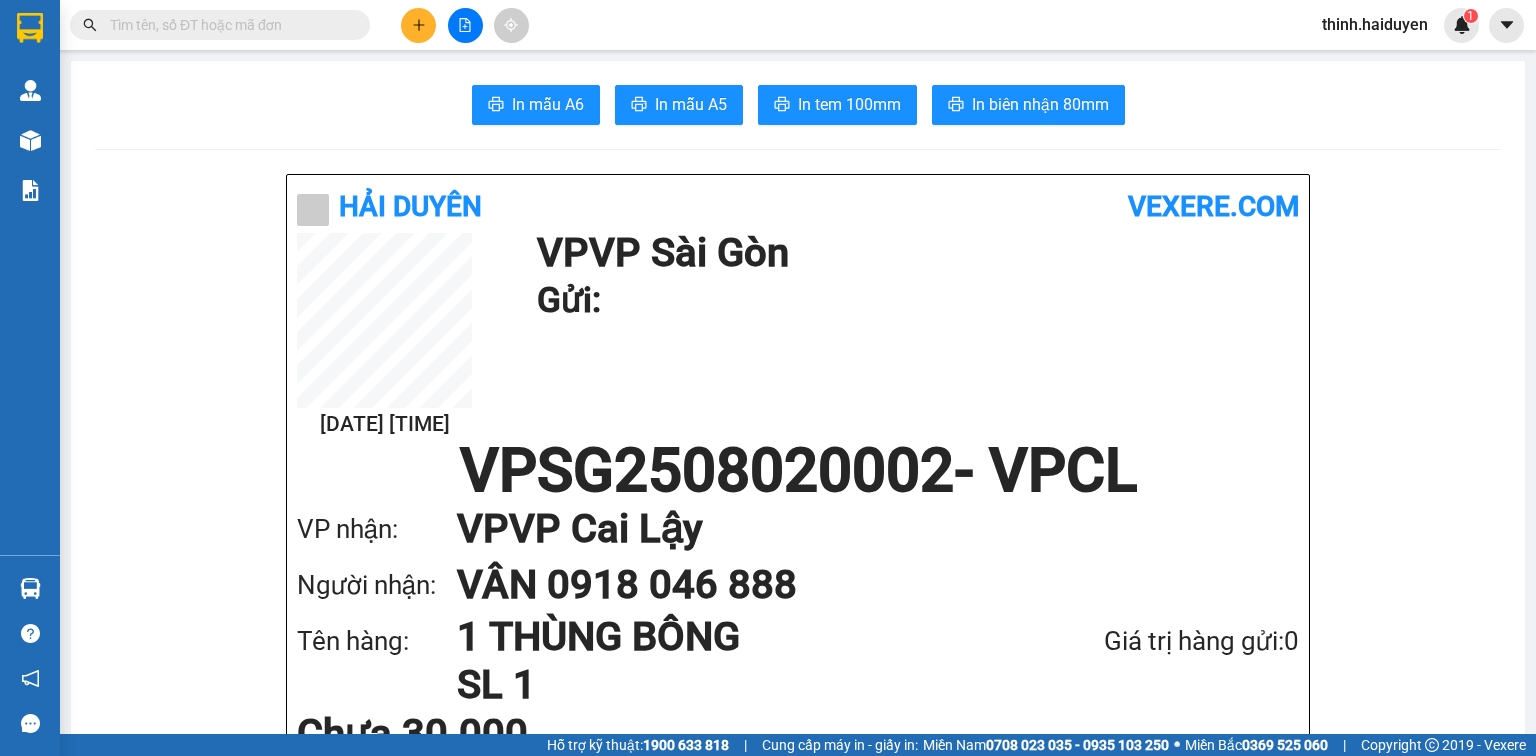 click at bounding box center (228, 25) 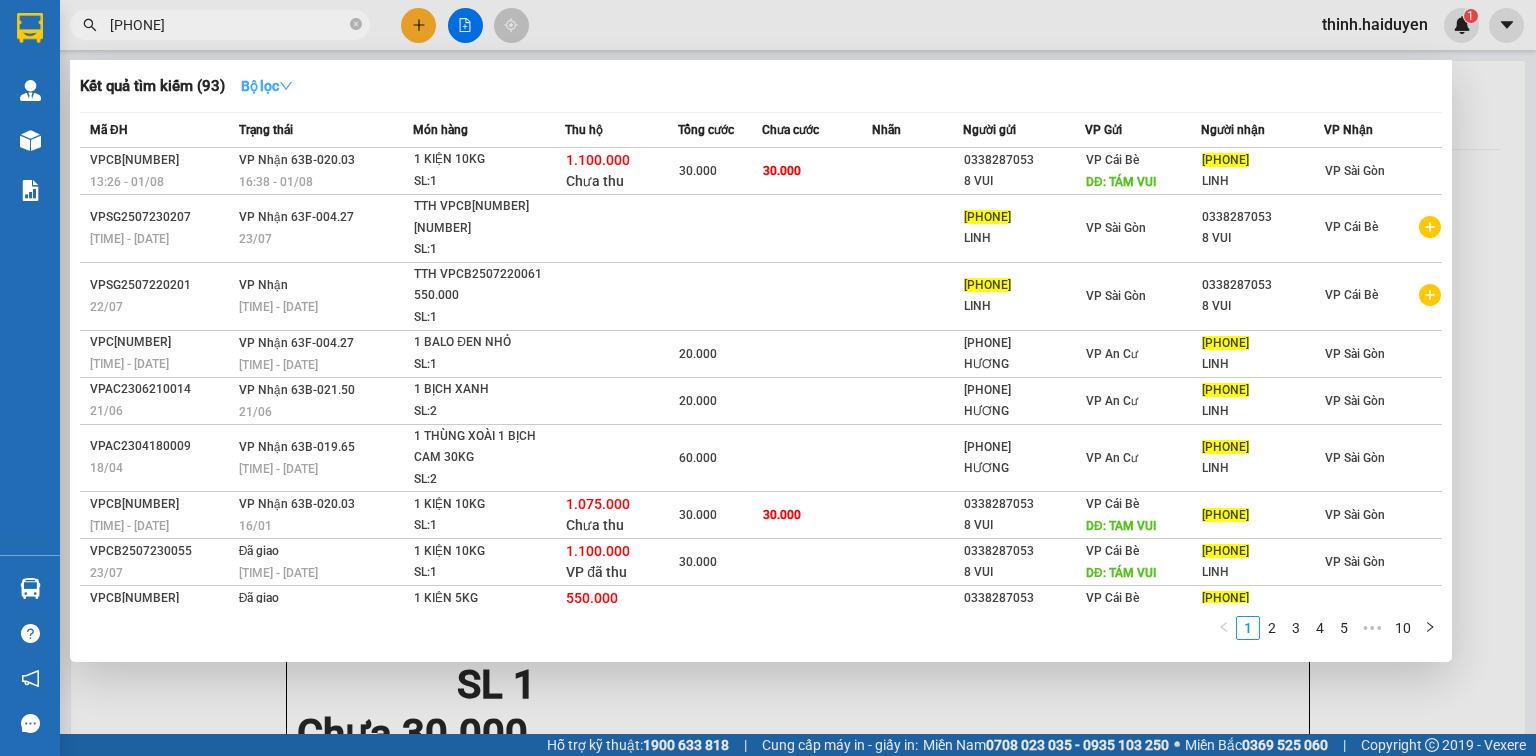 type on "[PHONE]" 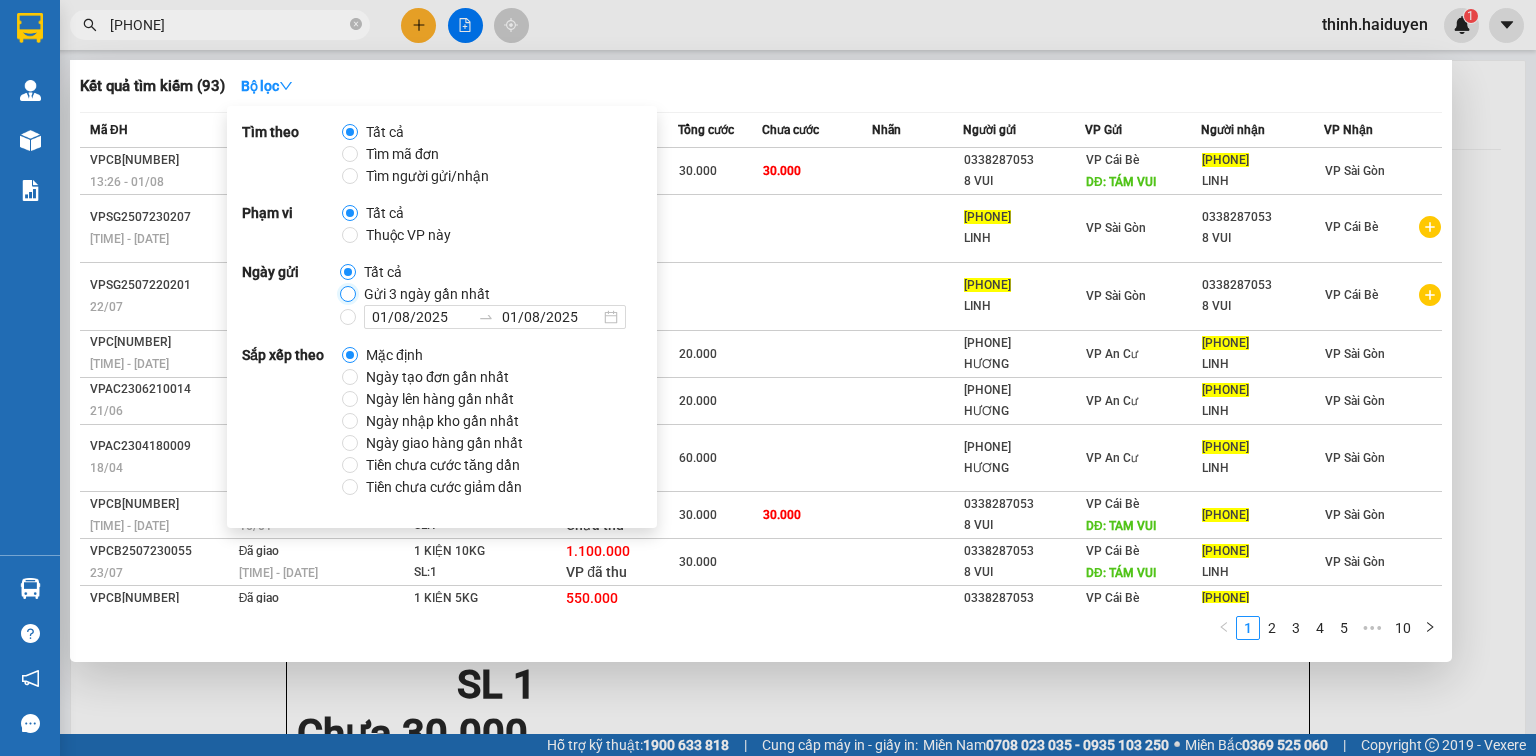 click on "Gửi 3 ngày gần nhất" at bounding box center (348, 294) 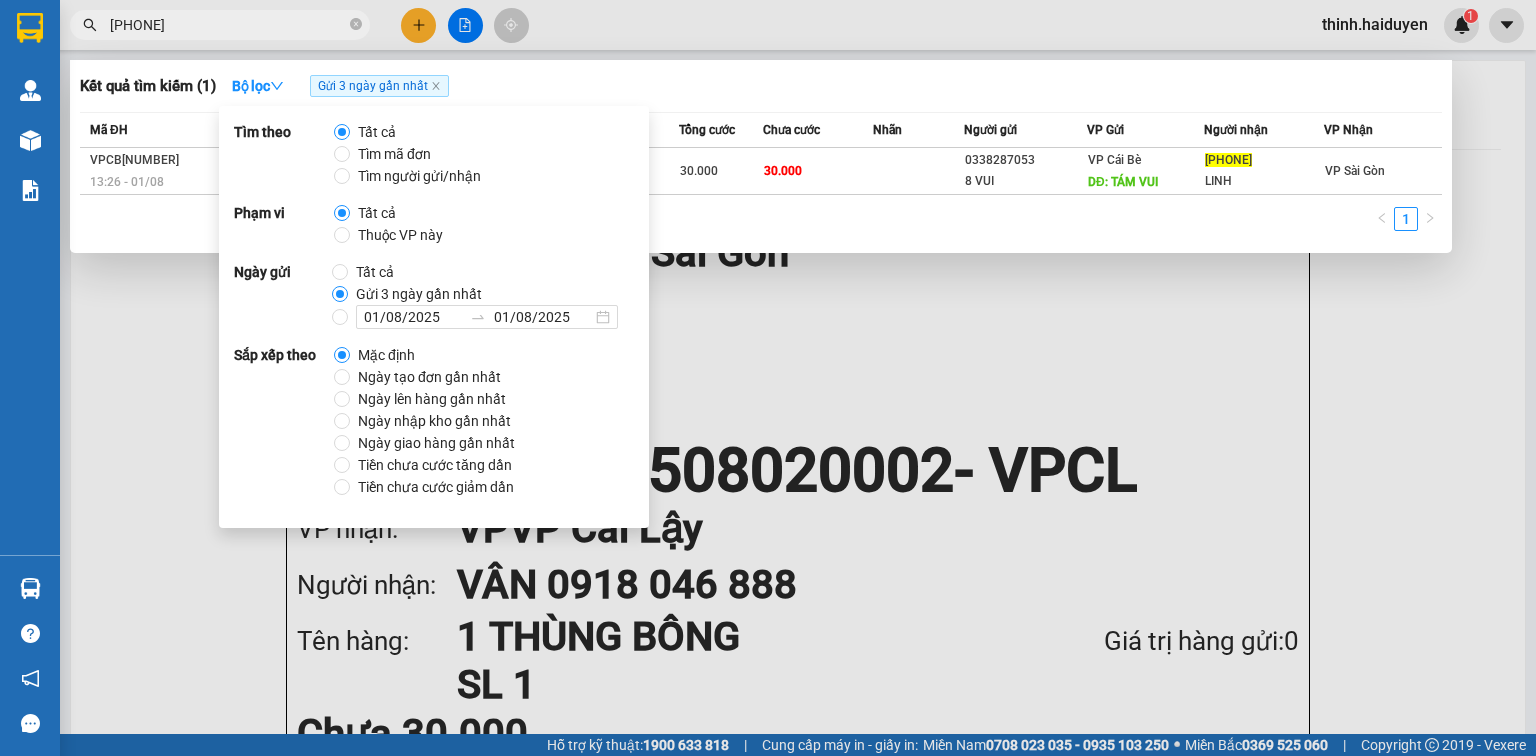 click on "Kết quả tìm kiếm ( 1 )  Bộ lọc  Gửi 3 ngày gần nhất" at bounding box center (761, 86) 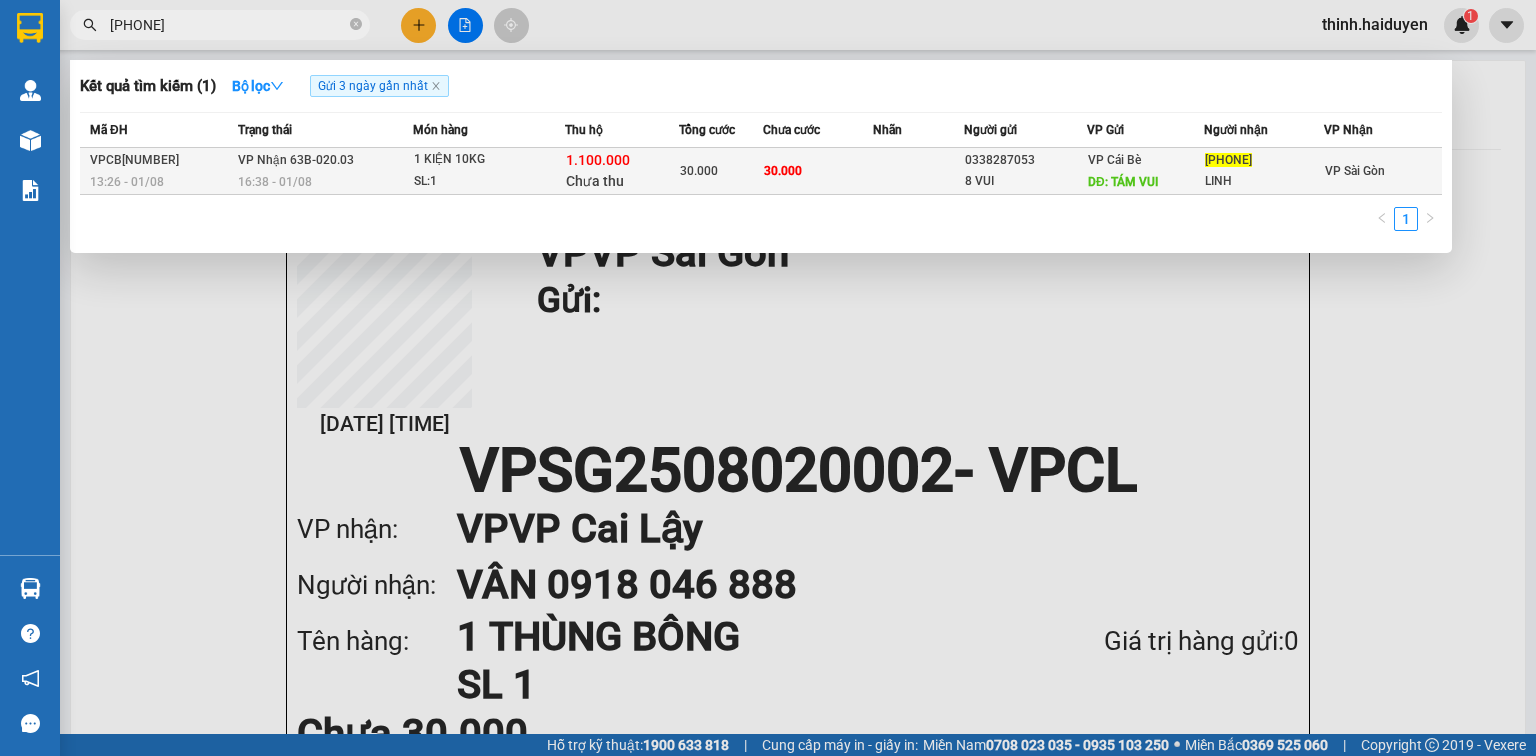 click on "DĐ: TÁM VUI" at bounding box center (1123, 182) 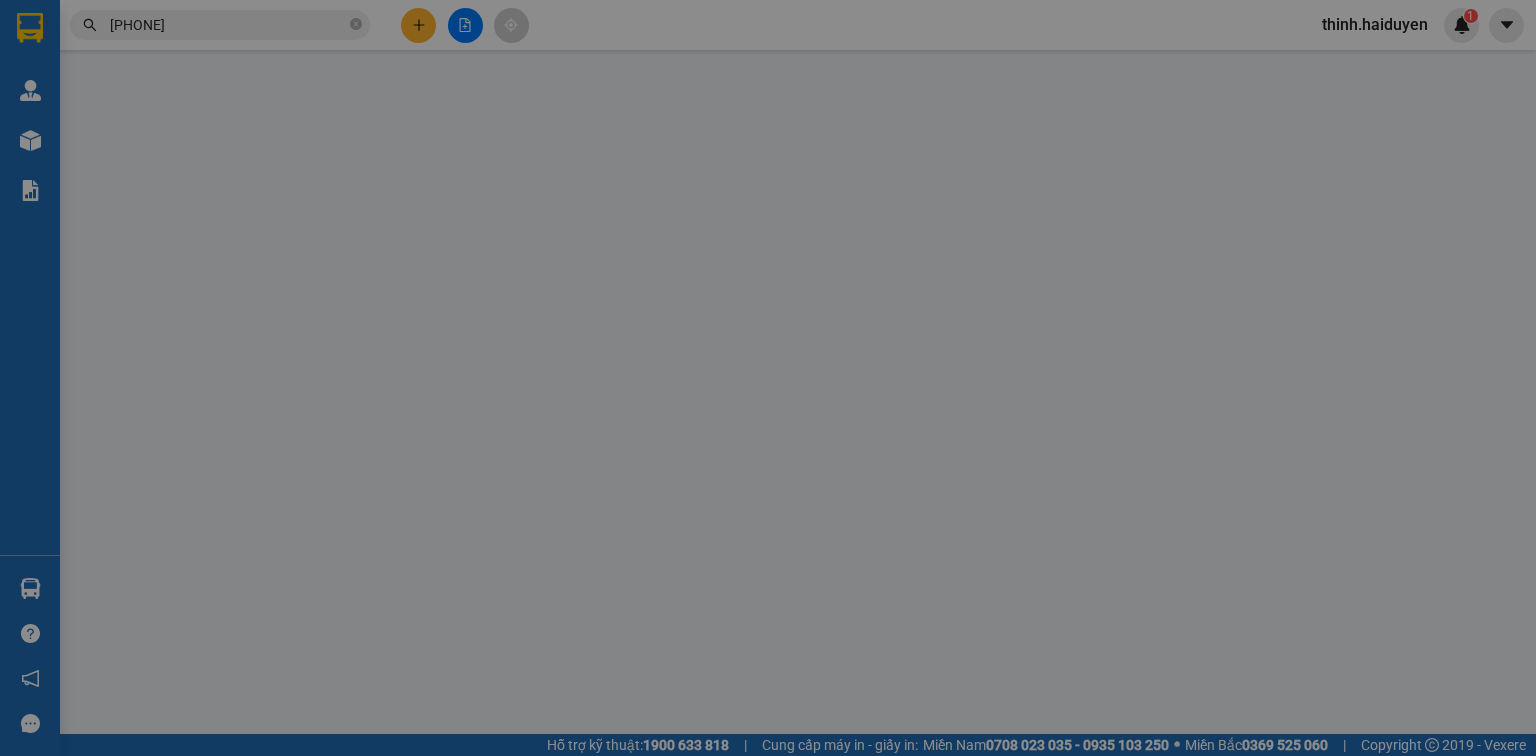 type on "0338287053" 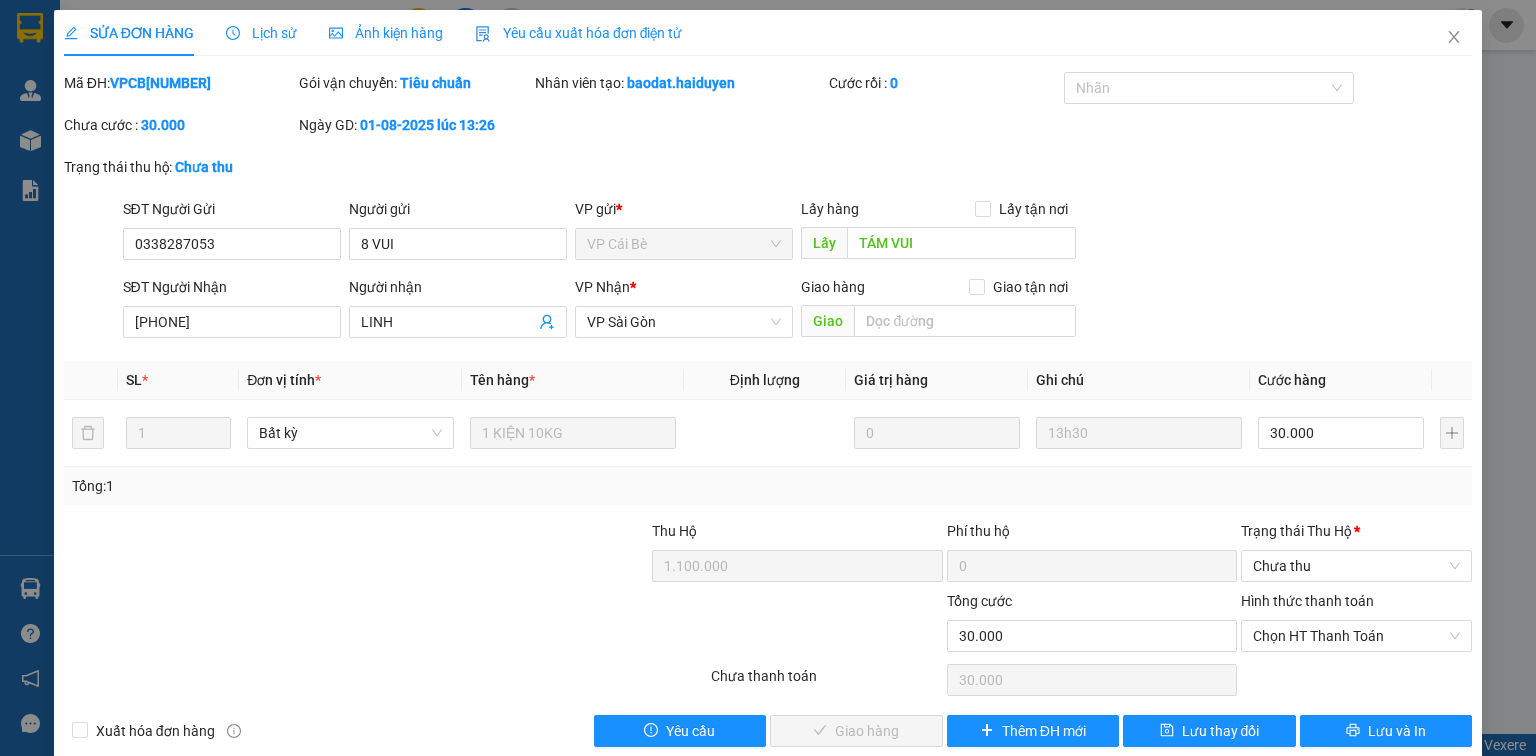 click on "Đơn vị tính  *" at bounding box center [350, 380] 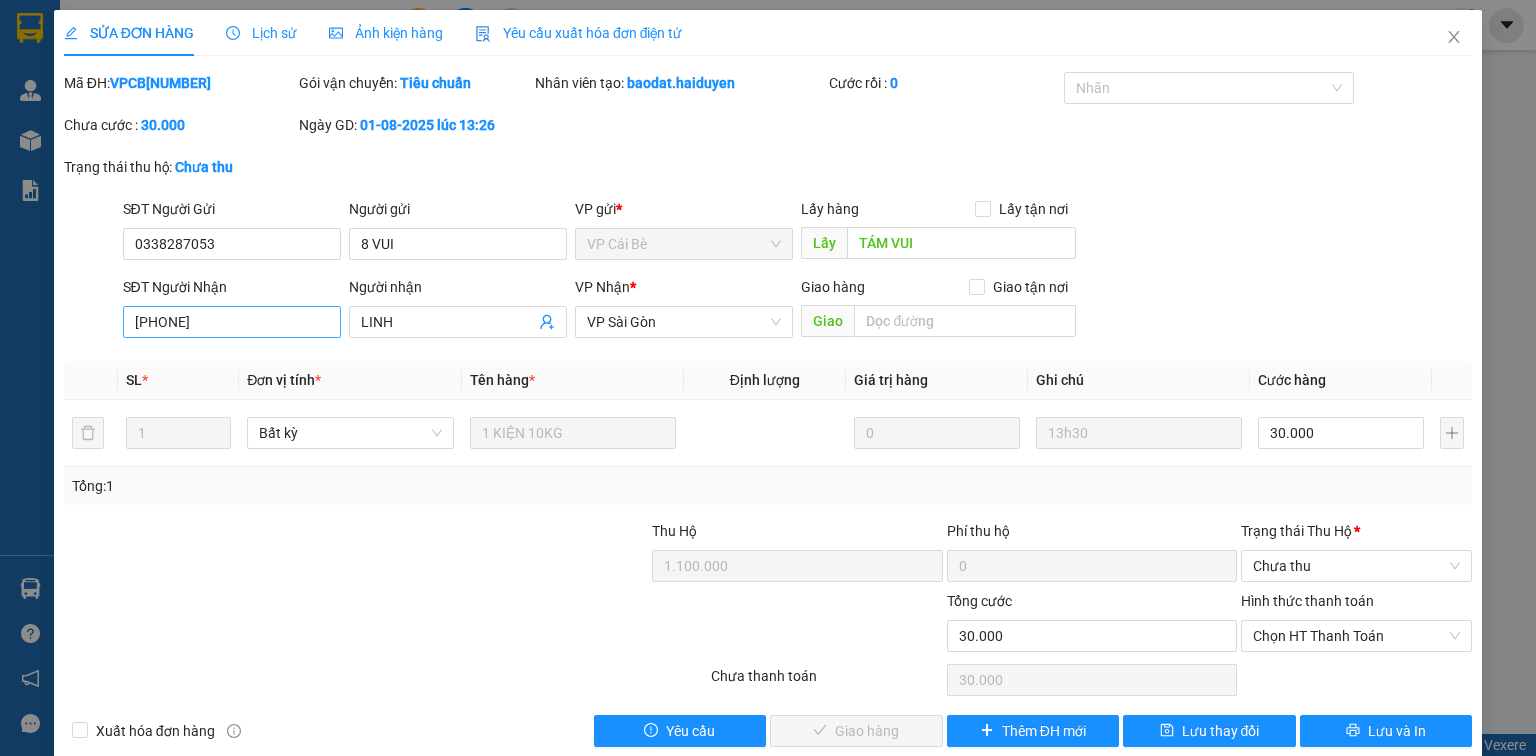 drag, startPoint x: 256, startPoint y: 340, endPoint x: 261, endPoint y: 328, distance: 13 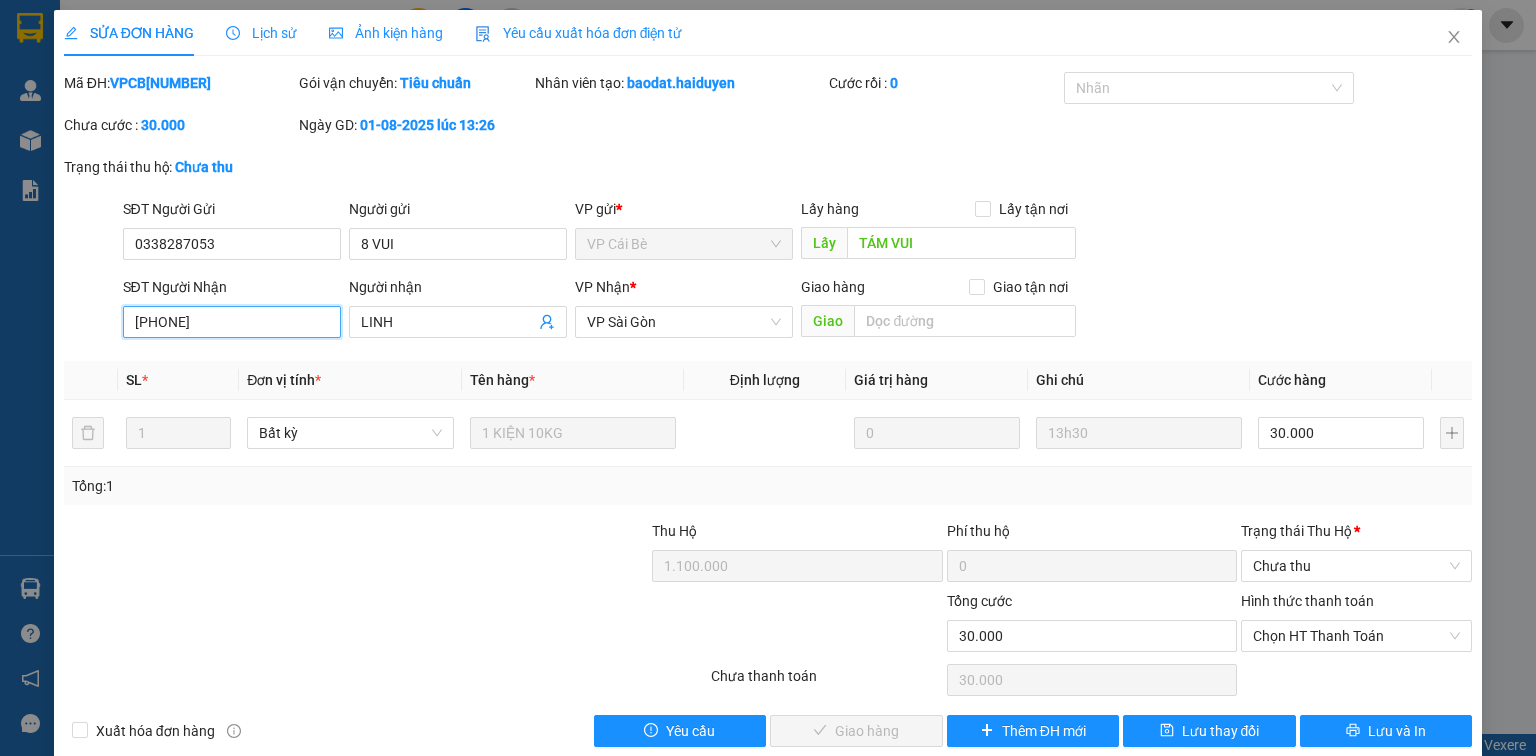 click on "[PHONE]" at bounding box center [232, 322] 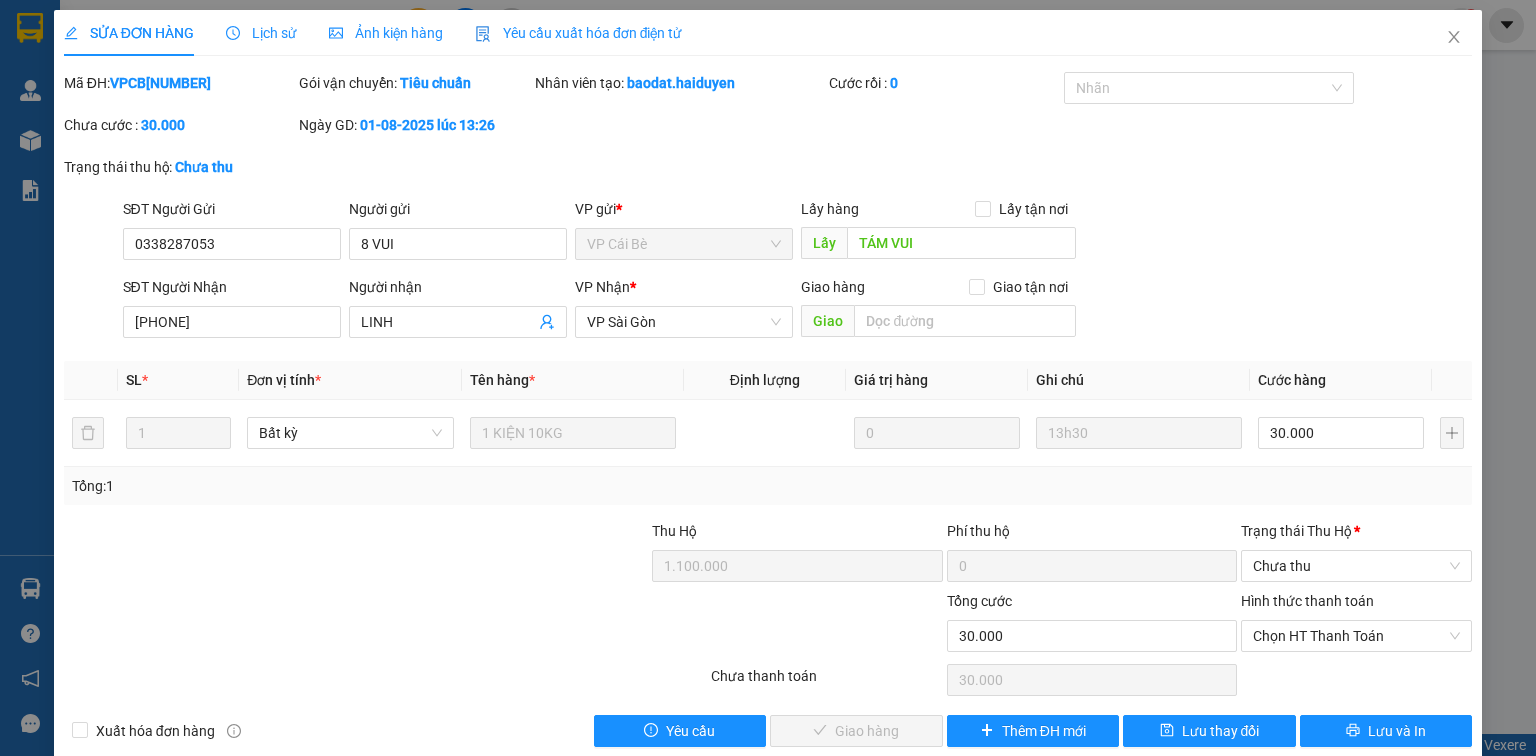 click on "VPCB[NUMBER]" at bounding box center [160, 83] 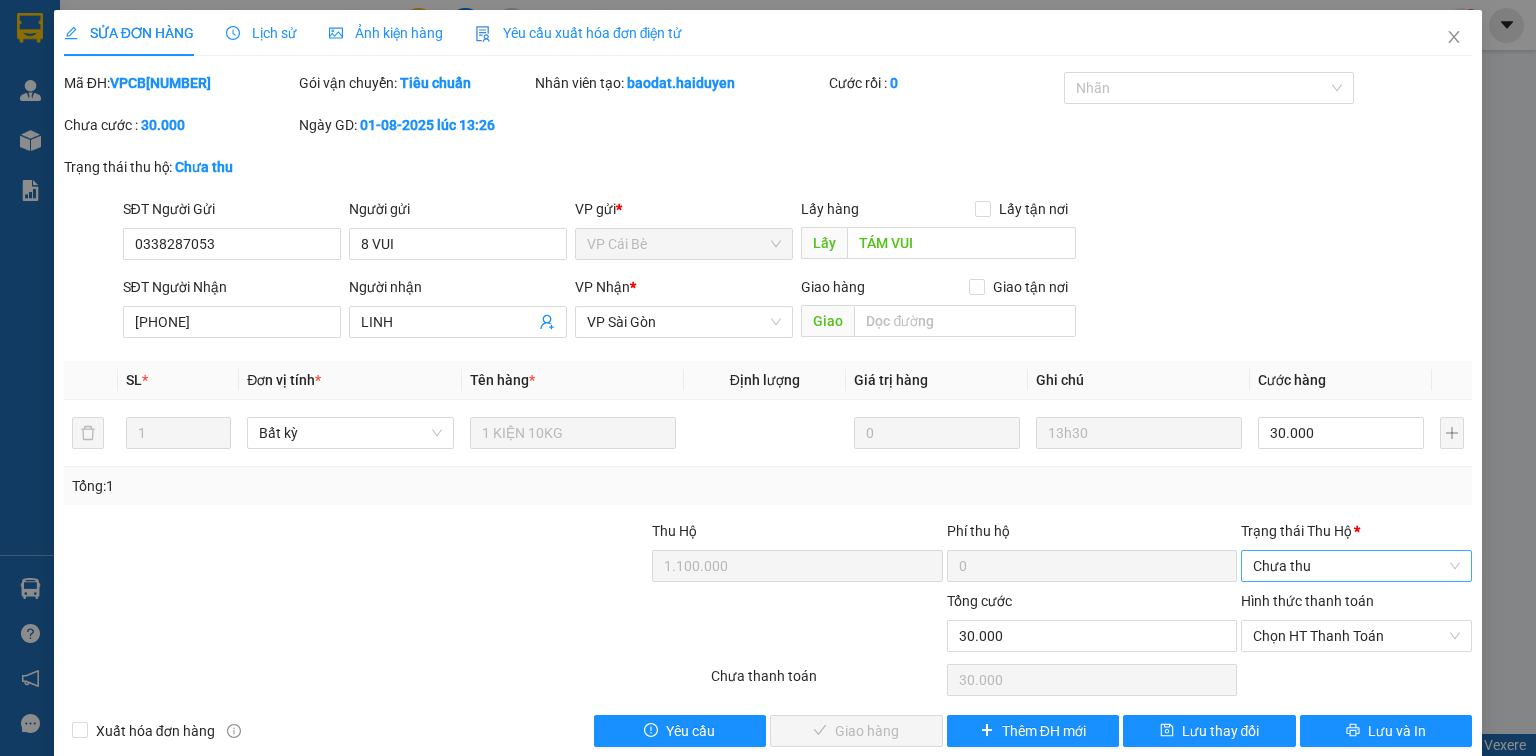 click on "Chưa thu" at bounding box center (1356, 566) 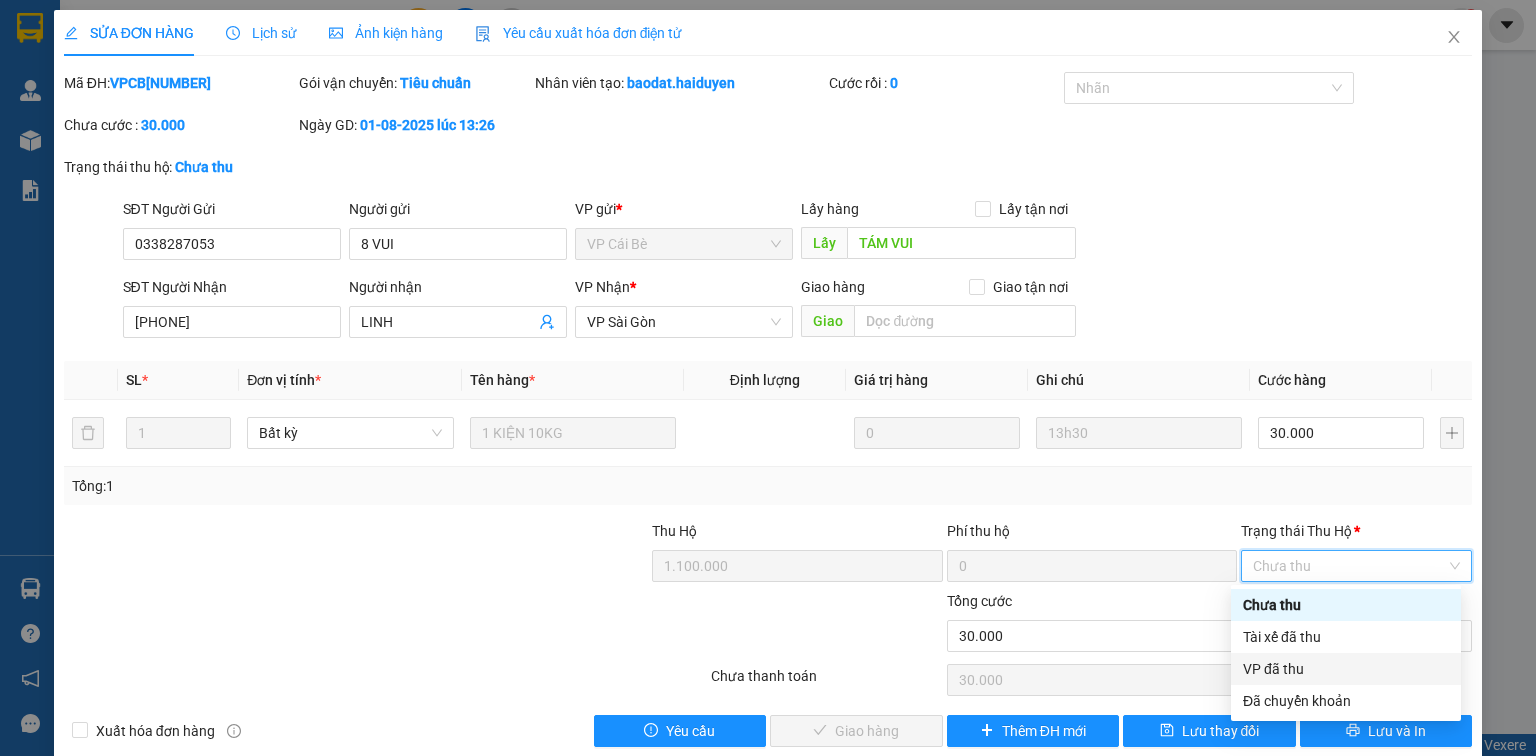 click on "VP đã thu" at bounding box center [1346, 669] 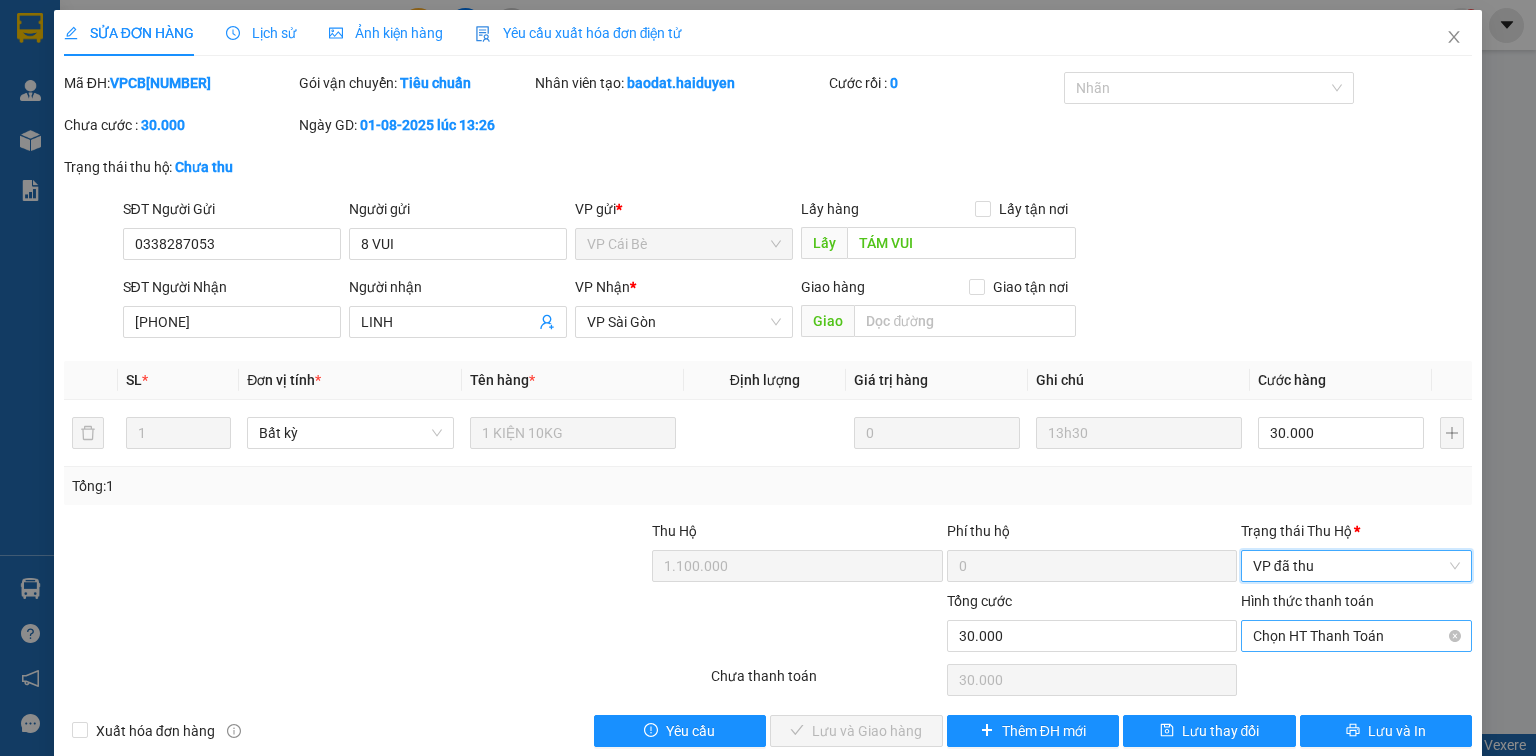 click on "Chọn HT Thanh Toán" at bounding box center (1356, 636) 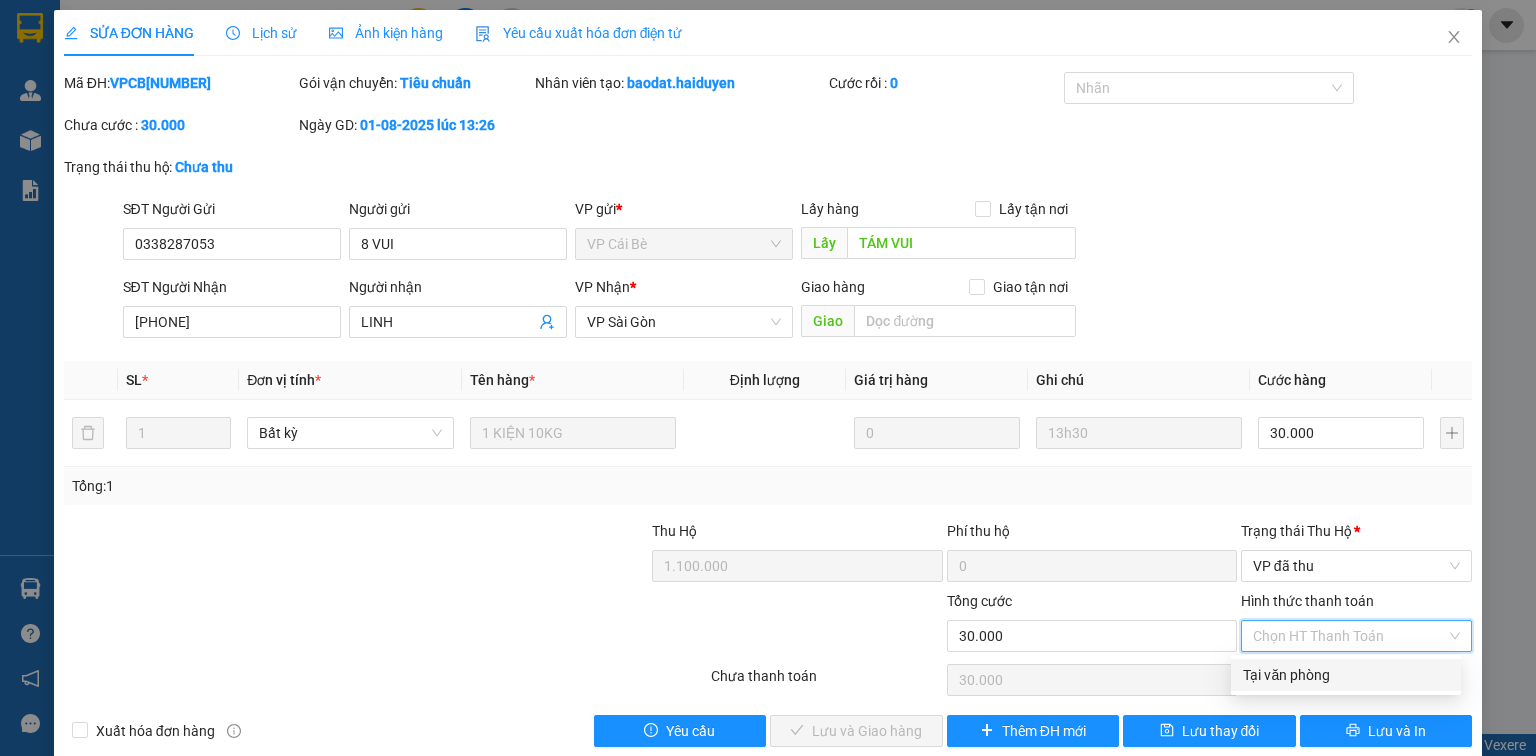 click on "Tại văn phòng" at bounding box center [1346, 675] 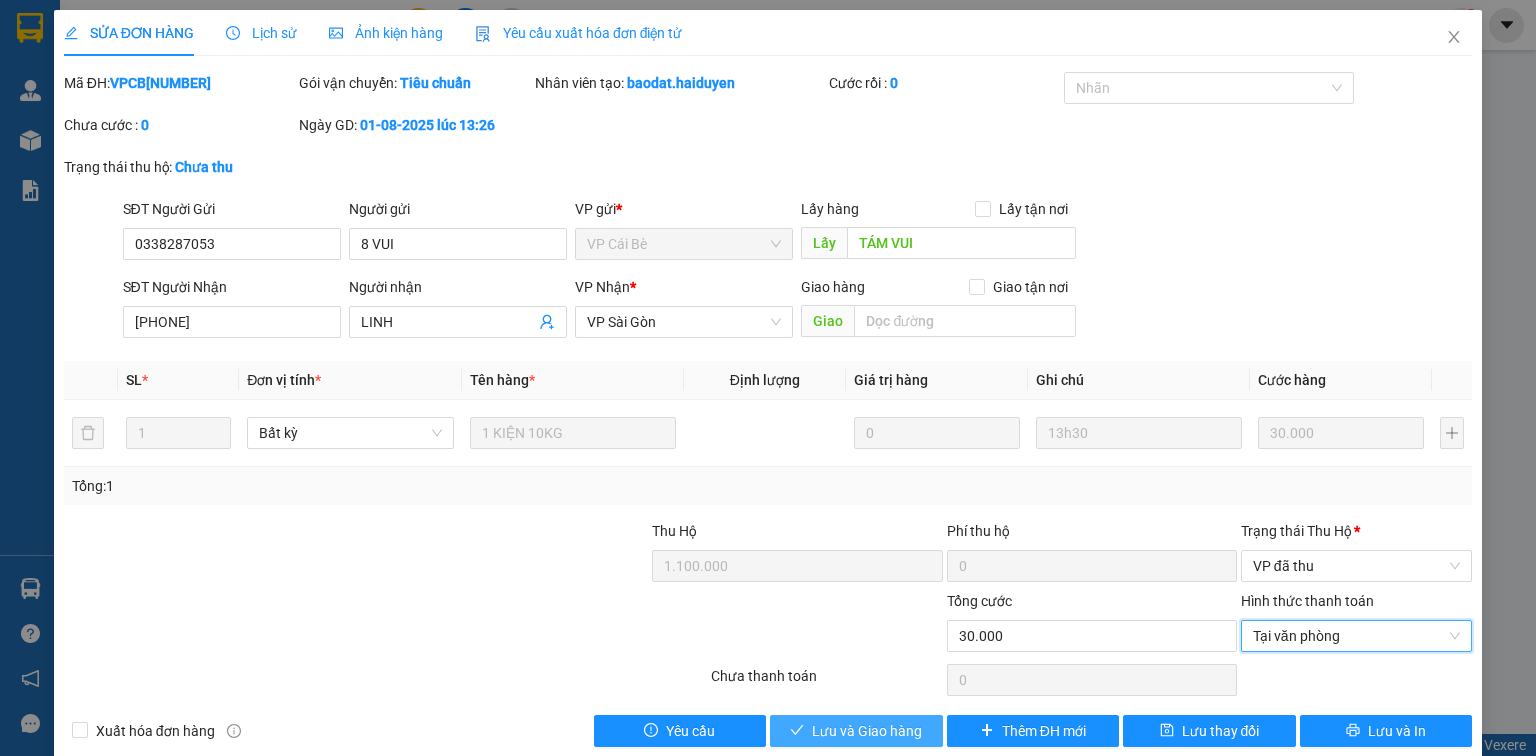 click on "Lưu và Giao hàng" at bounding box center (867, 731) 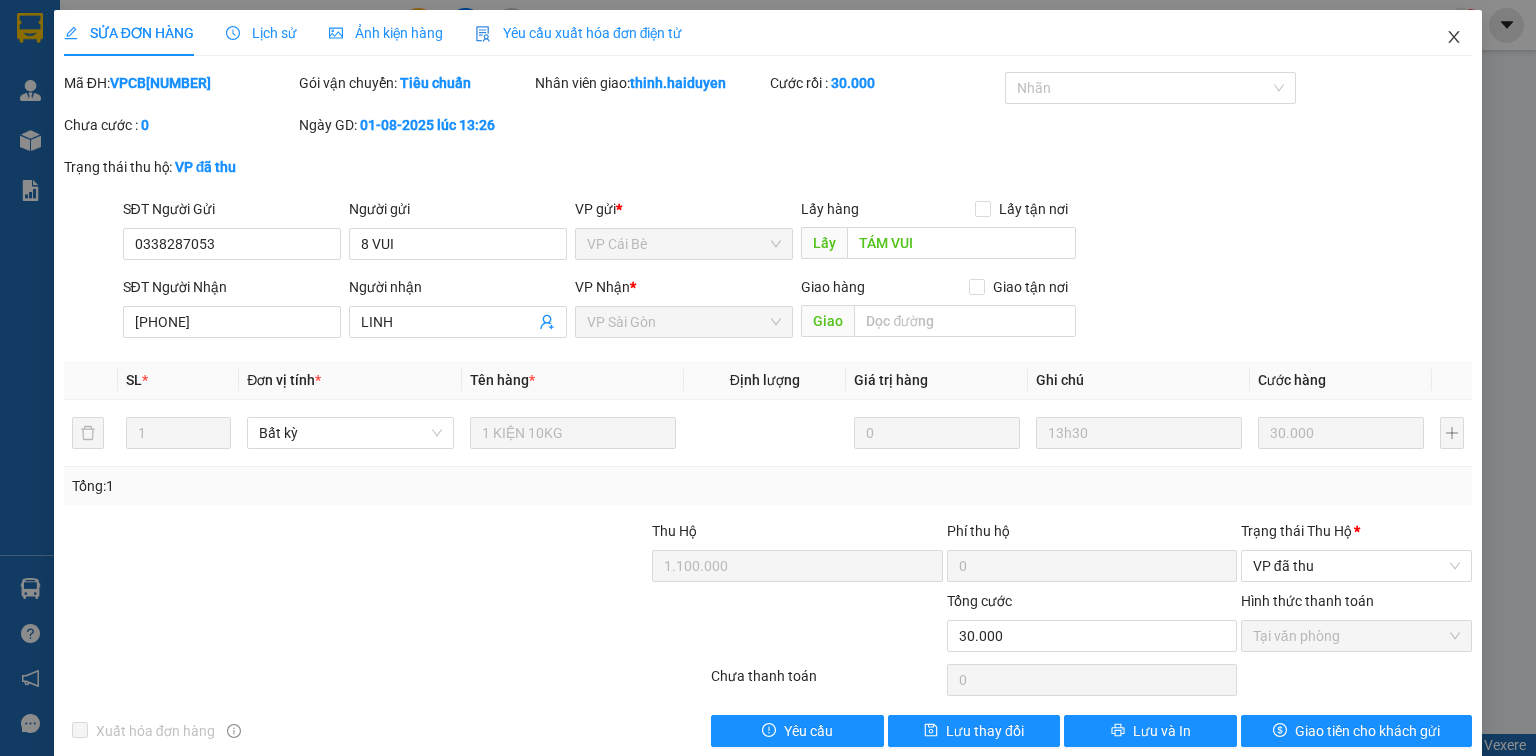 click at bounding box center (1454, 38) 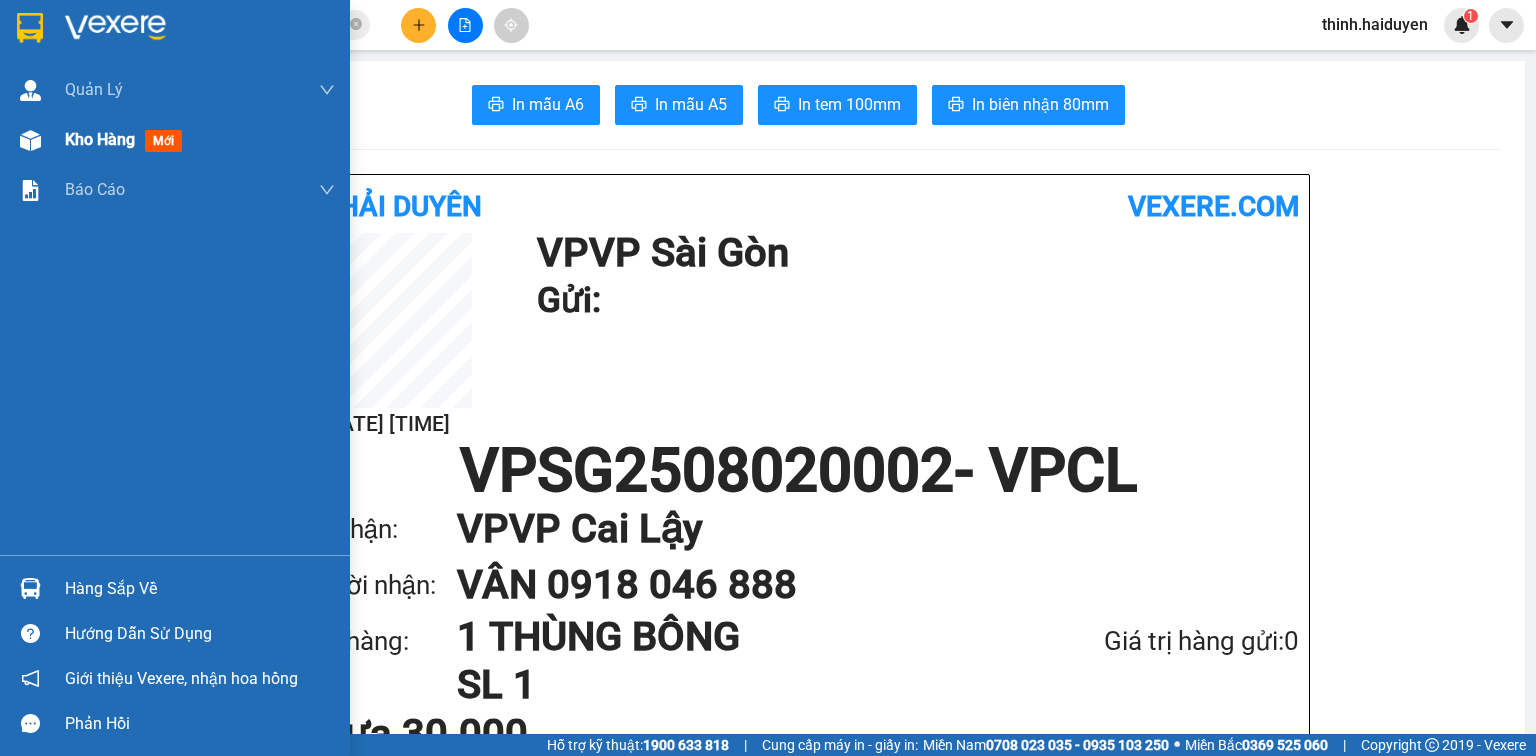 click on "Kho hàng" at bounding box center (100, 139) 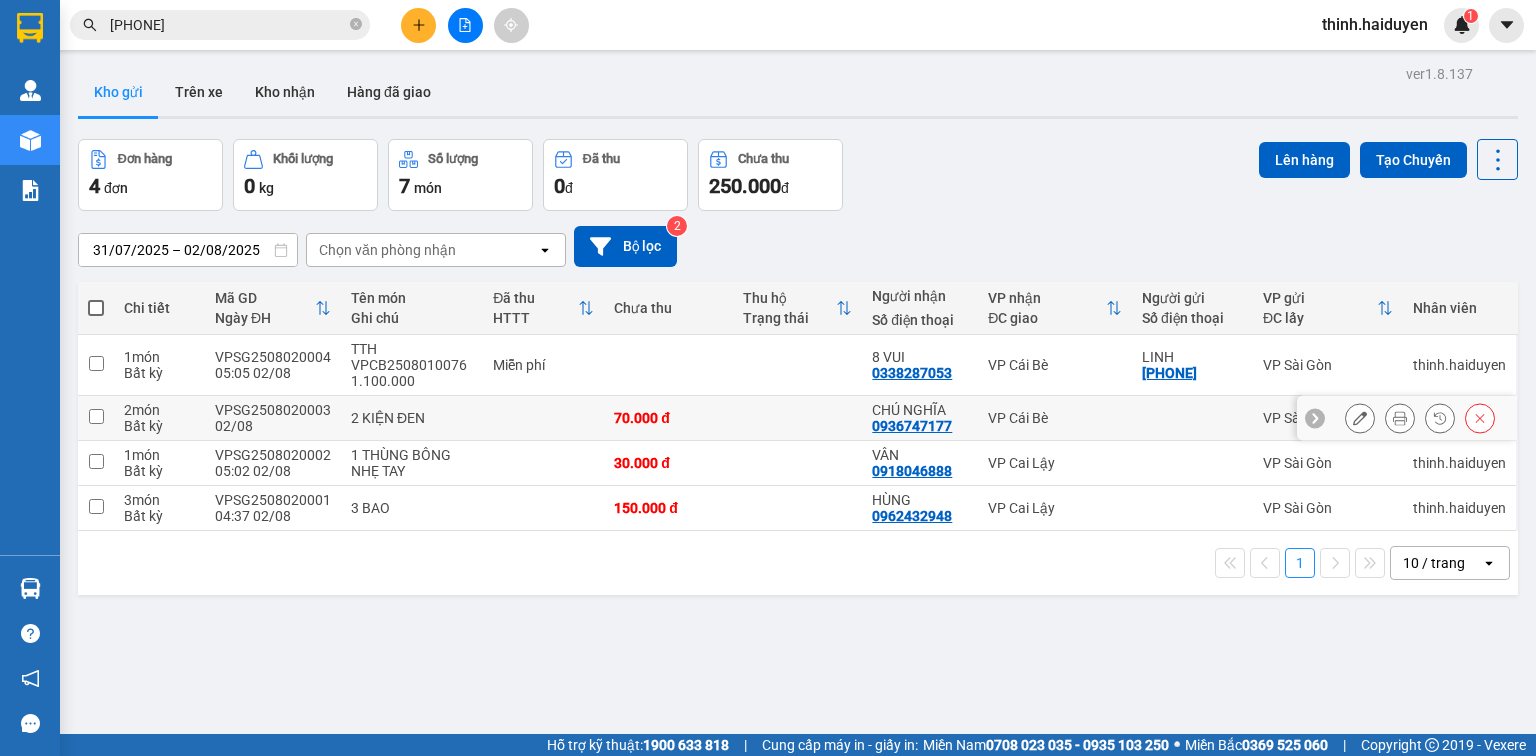 click at bounding box center (1360, 418) 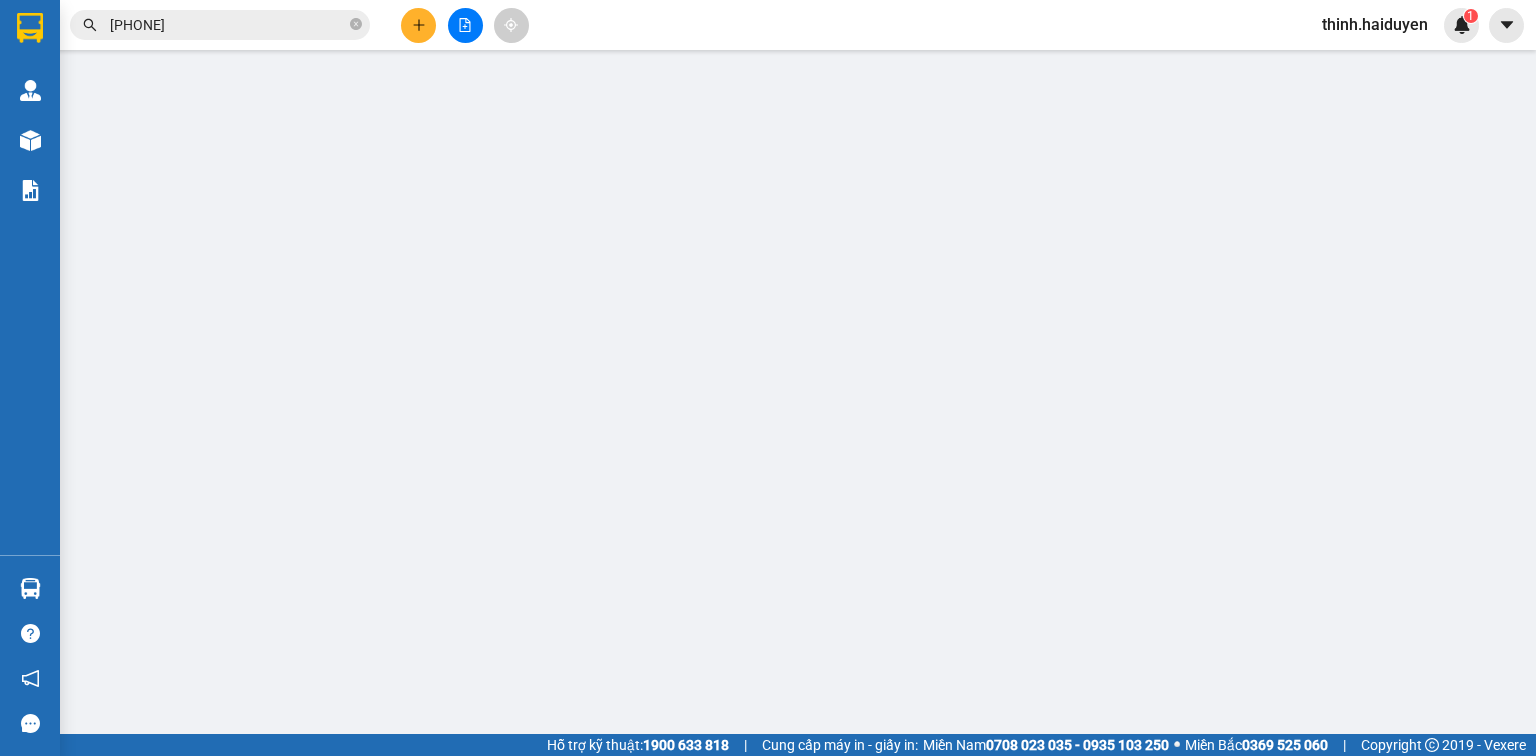 type on "0936747177" 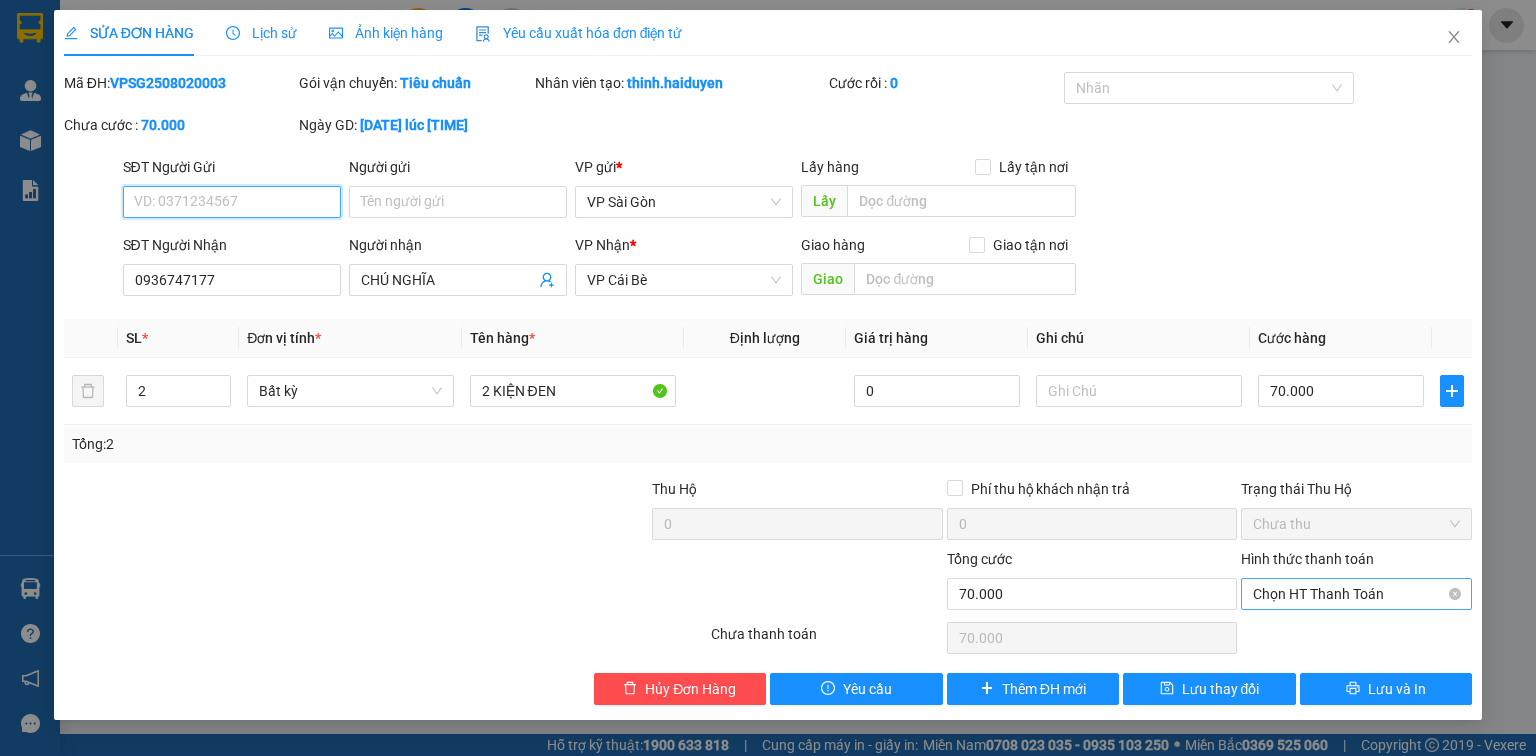 click on "Chọn HT Thanh Toán" at bounding box center (1356, 594) 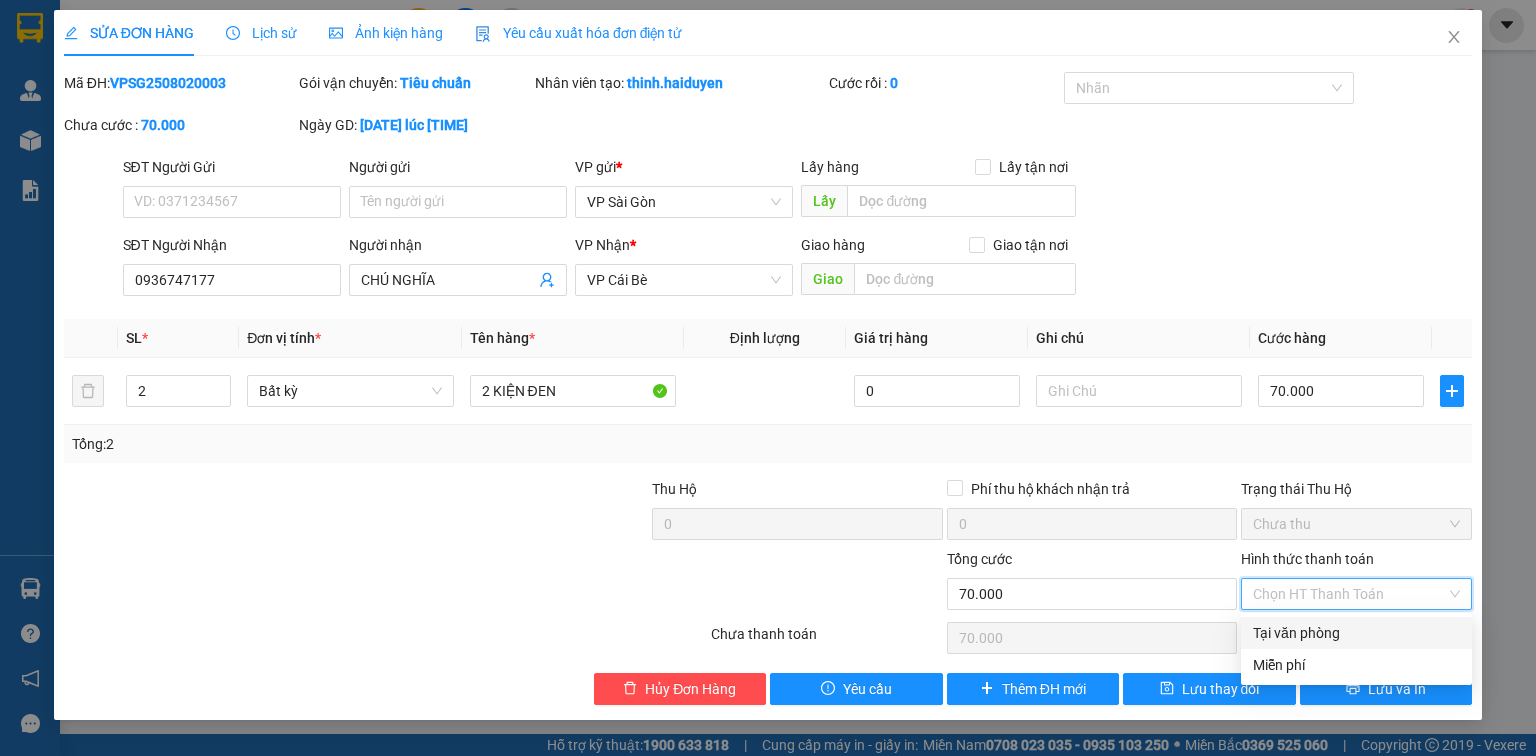 click on "Tại văn phòng" at bounding box center [1356, 633] 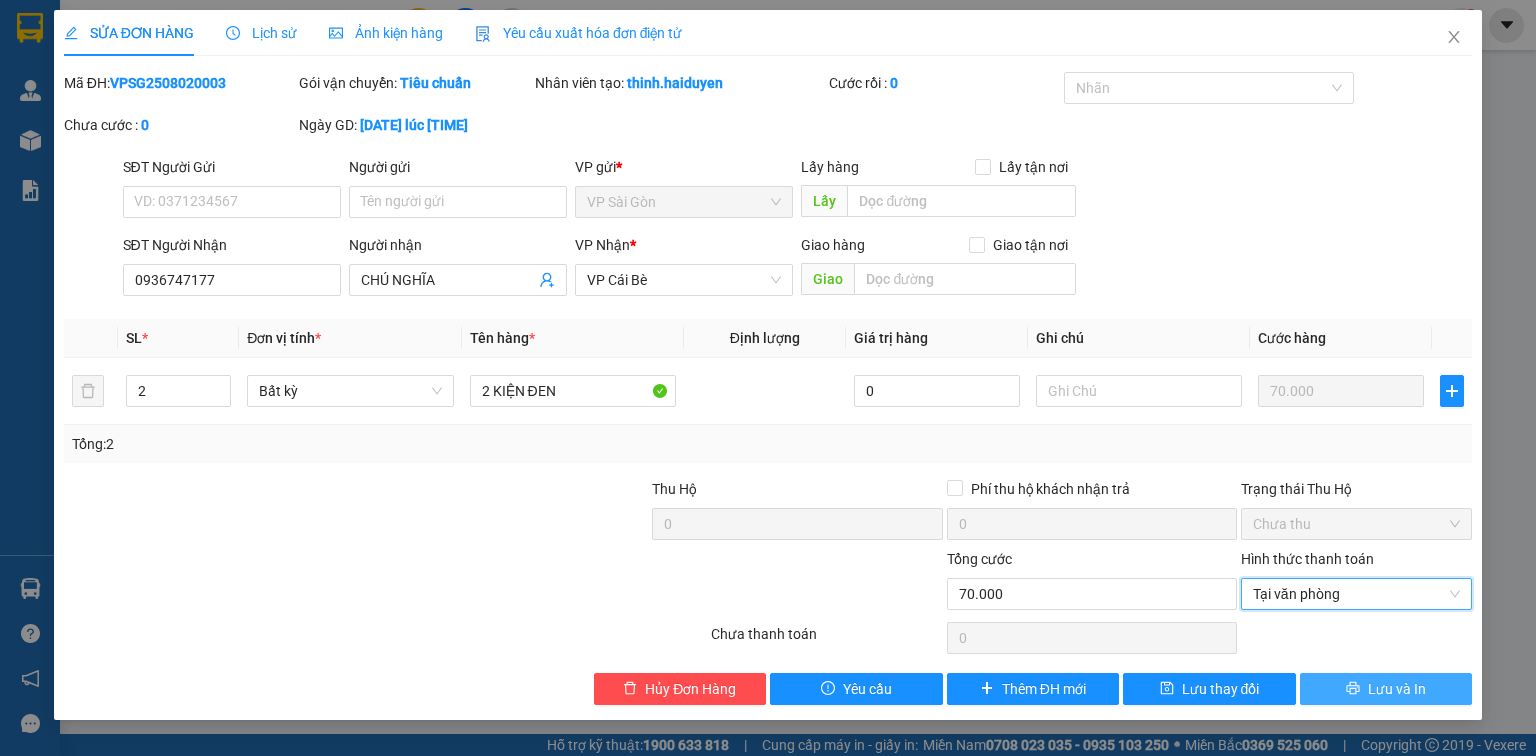click on "Lưu và In" at bounding box center (1397, 689) 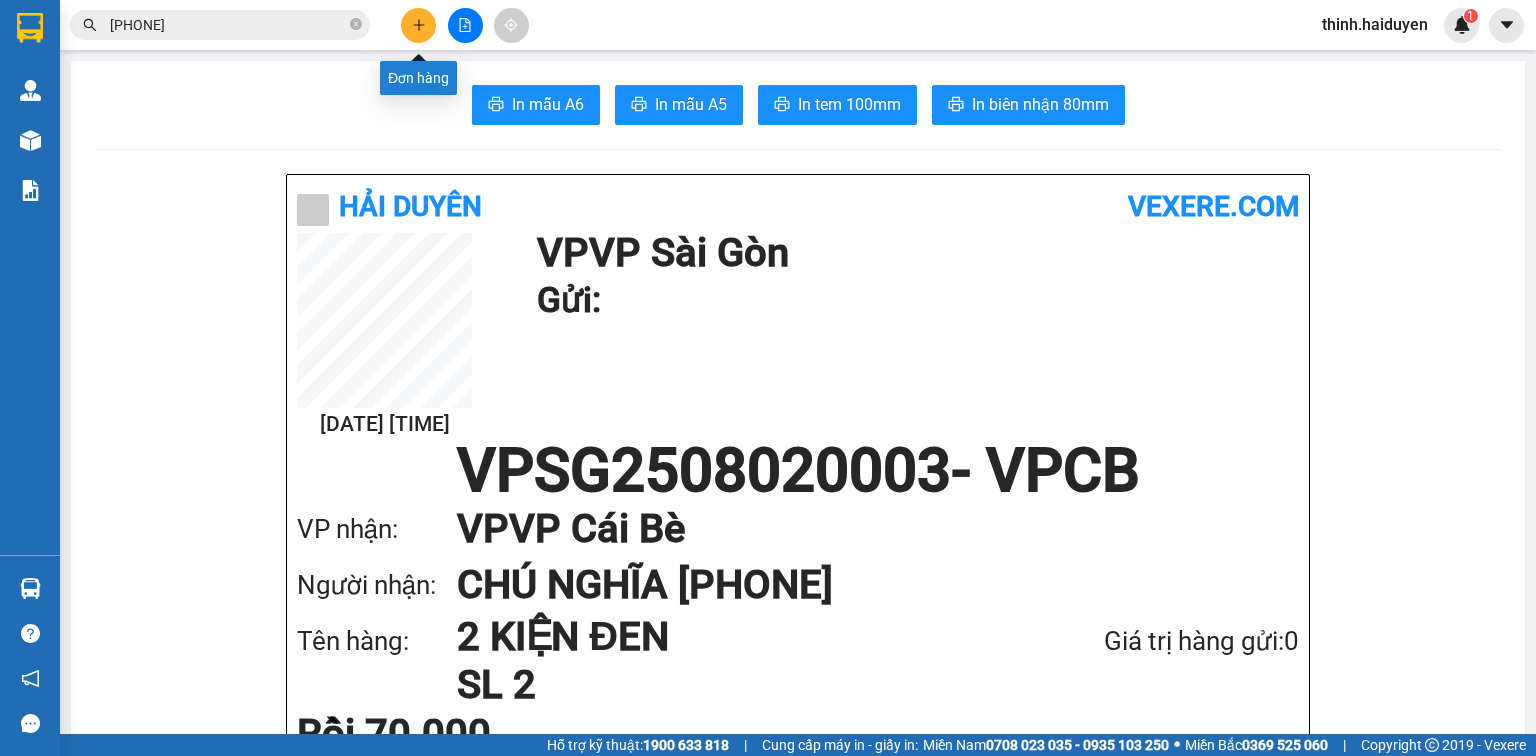 click at bounding box center [418, 25] 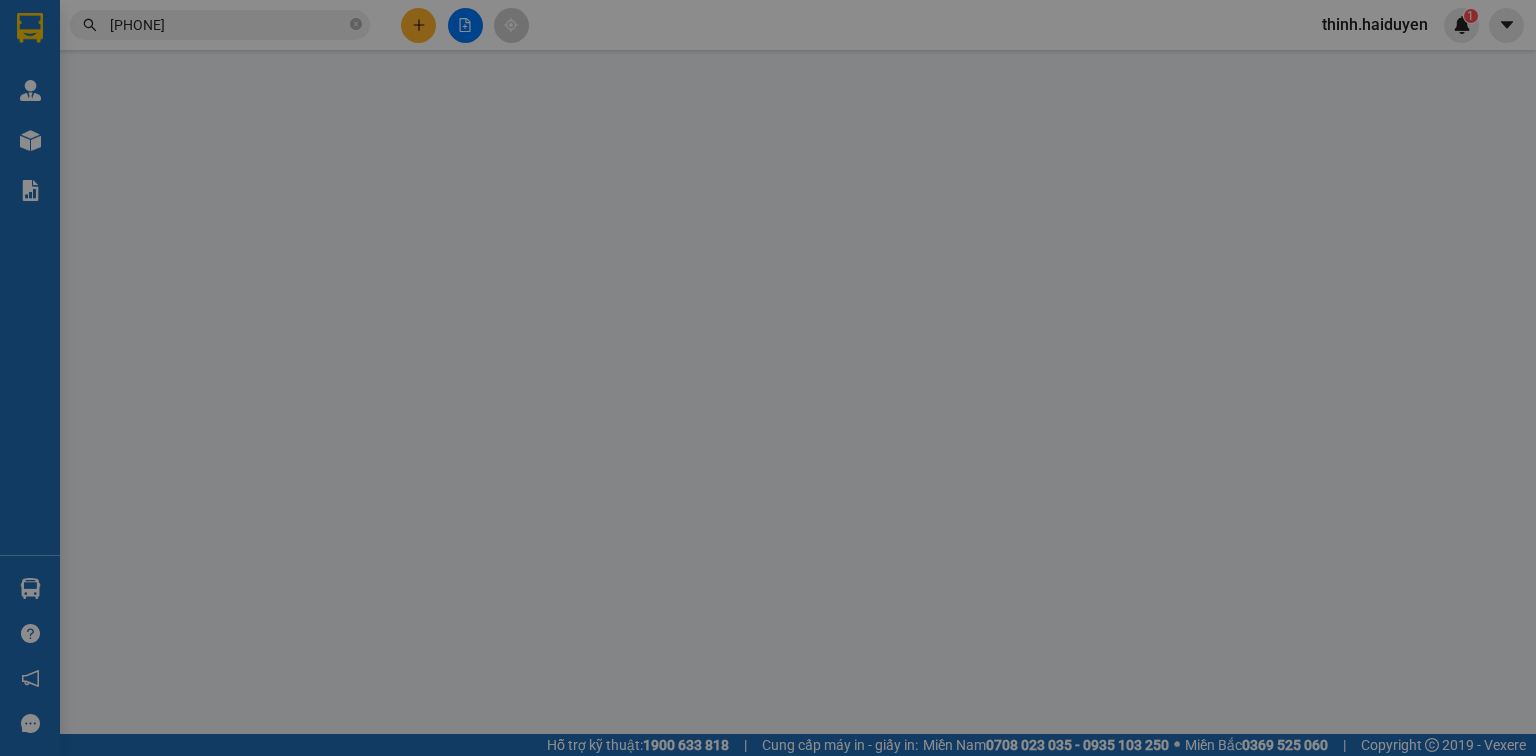 click on "TẠO ĐƠN HÀNG Yêu cầu xuất hóa đơn điện tử" at bounding box center [768, 33] 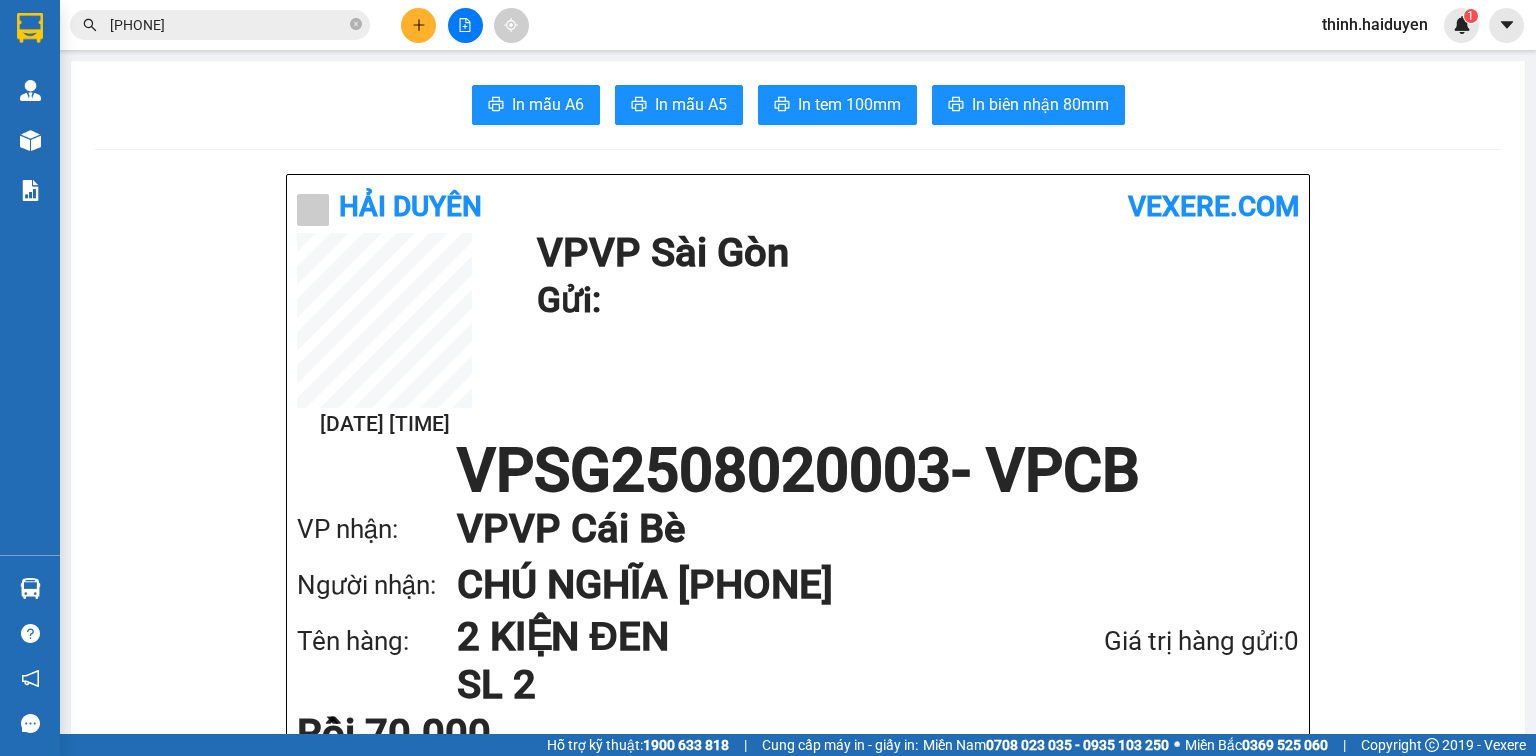 click 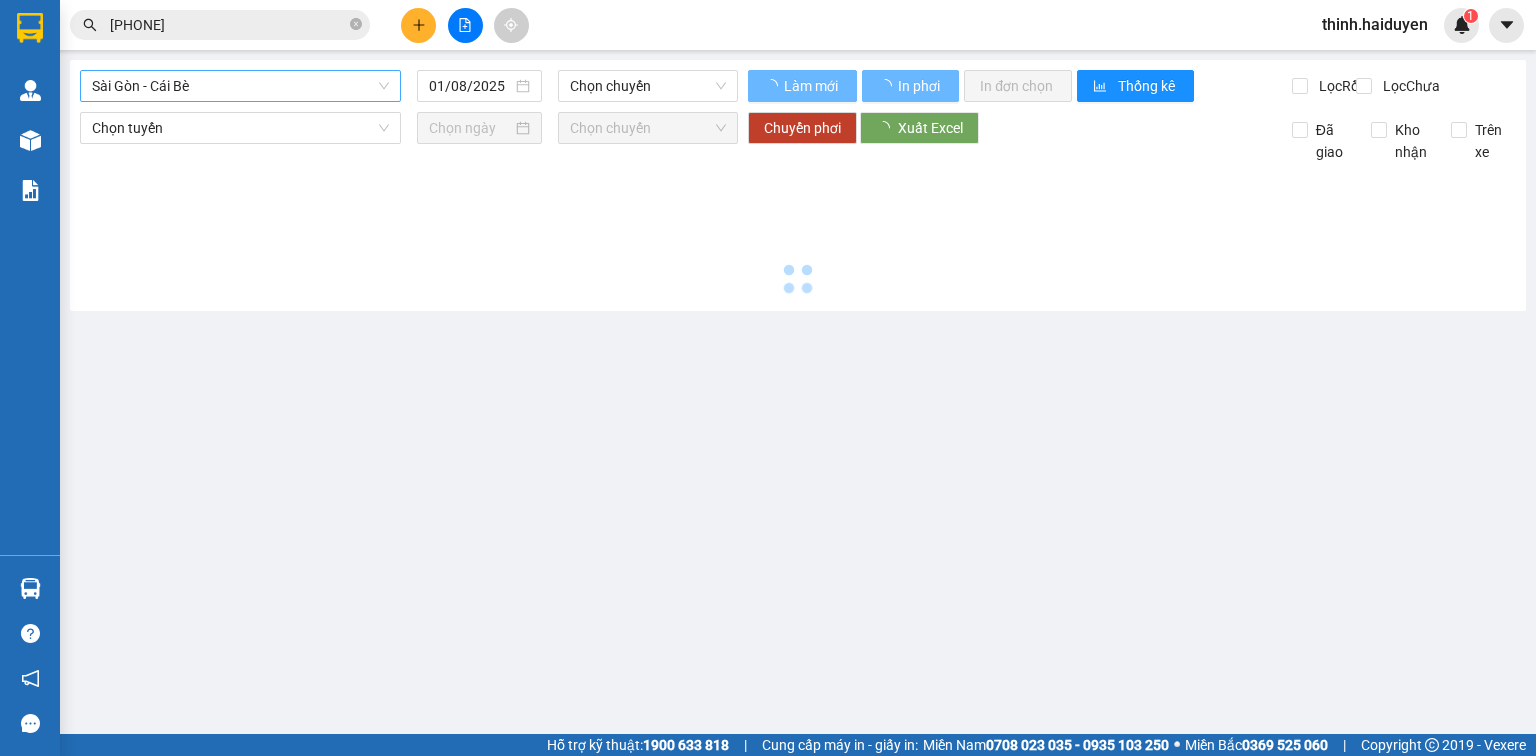 type on "02/08/2025" 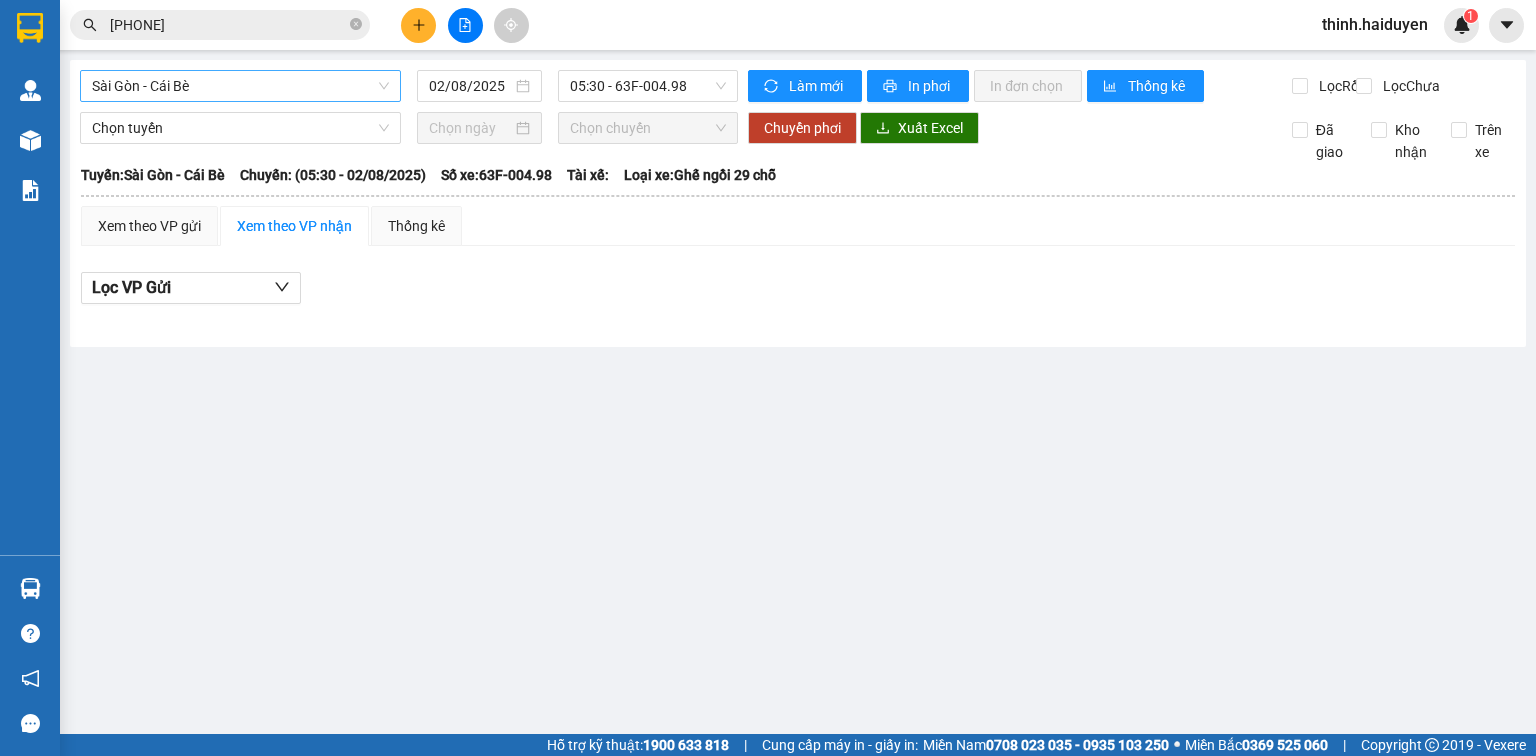click on "Sài Gòn - Cái Bè" at bounding box center [240, 86] 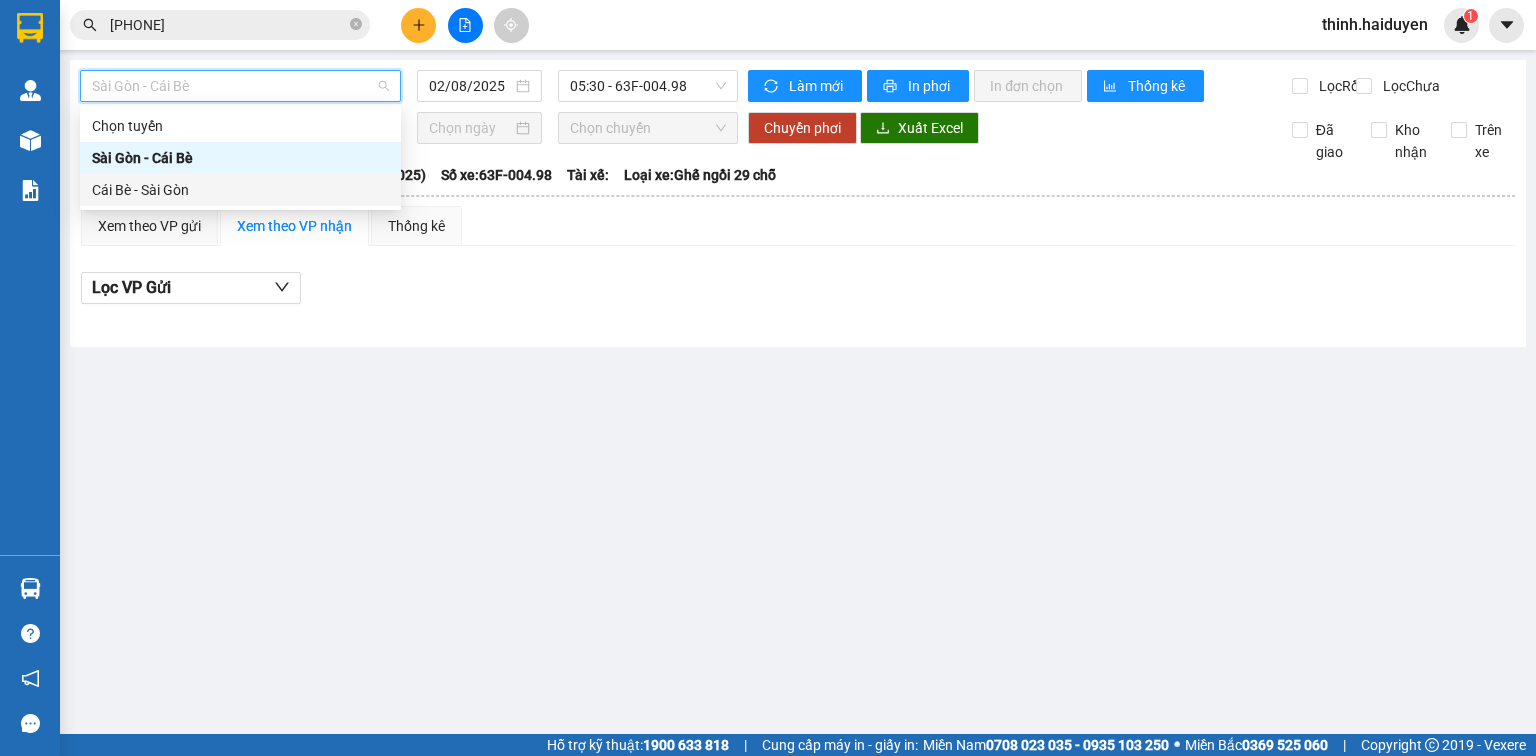 click on "Cái Bè - Sài Gòn" at bounding box center [240, 190] 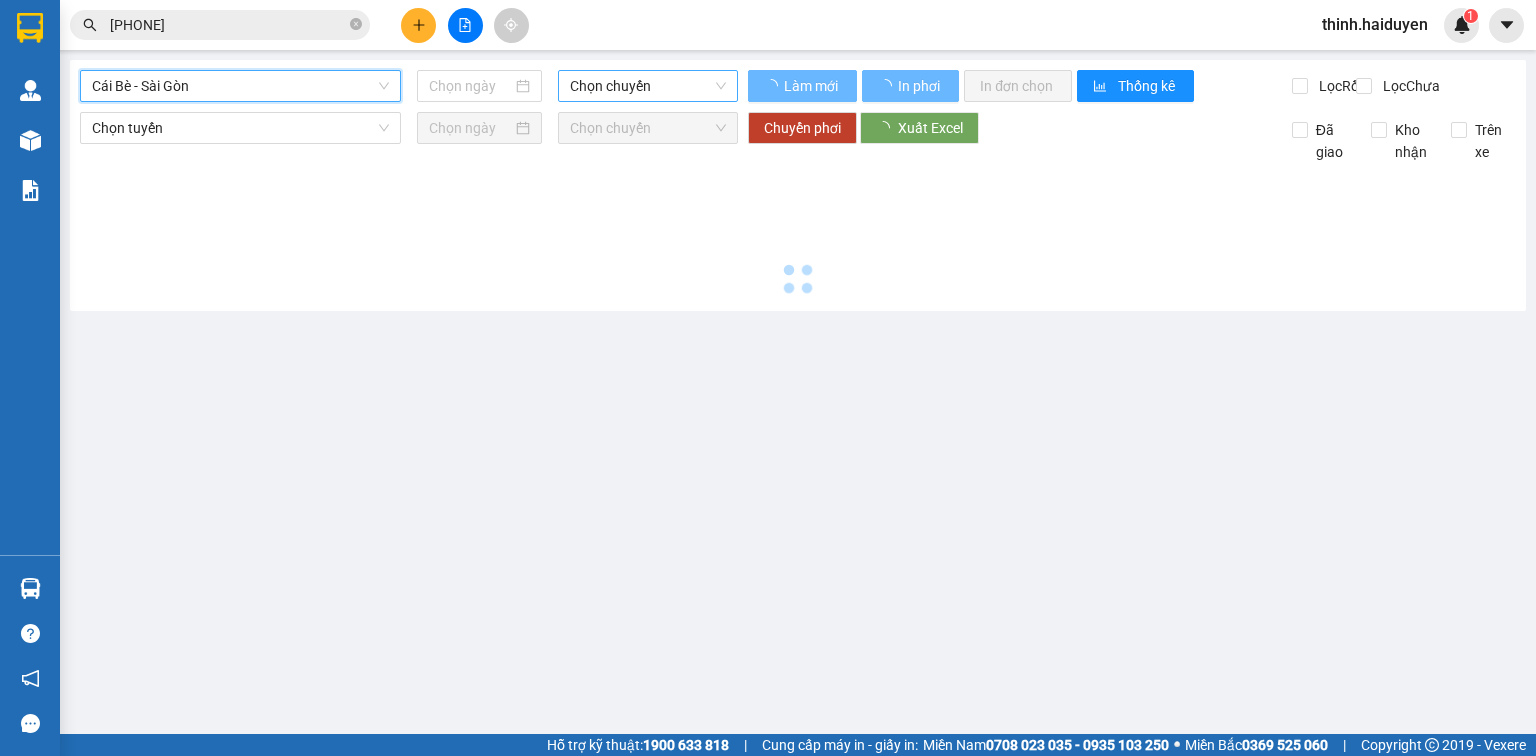 type on "02/08/2025" 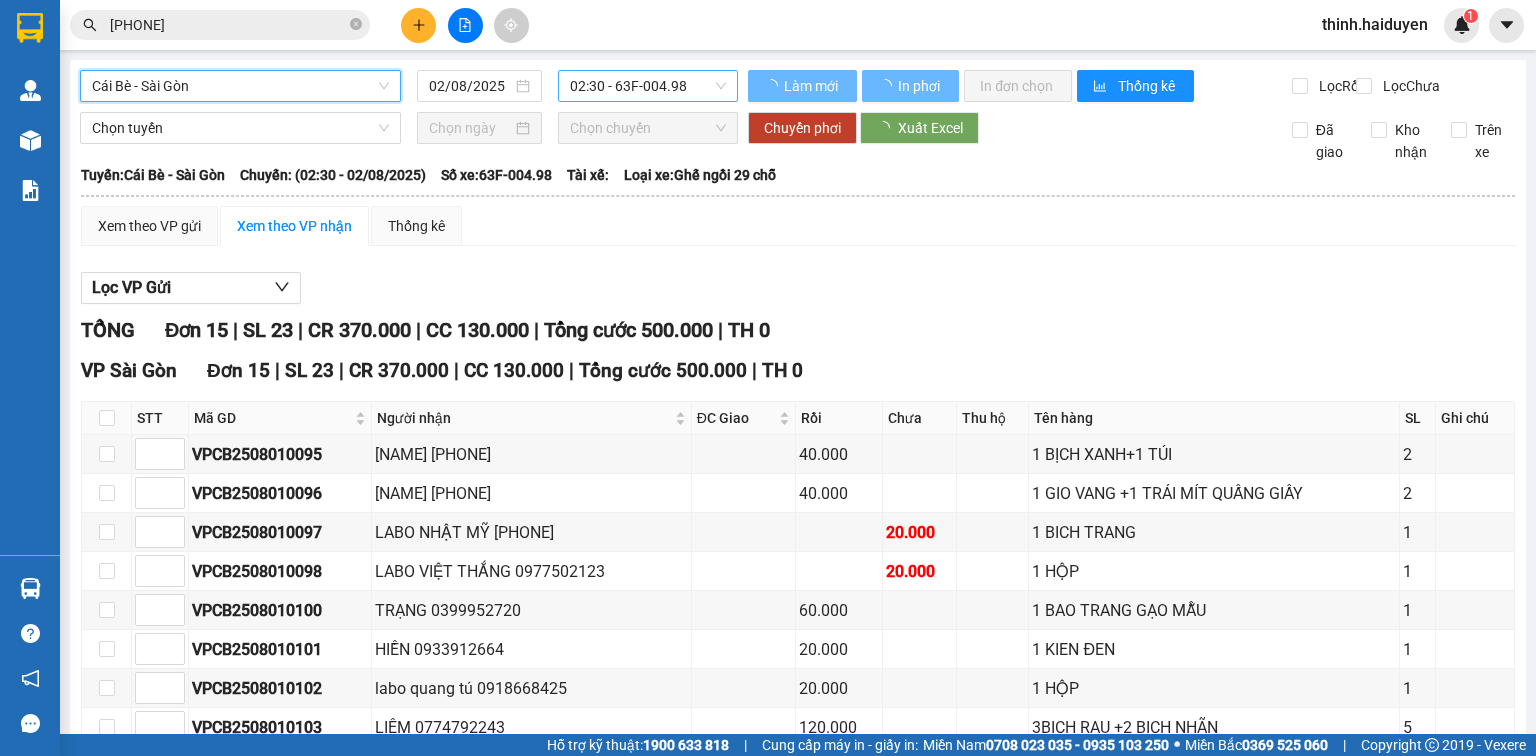 click on "02:30     - 63F-004.98" at bounding box center (648, 86) 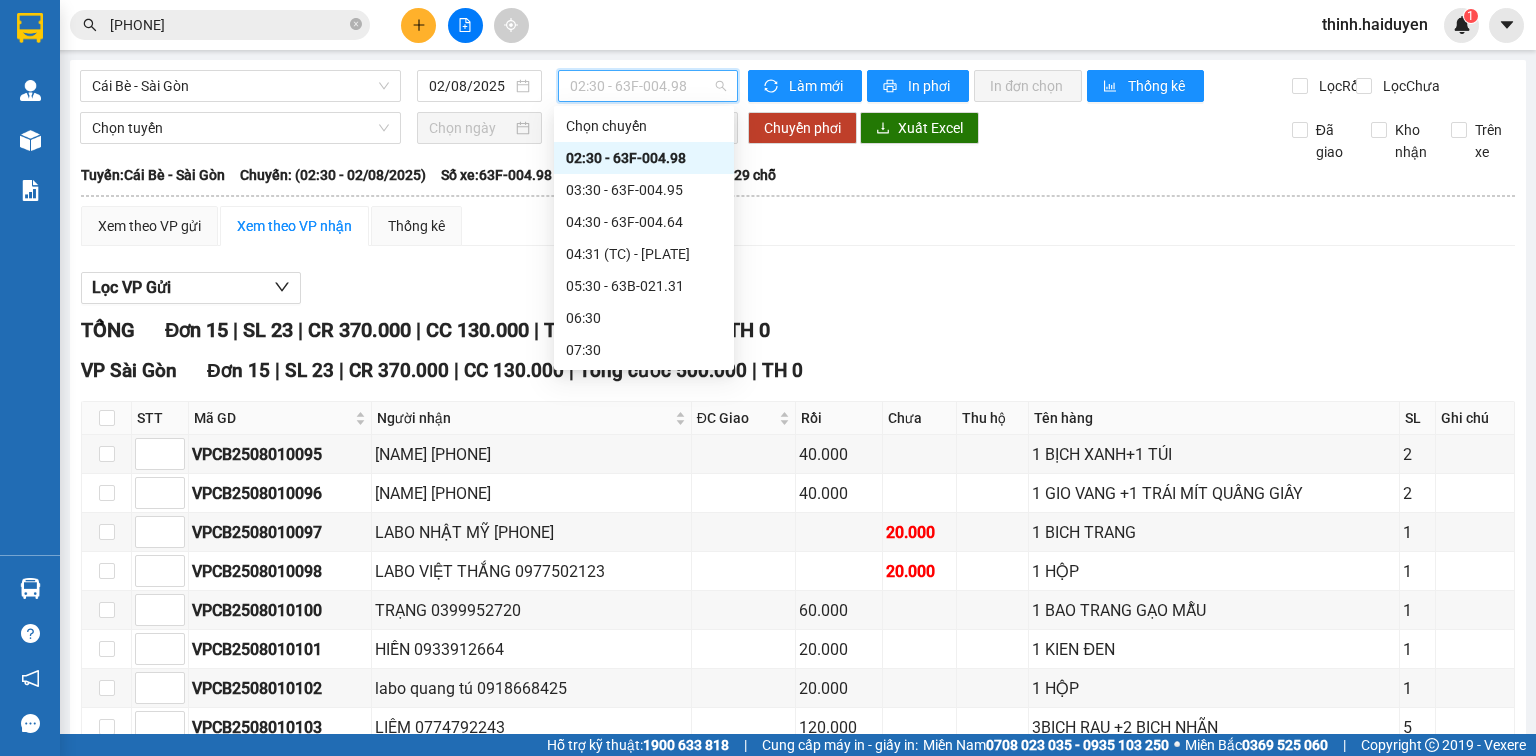 click on "02:30     - 63F-004.98" at bounding box center (644, 158) 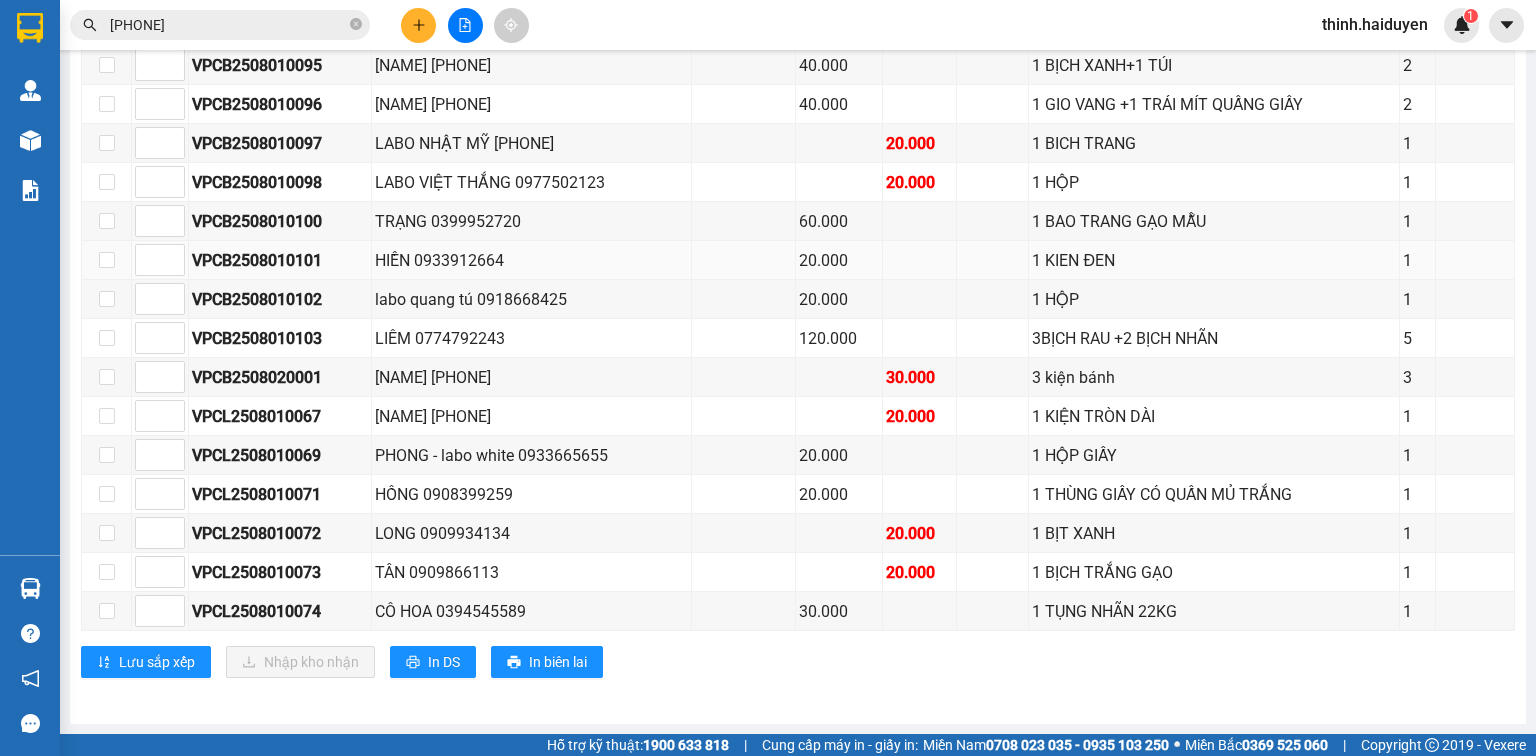 scroll, scrollTop: 0, scrollLeft: 0, axis: both 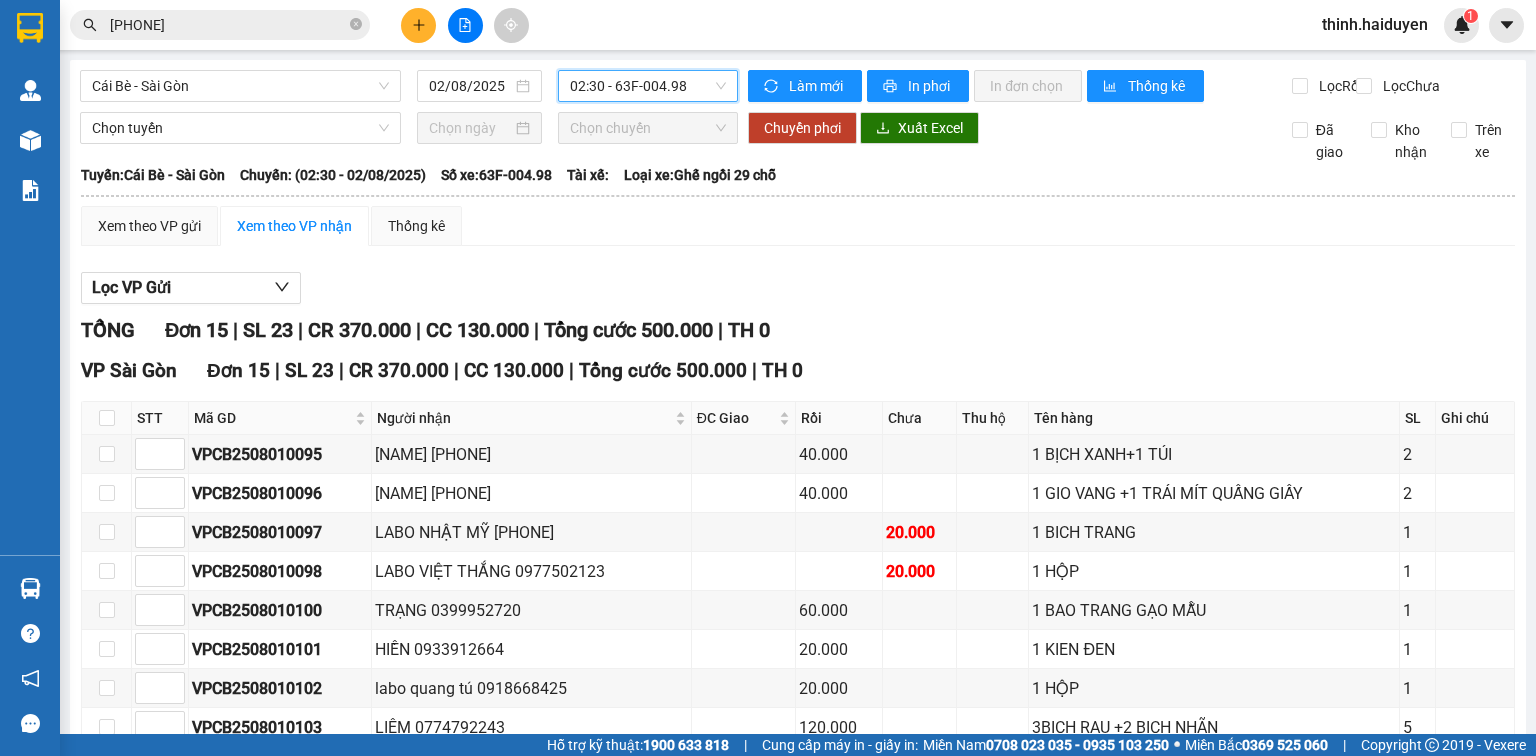 click on "02:30     - 63F-004.98" at bounding box center (648, 86) 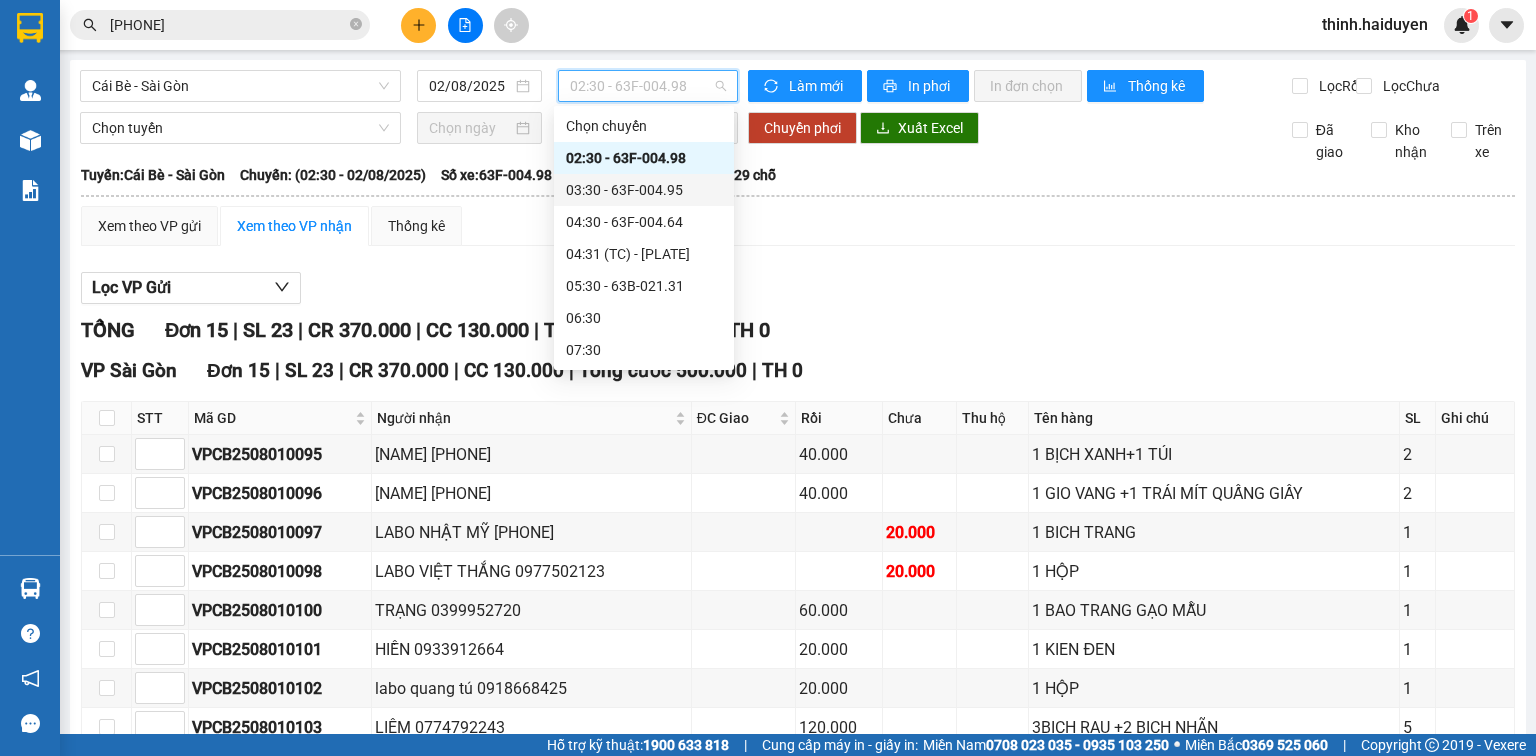 click on "03:30     - 63F-004.95" at bounding box center (644, 190) 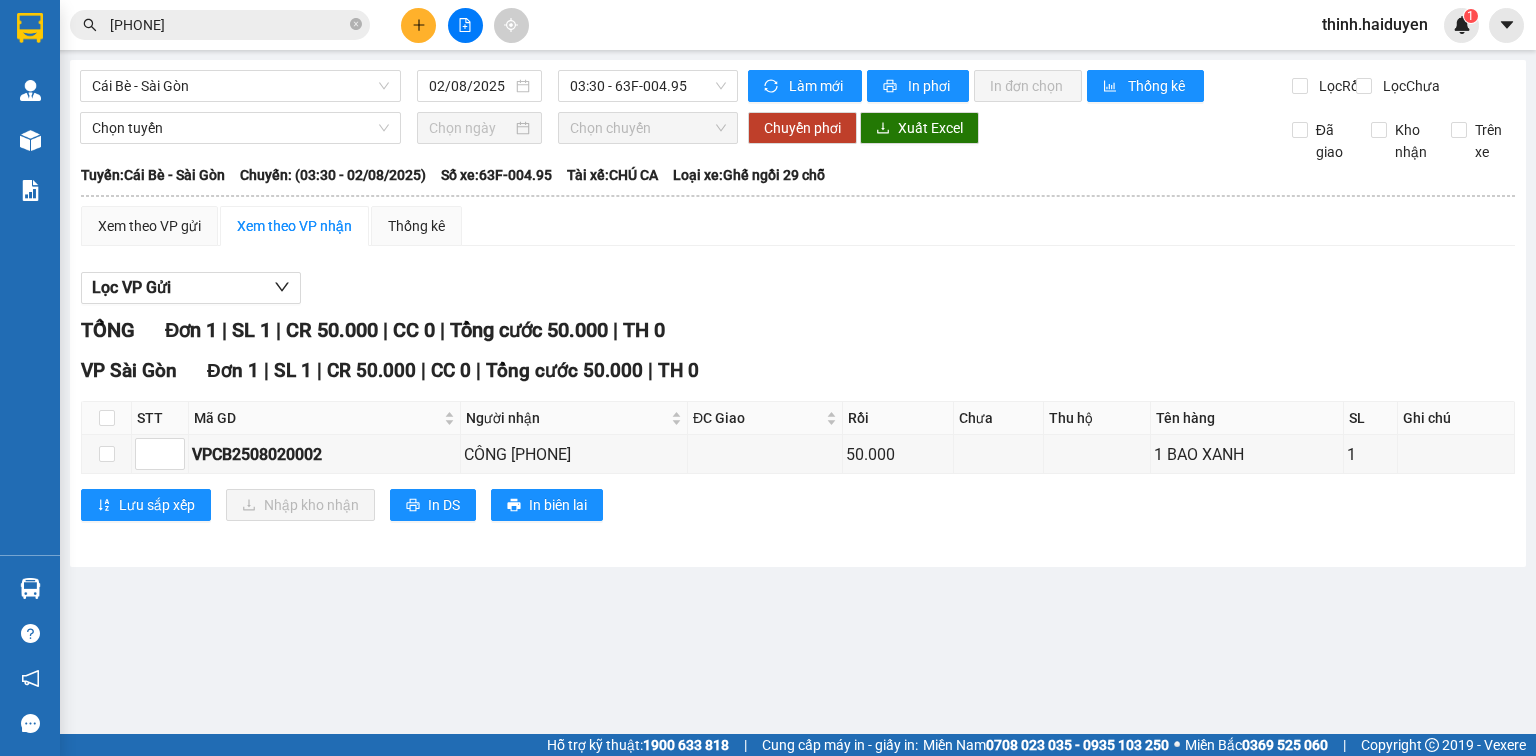 click on "Lọc VP Gửi" at bounding box center [798, 288] 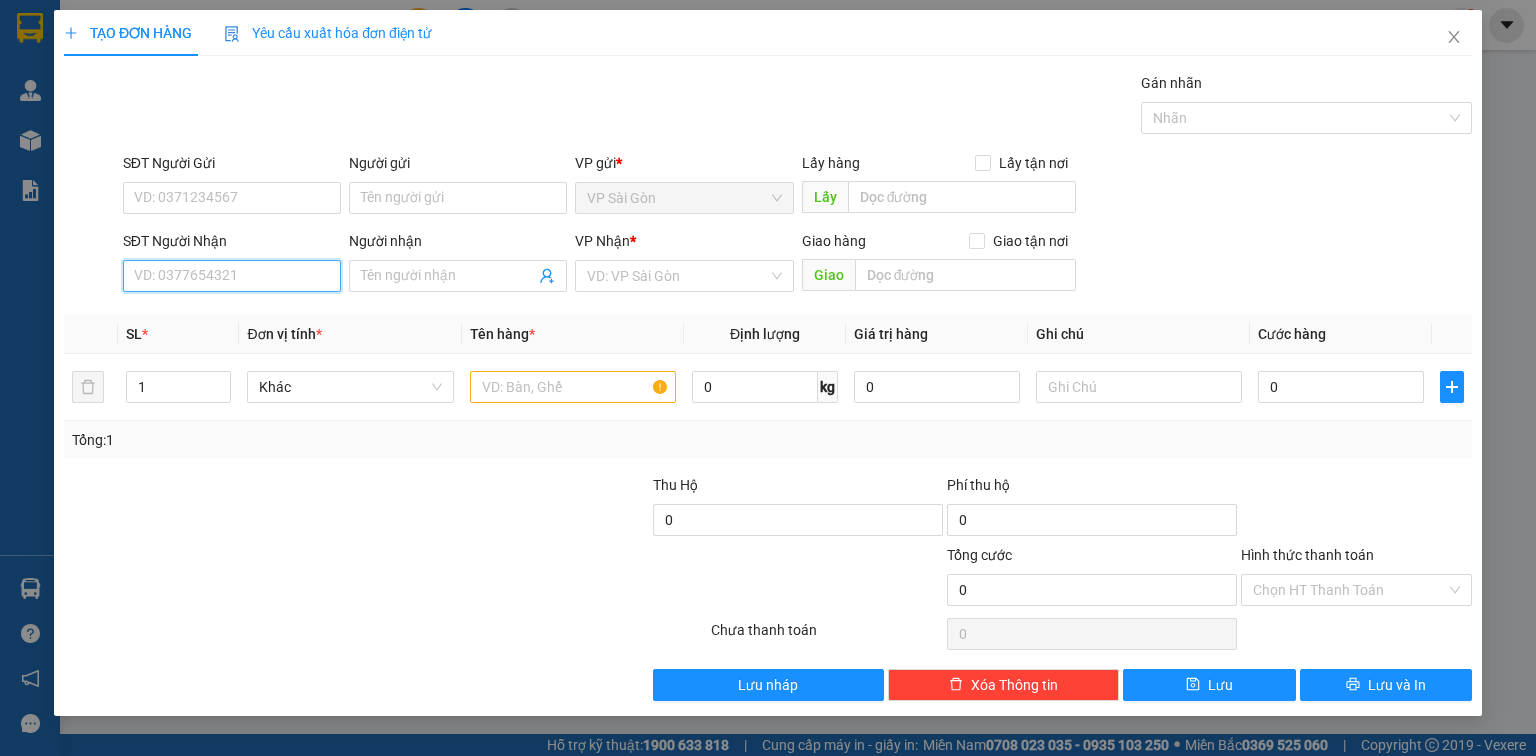 click on "SĐT Người Nhận" at bounding box center (232, 276) 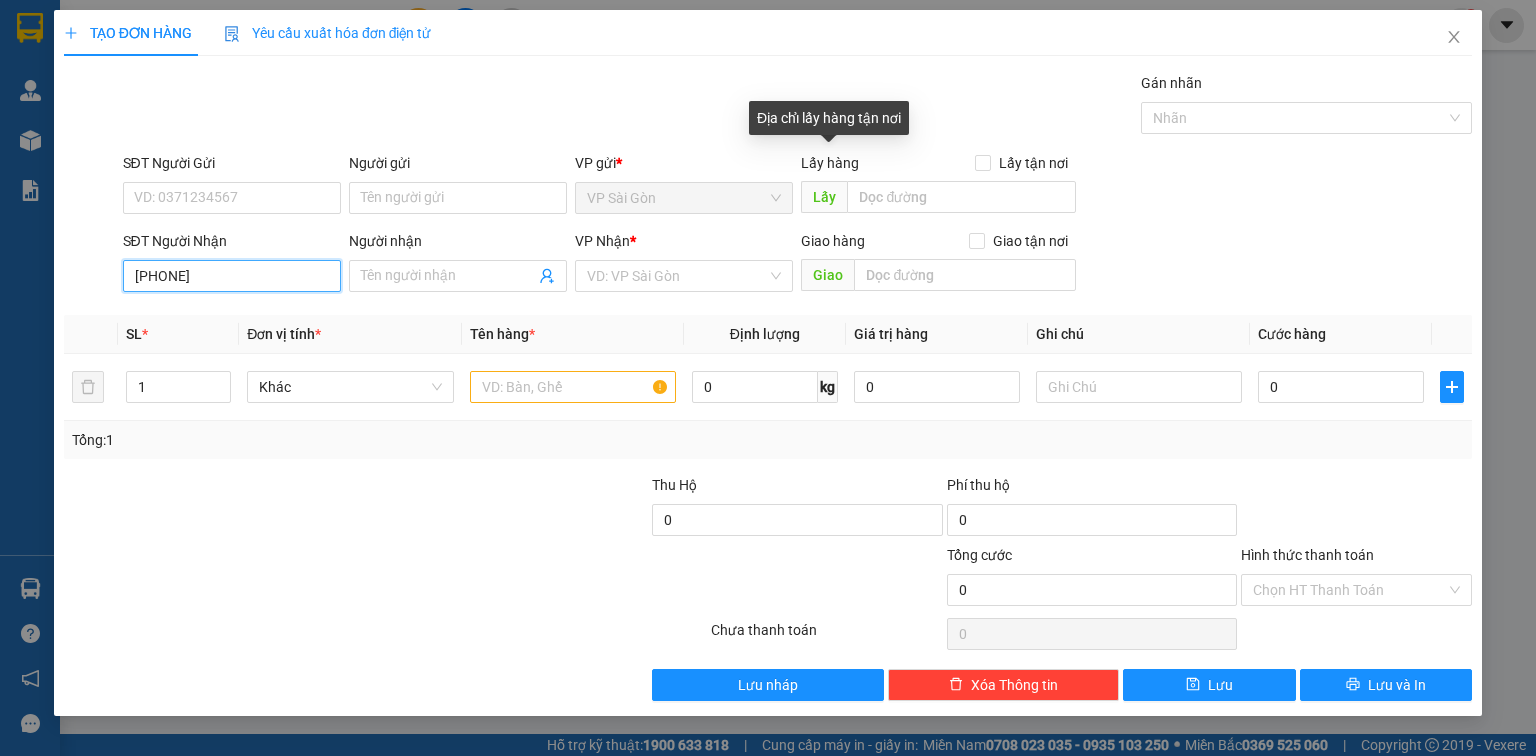 type on "0327395057" 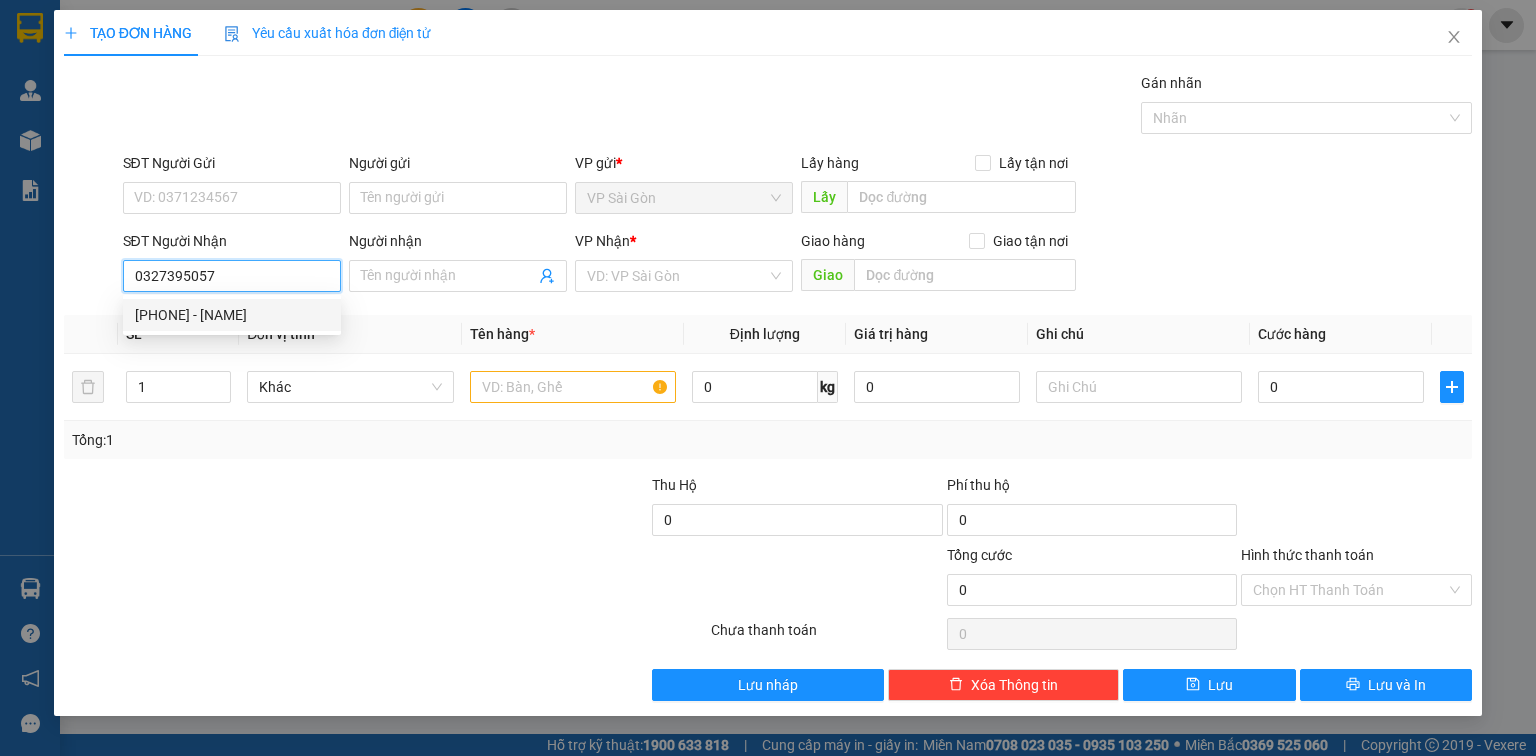 click on "[PHONE] - [NAME]" at bounding box center (232, 315) 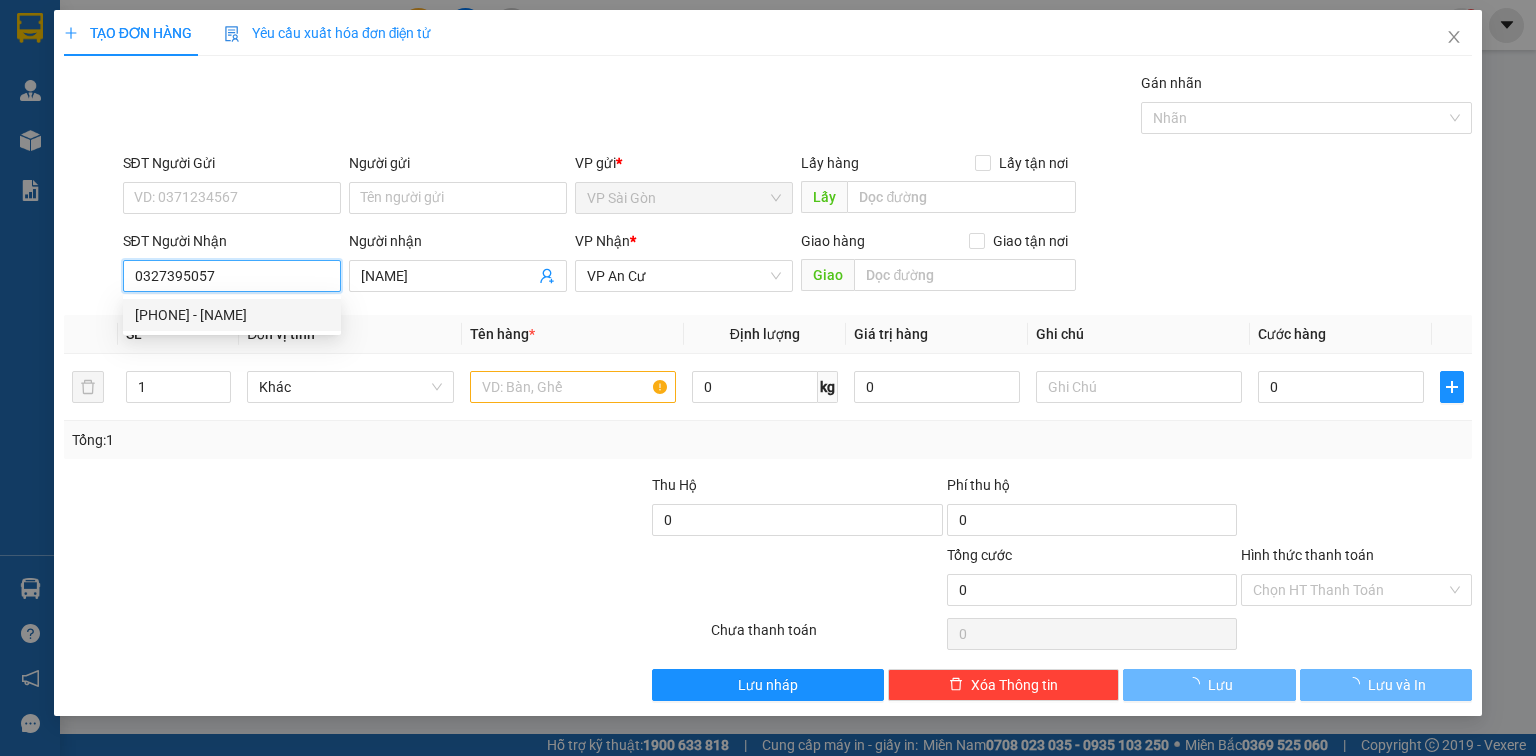 type on "[NAME]" 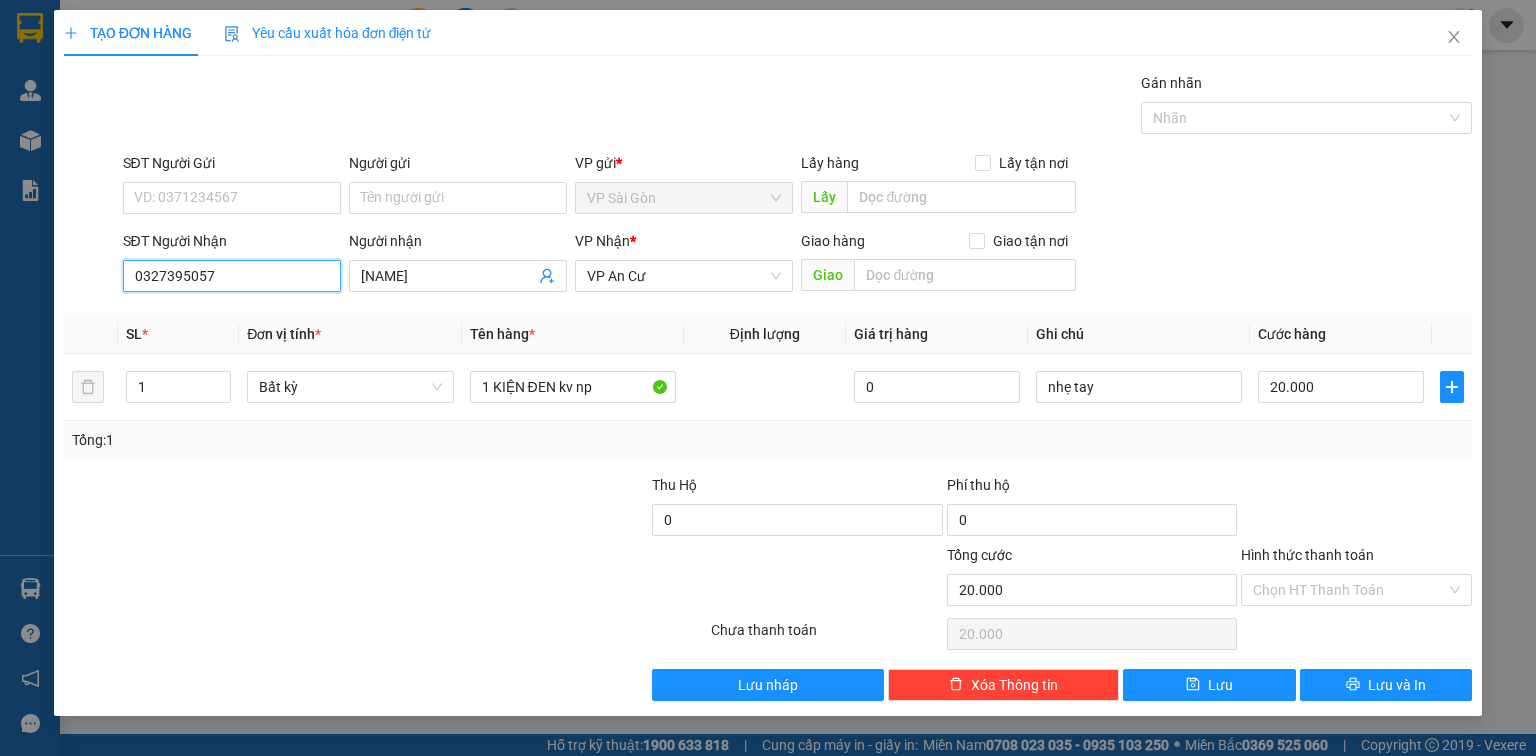 type on "0327395057" 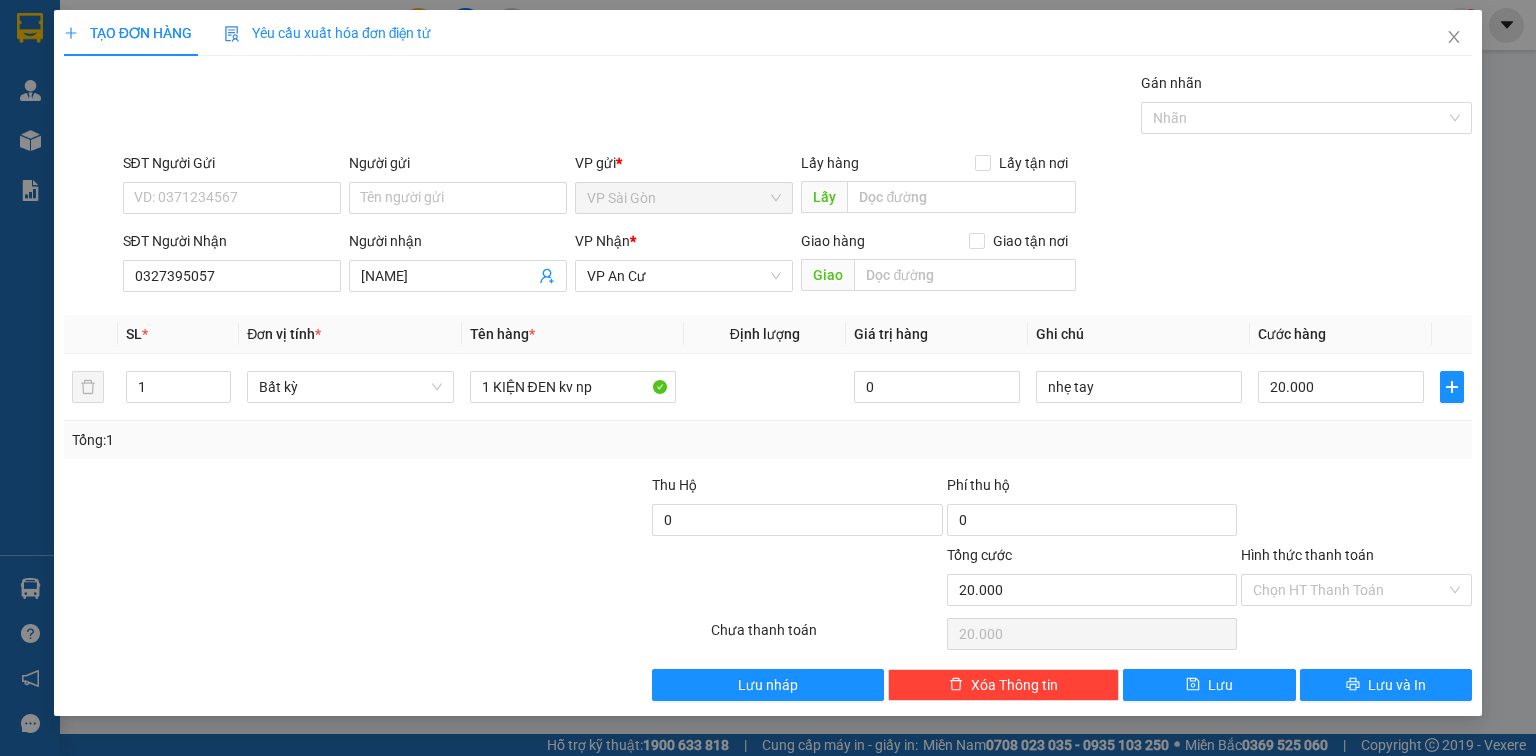 click at bounding box center (1356, 509) 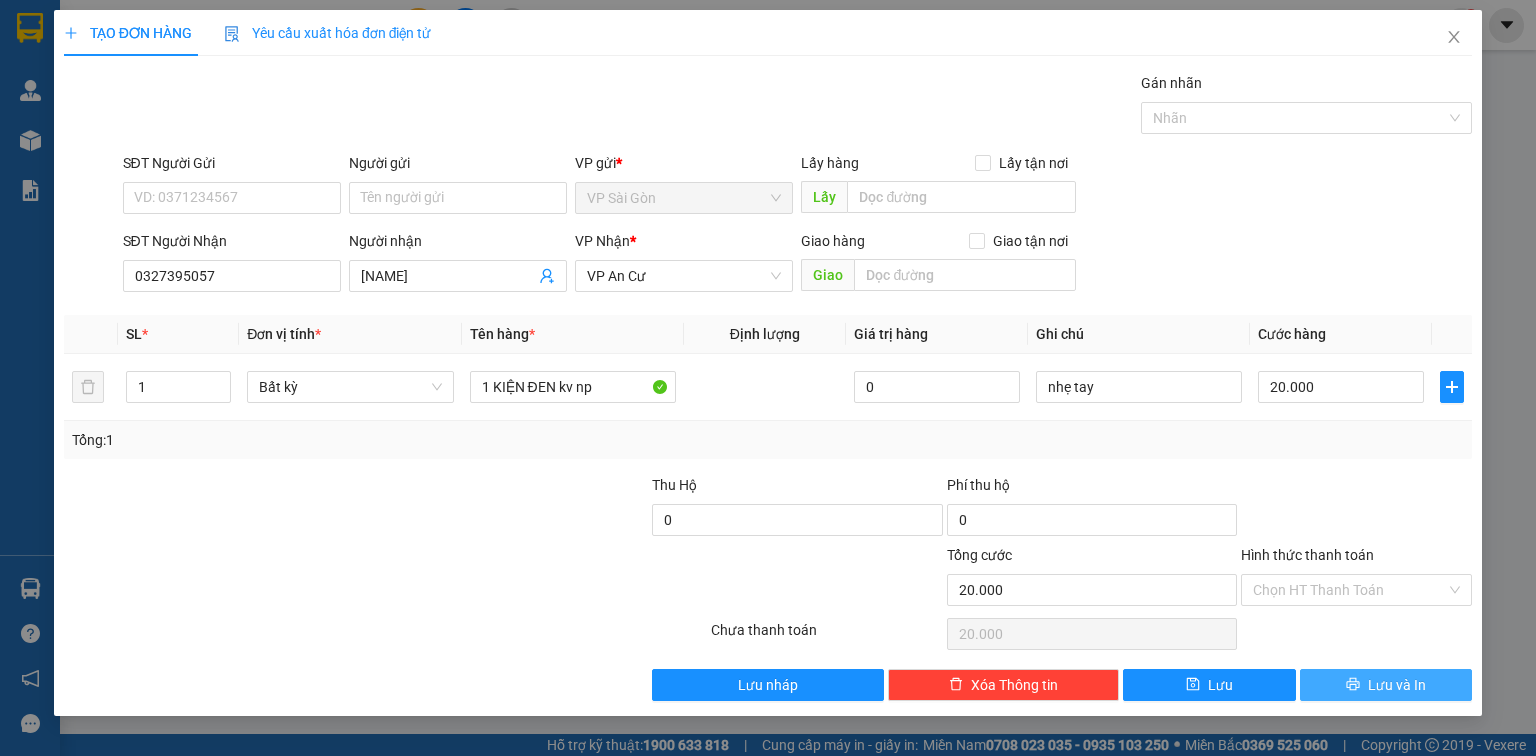 click on "Lưu và In" at bounding box center (1397, 685) 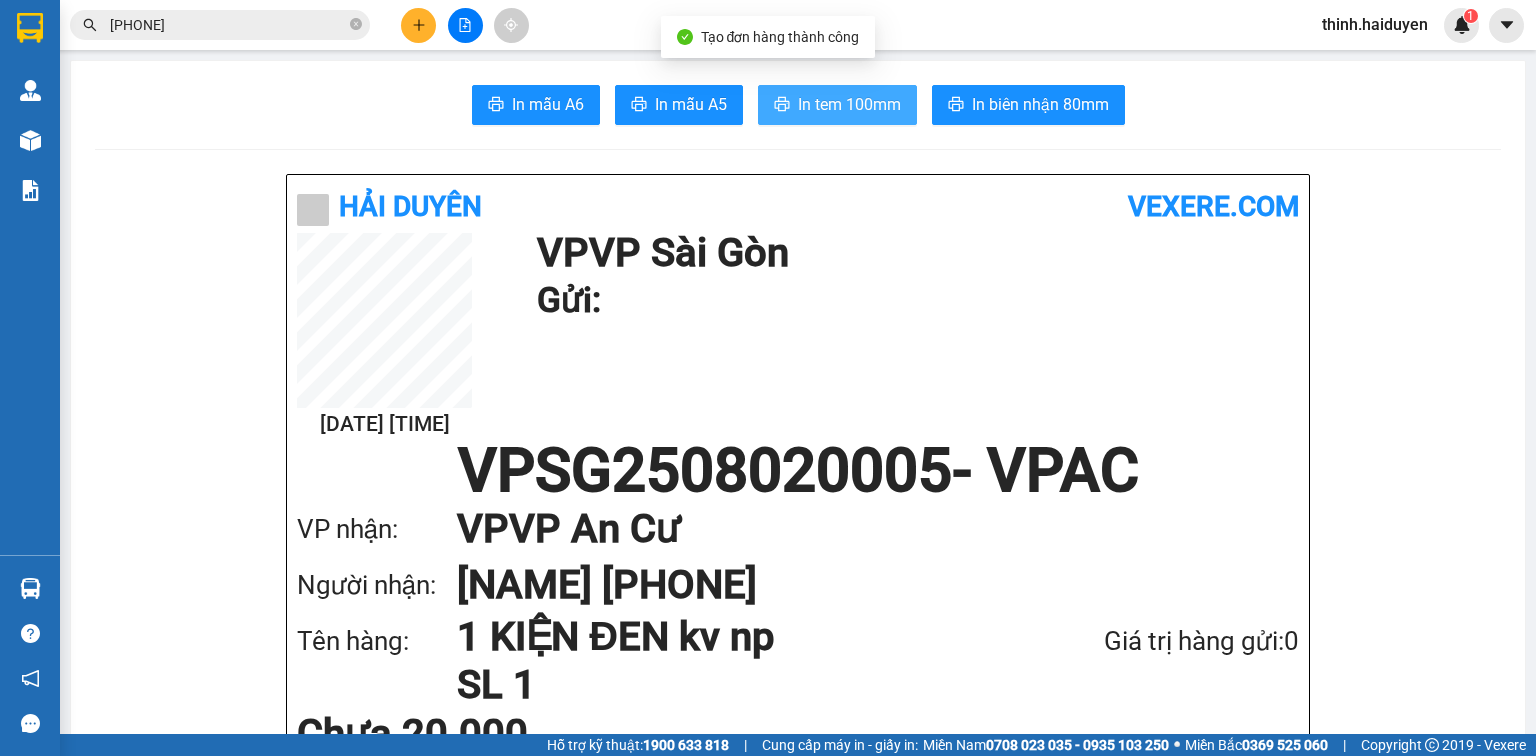 click on "In tem 100mm" at bounding box center [849, 104] 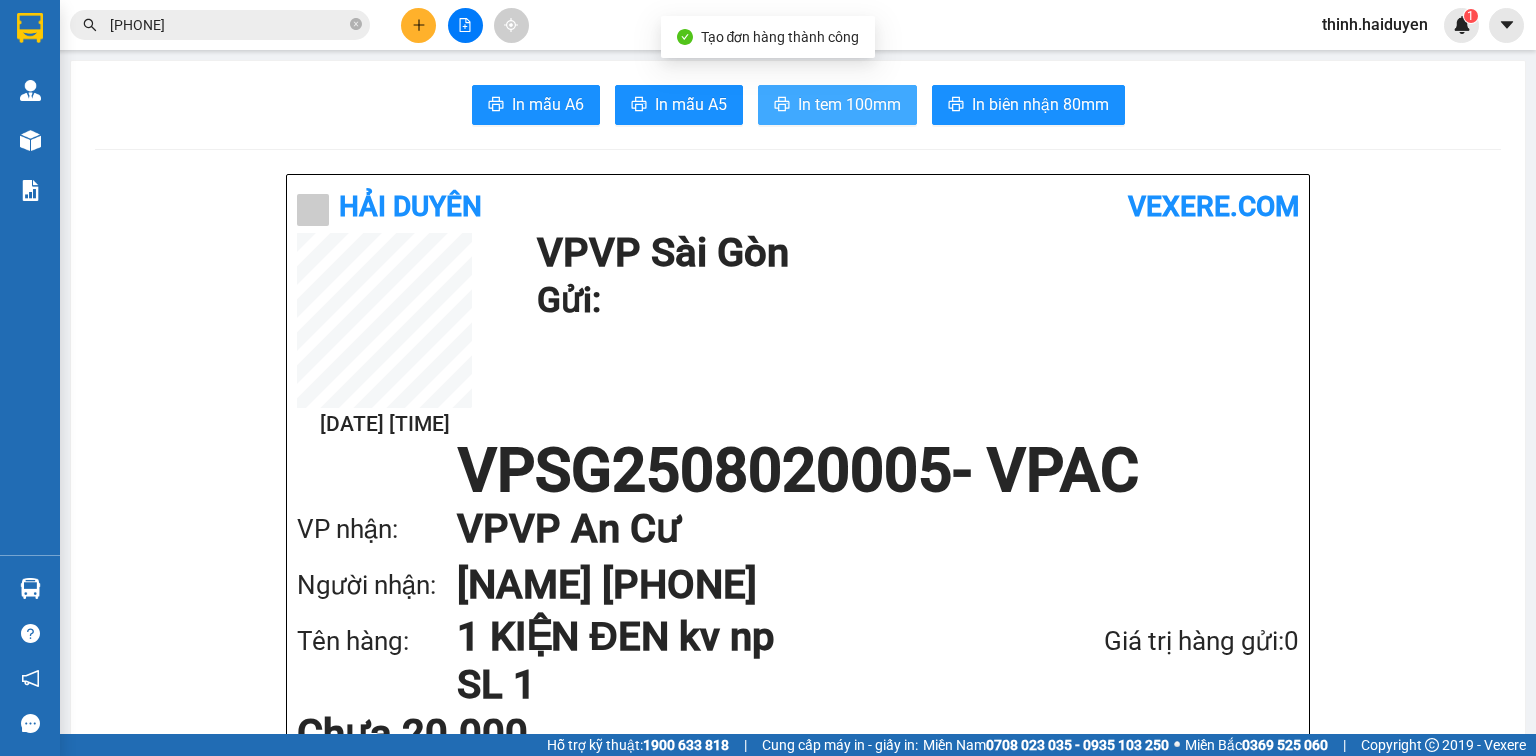 scroll, scrollTop: 0, scrollLeft: 0, axis: both 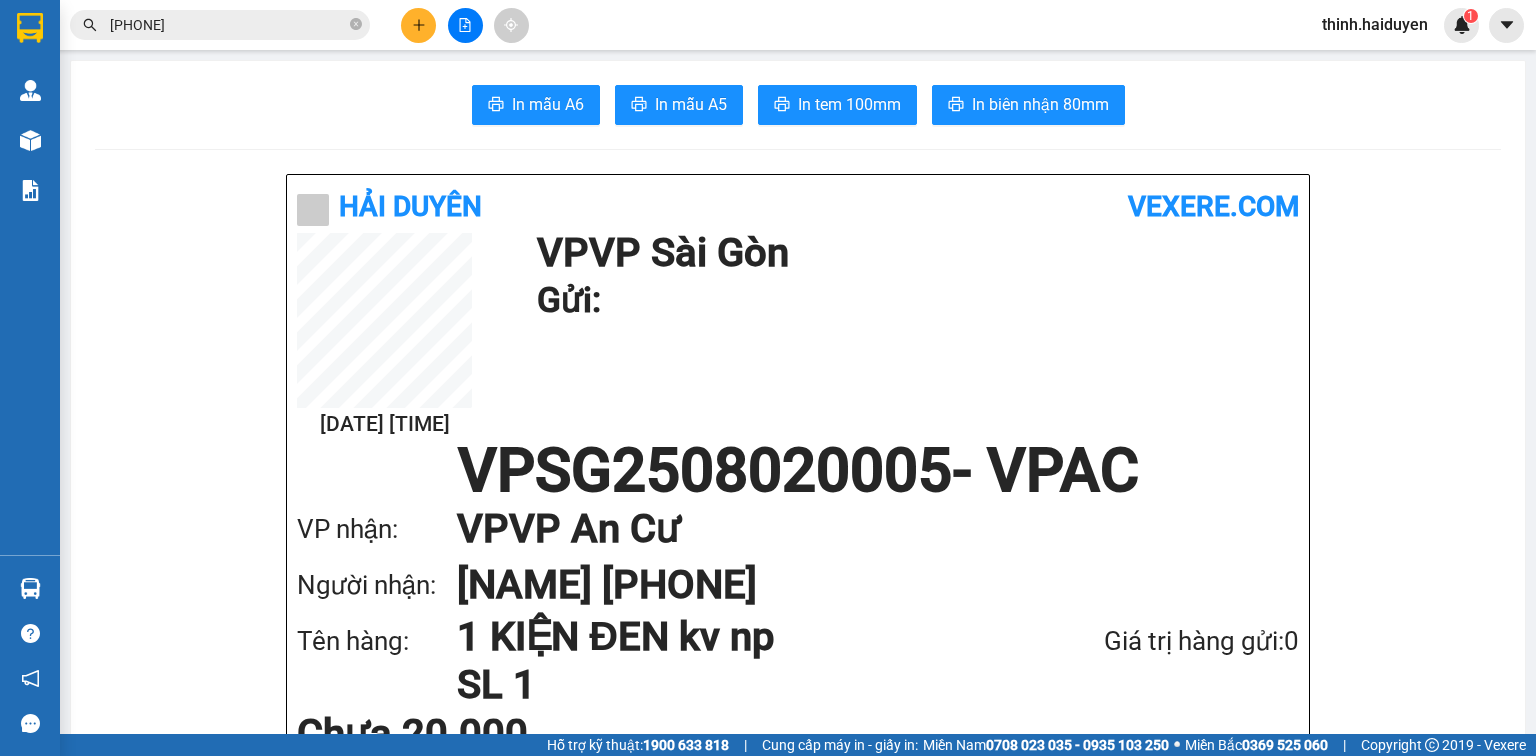 click at bounding box center (465, 25) 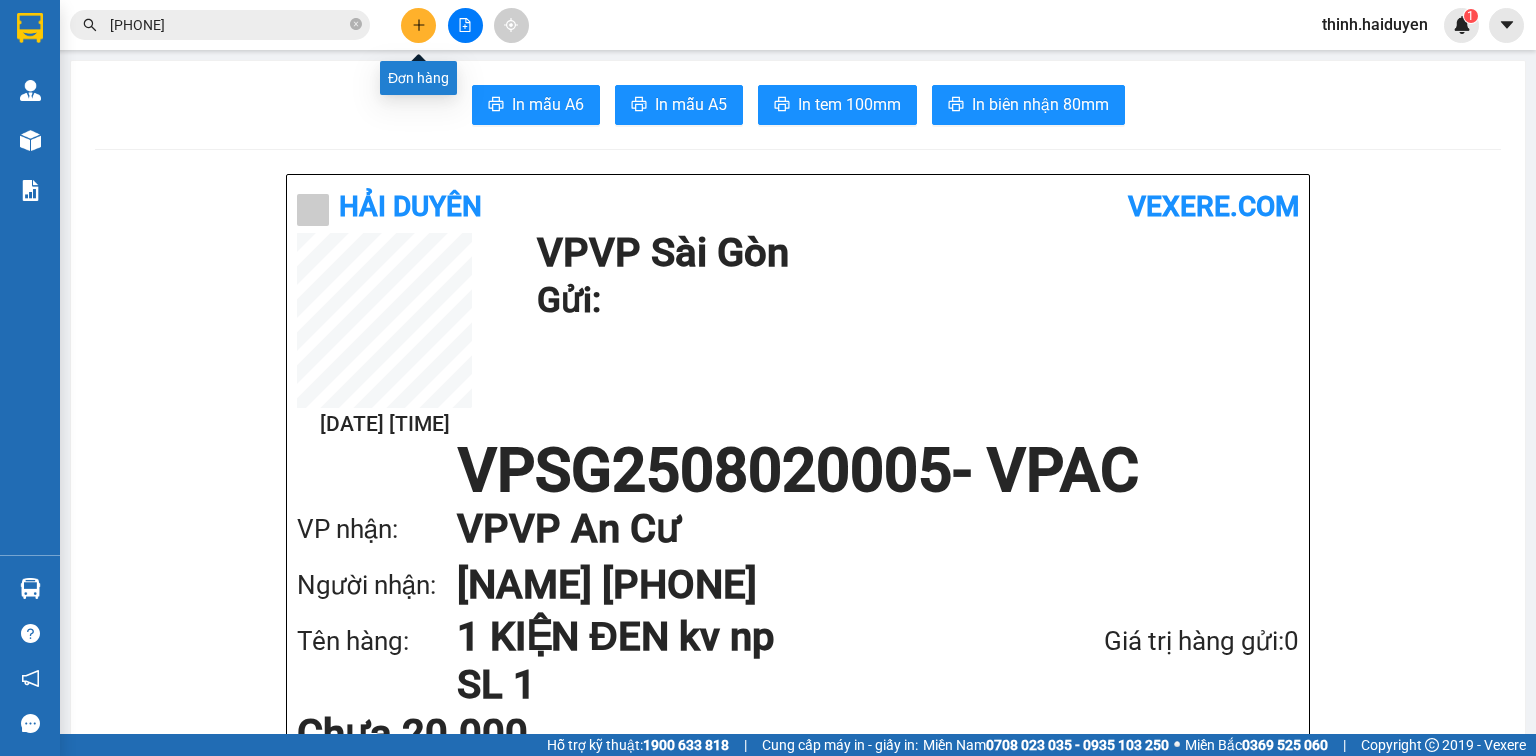 click at bounding box center (418, 25) 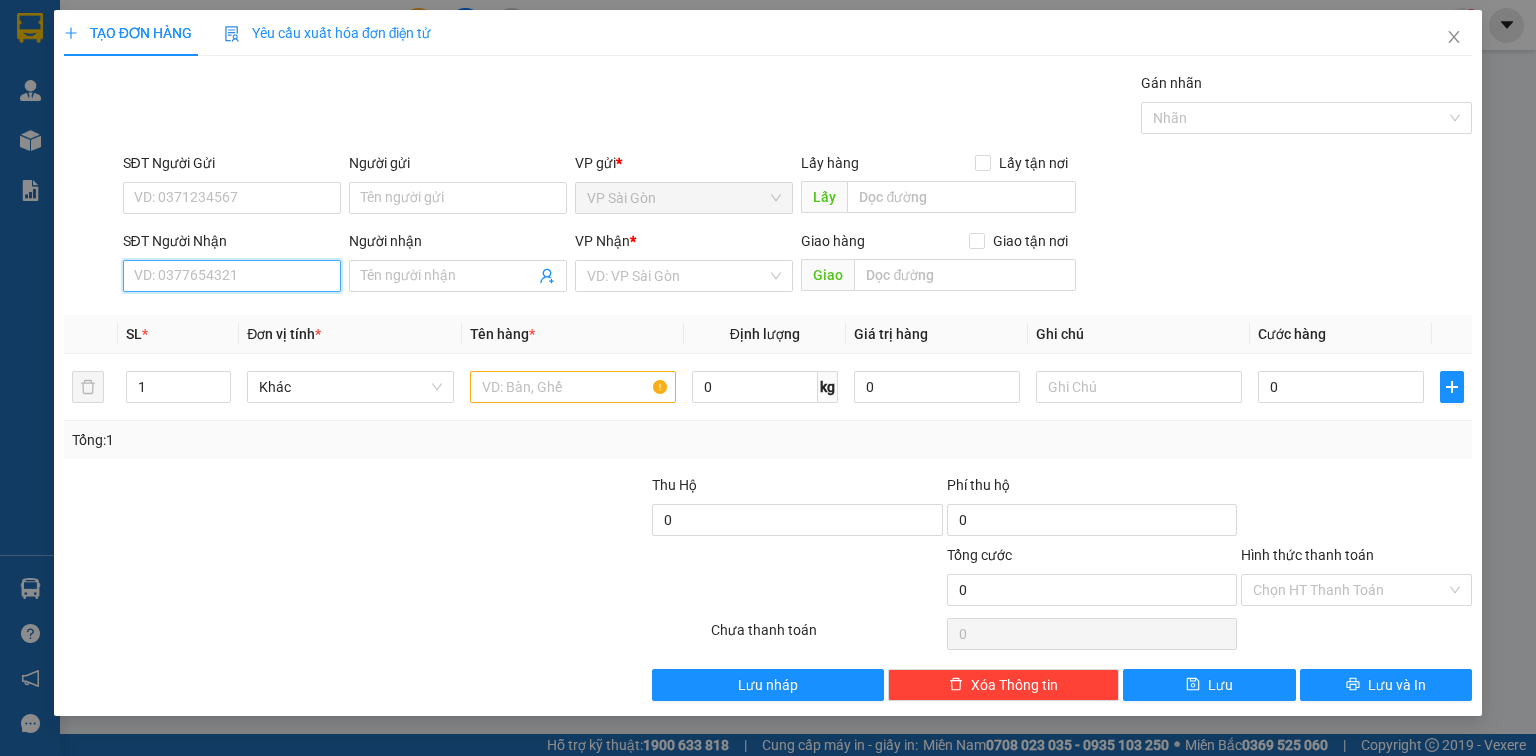 click on "SĐT Người Nhận" at bounding box center (232, 276) 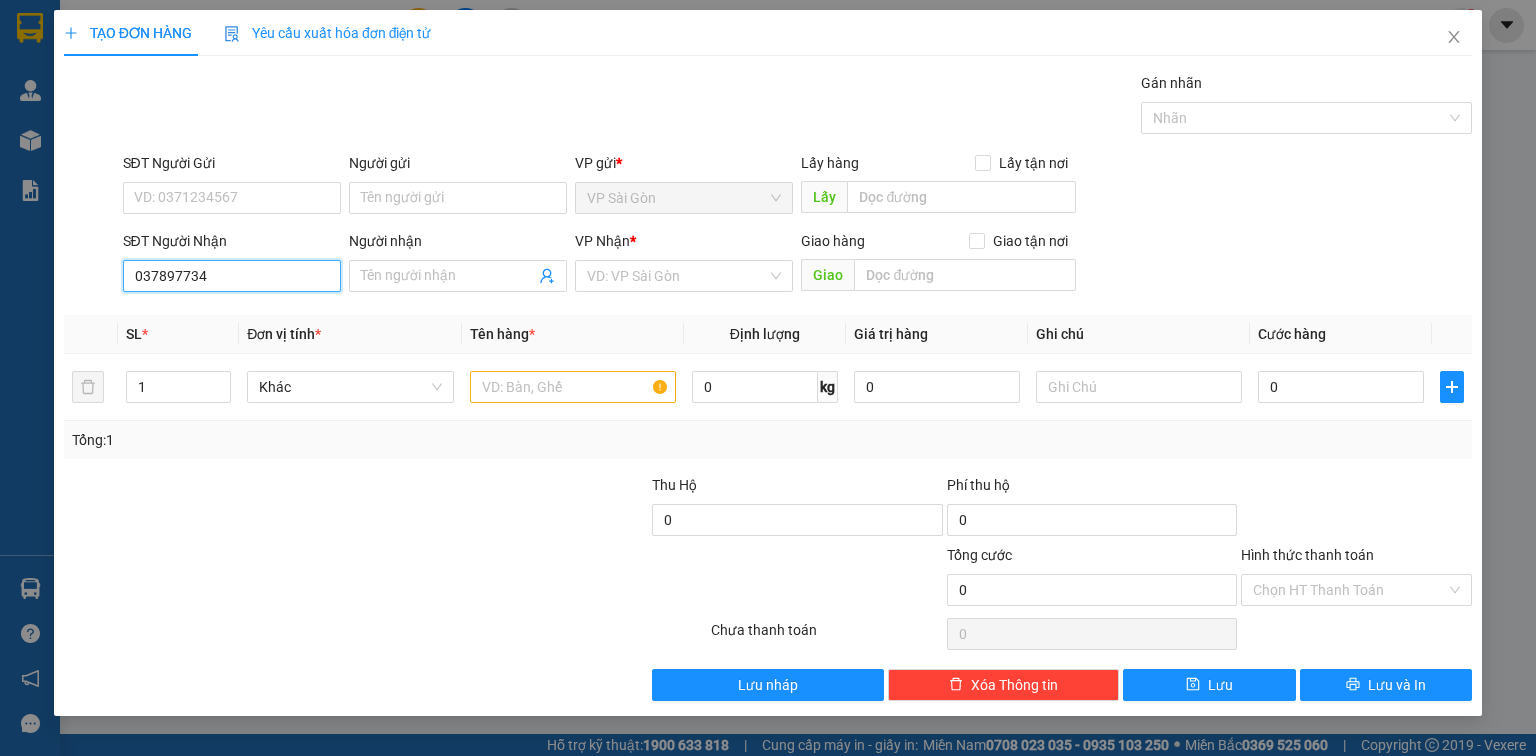 type on "0378977345" 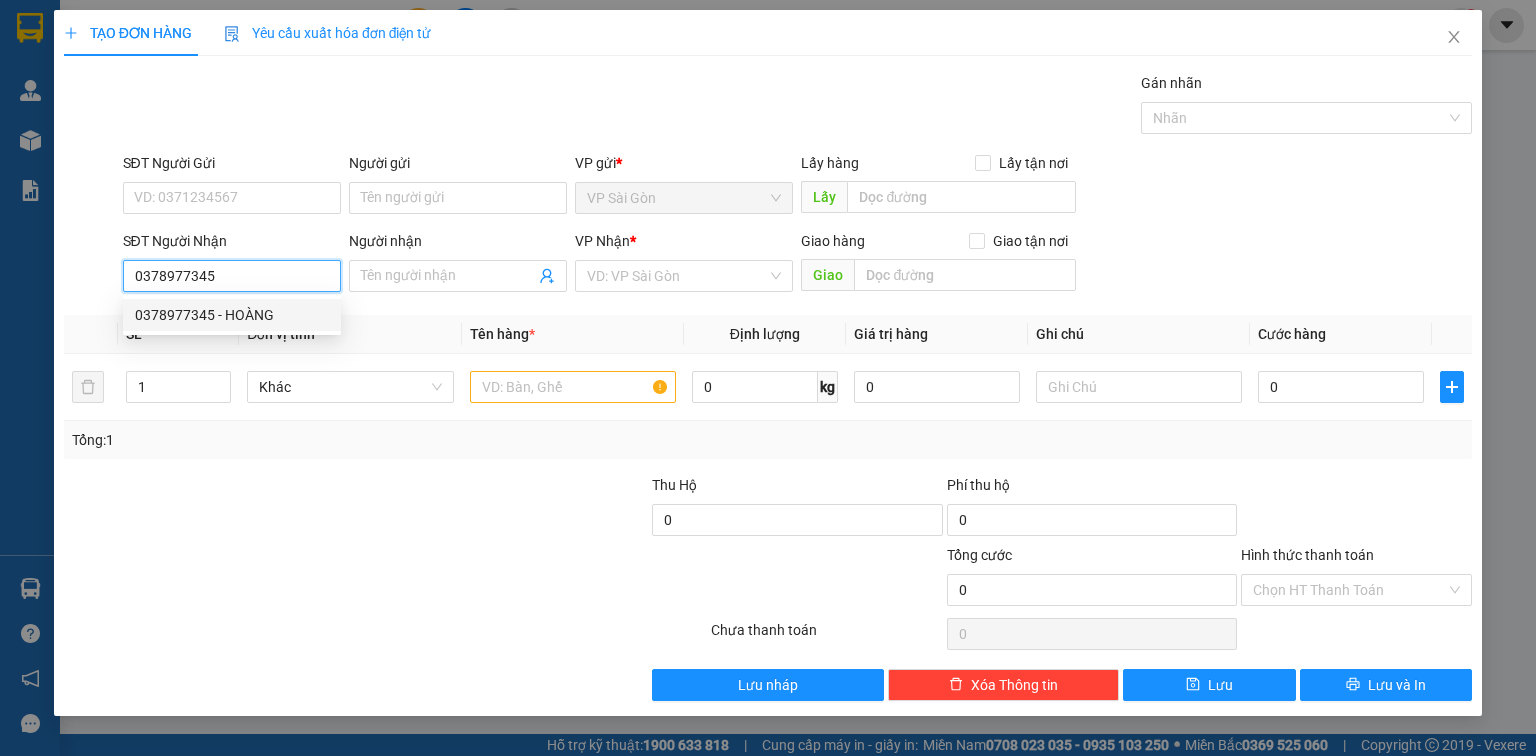 click on "0378977345 - HOÀNG" at bounding box center [232, 315] 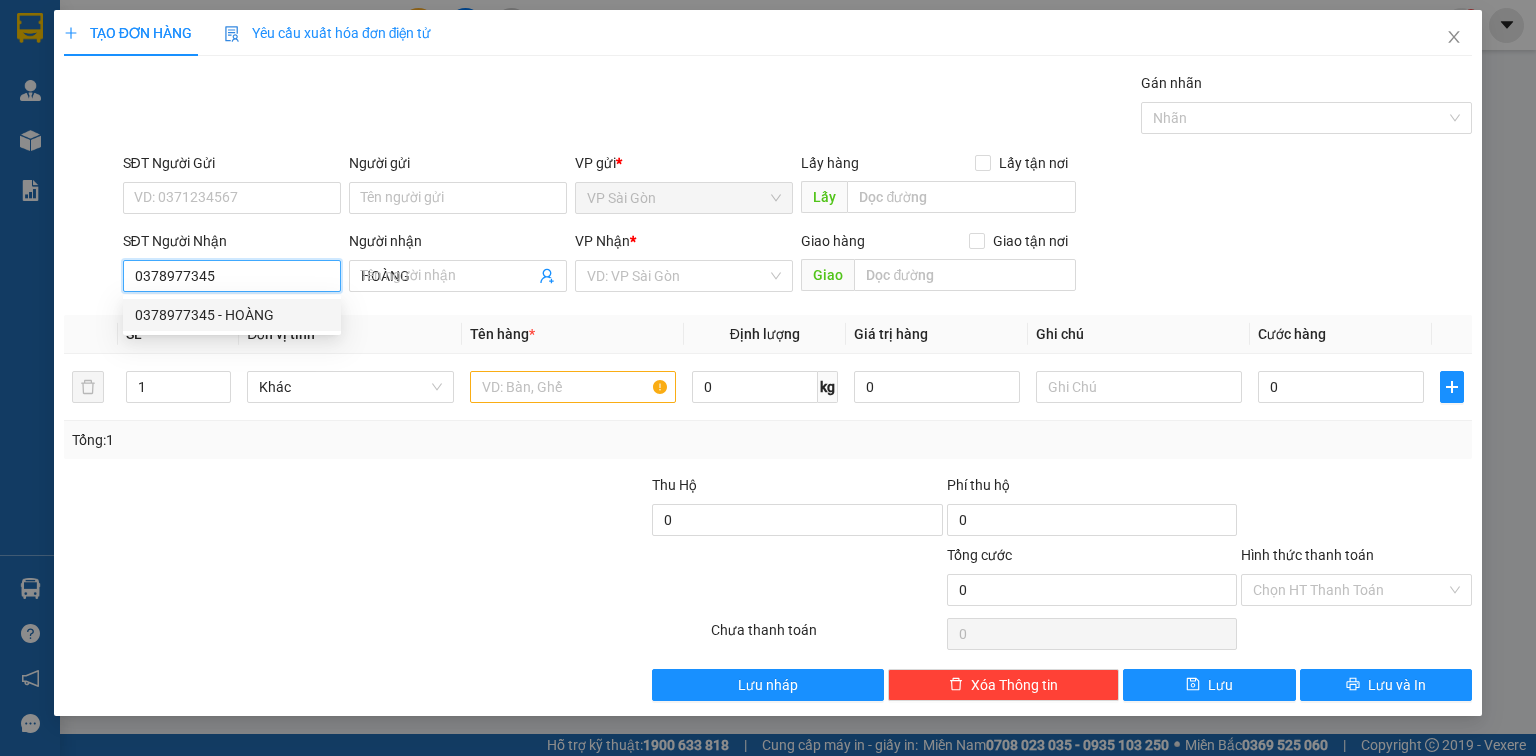 type on "20.000" 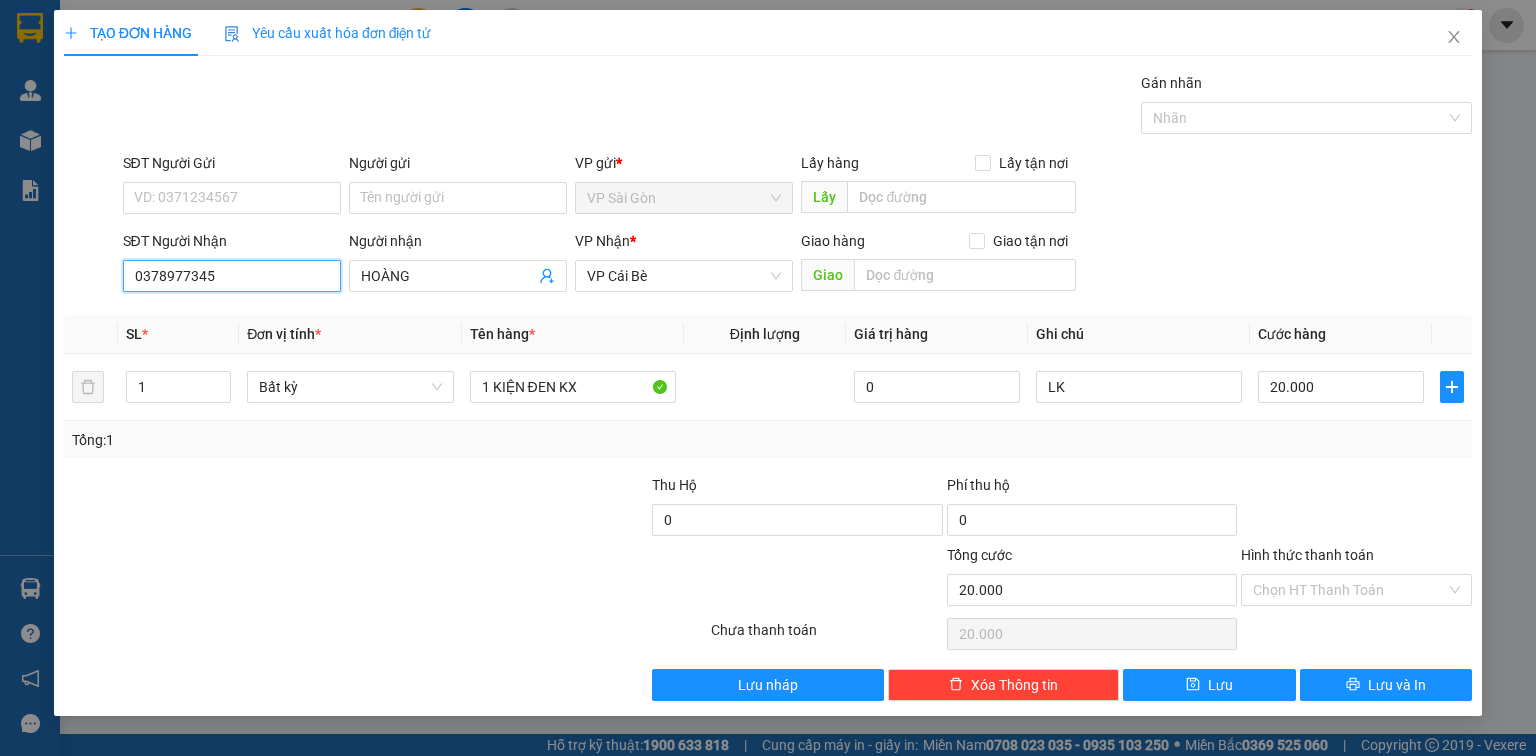 type on "0378977345" 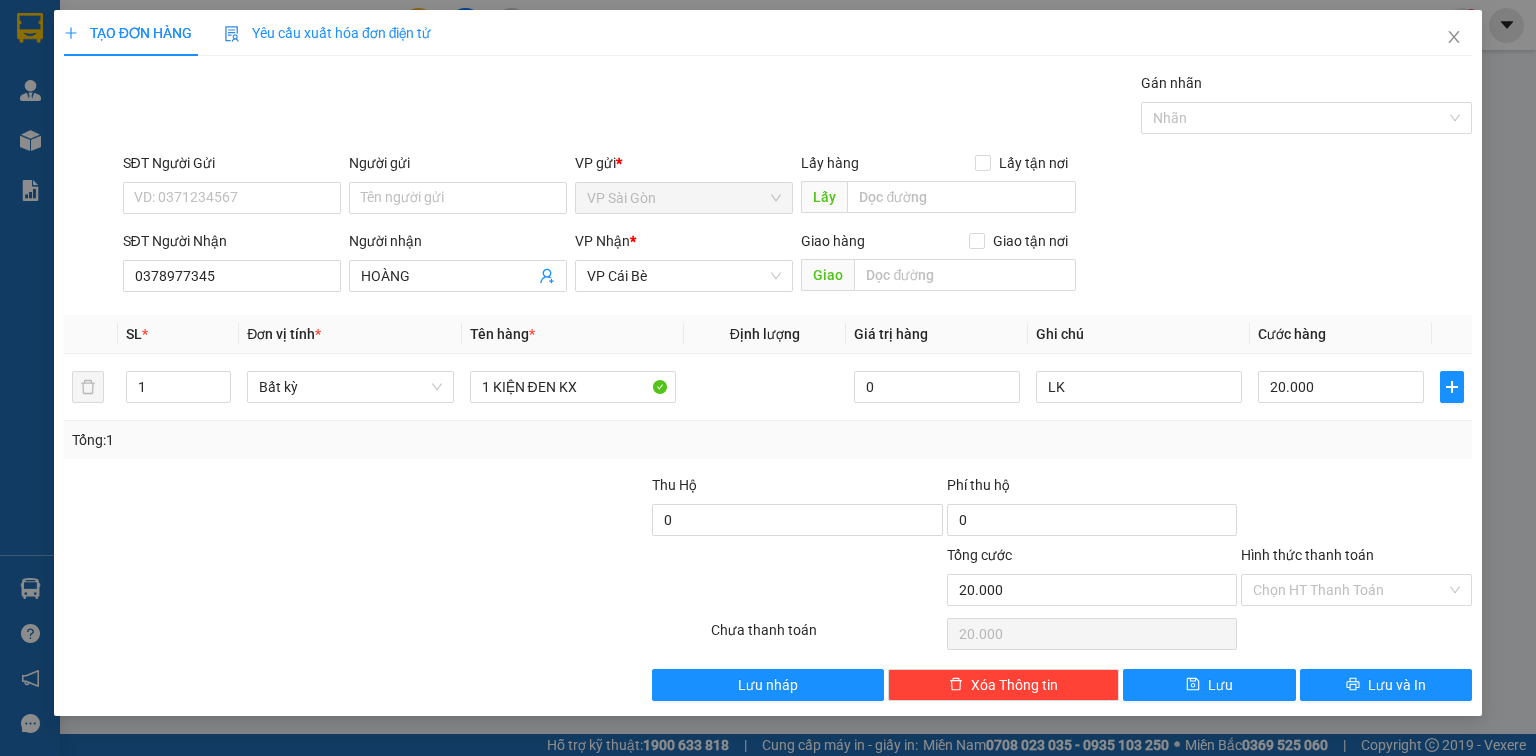 click on "Transit Pickup Surcharge Ids Transit Deliver Surcharge Ids Transit Deliver Surcharge Transit Deliver Surcharge Gói vận chuyển  * Tiêu chuẩn Gán nhãn   Nhãn SĐT Người Gửi VD: [PHONE] Người gửi Tên người gửi VP gửi  * VP Sài Gòn Lấy hàng Lấy tận nơi Lấy SĐT Người Nhận [PHONE] [PHONE] Người nhận HOÀNG VP Nhận  * VP Cái Bè Giao hàng Giao tận nơi Giao SL  * Đơn vị tính  * Tên hàng  * Định lượng Giá trị hàng Ghi chú Cước hàng                   1 Bất kỳ 1 KIỆN ĐEN KX 0 LK 20.000 Tổng:  1 Thu Hộ 0 Phí thu hộ 0 Tổng cước 20.000 Hình thức thanh toán Chọn HT Thanh Toán Số tiền thu trước 0 Chưa thanh toán 20.000 Chọn HT Thanh Toán Lưu nháp Xóa Thông tin Lưu Lưu và In" at bounding box center (768, 386) 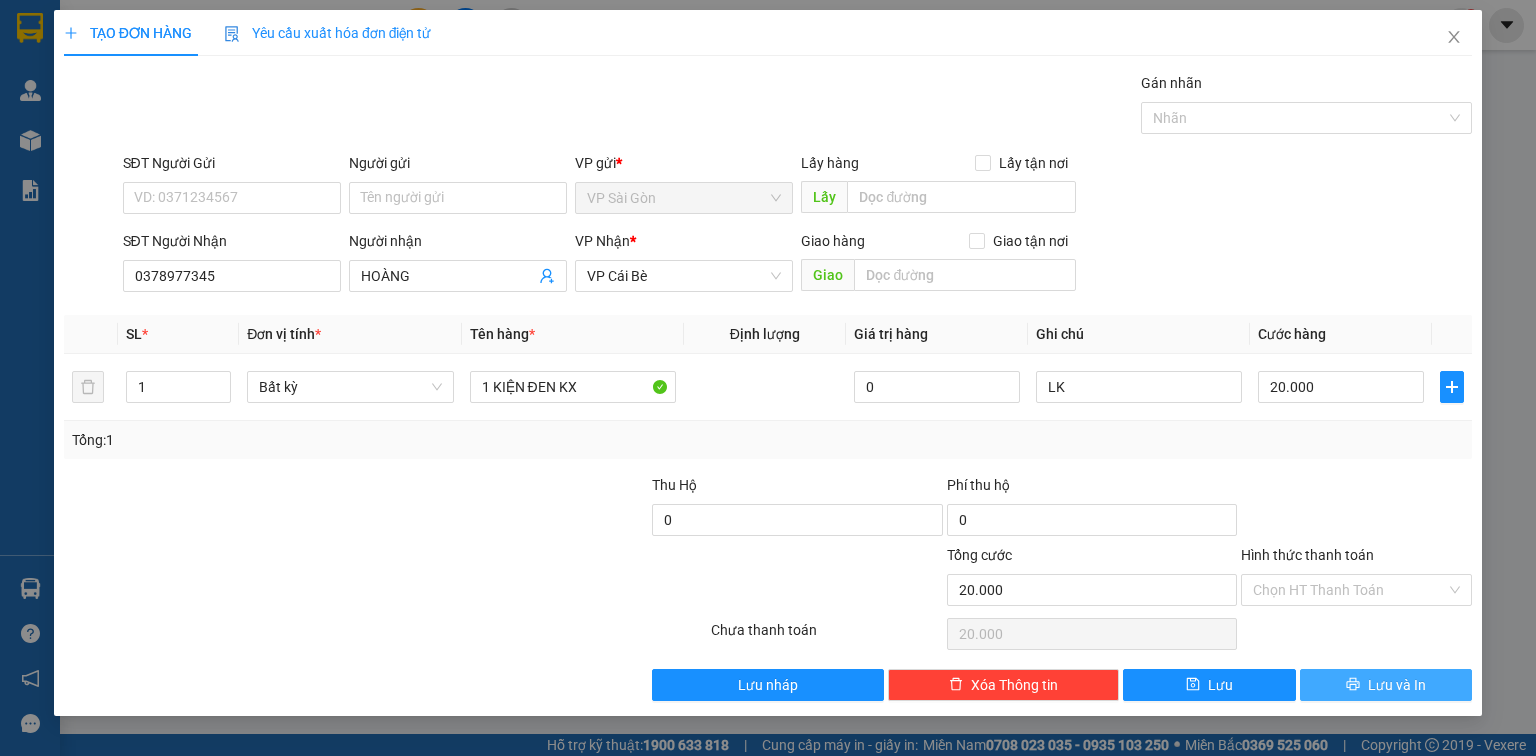 click on "Lưu và In" at bounding box center (1386, 685) 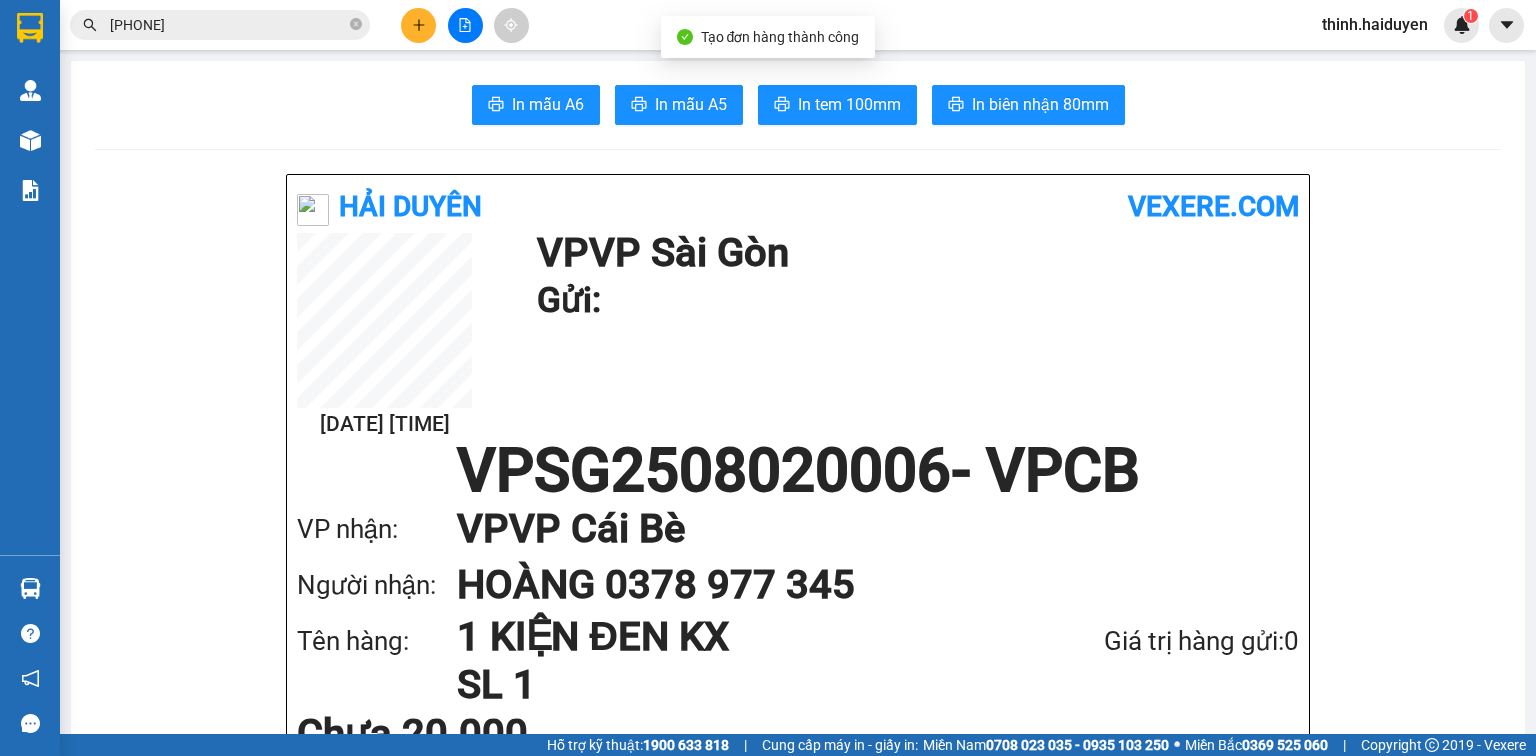 click on "Hải Duyên vexere.com 02/08 05:06 VP  VP Sài Gòn Gửi:    VPSG2508020006  -   VPCB VP nhận: VP  VP Cái Bè Người nhận: HOÀNG   [PHONE] Tên hàng: 1 KIỆN ĐEN KX SL 1 Giá trị hàng gửi:  0 Chưa   20.000 Tổng phải thu:   20.000 LK Hải Duyên VP VP Sài Gòn   97B Nguyễn Duy Dương, P9   [PHONE], [PHONE] VP VP Cái Bè   436 Nguyễn Thái Học, Khu 2   [PHONE], [PHONE] Mã GD :  VPSG2508020006 In ngày:  02/08/2025   05:06 Gửi khách hàng Gửi :       VP VP Sài Gòn Nhận :  HOÀNG - [PHONE]   VP VP Cái Bè Ghi chú:  LK   Tên (giá trị hàng) SL Cước món hàng 1 KIỆN ĐEN KX   (0) 1 20.000 Tổng cộng 1 20.000 Loading... Chưa : 20.000 VND Tổng phải thu : 20.000 VND Người gửi hàng xác nhận Quy định nhận/gửi hàng : Không vận chuyển hàng hóa trái quy định pháp luật. Khi đến nhận hàng, quý khách cần mang theo  CMND. Hàng gửi bị mất, nhà xe đền  10 lần tiền phí đã thu." at bounding box center (798, 1734) 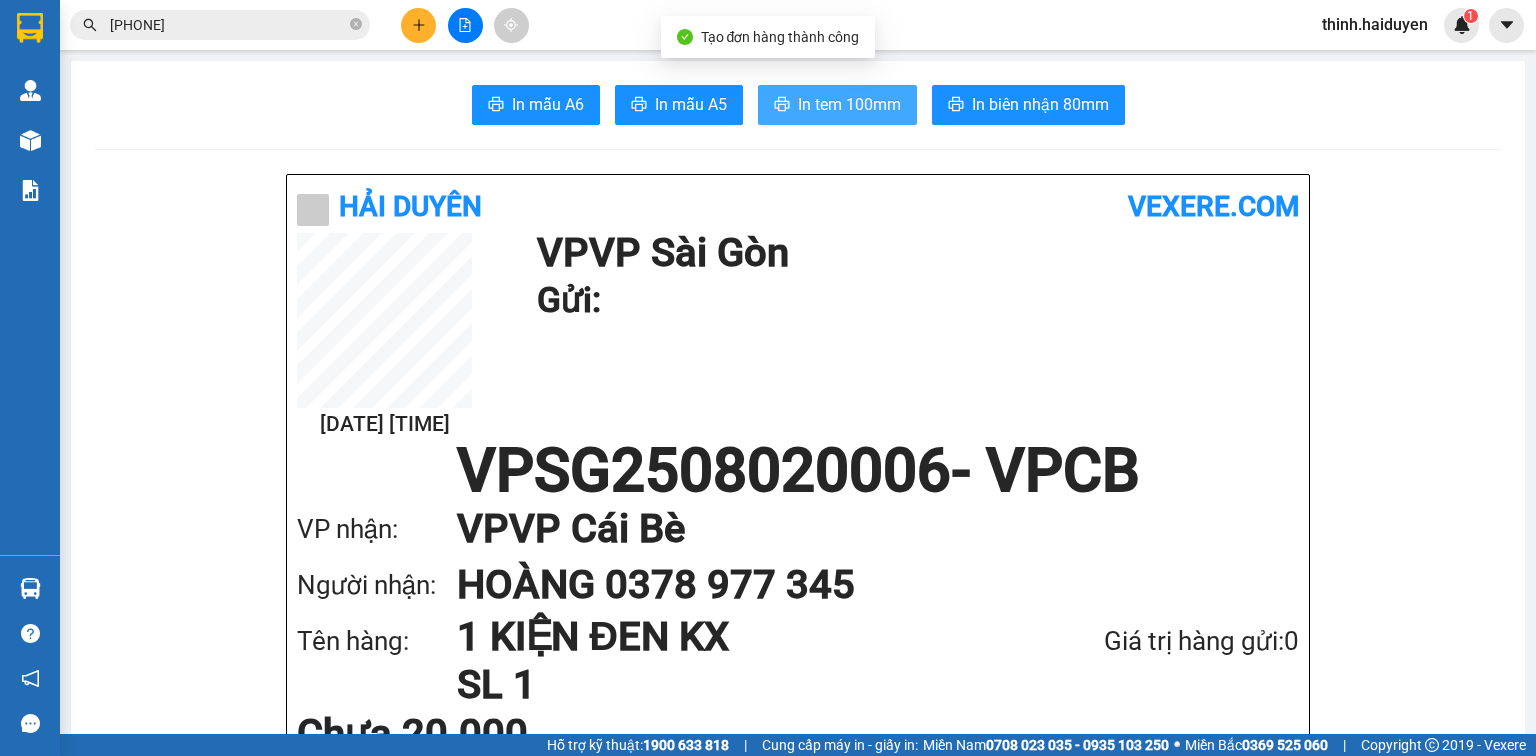 click on "In mẫu A6
In mẫu A5
In tem 100mm
In biên nhận 80mmHải Duyên vexere.com 02/08 05:06 VP  VP Sài Gòn Gửi:    VPSG2508020006  -   VPCB VP nhận: VP  VP Cái Bè Người nhận: HOÀNG   [PHONE] Tên hàng: 1 KIỆN ĐEN KX SL 1 Giá trị hàng gửi:  0 Chưa   20.000 Tổng phải thu:   20.000 LK Hải Duyên VP VP Sài Gòn   97B Nguyễn Duy Dương, P9   [PHONE], [PHONE] VP VP Cái Bè   436 Nguyễn Thái Học, Khu 2   [PHONE], [PHONE] Mã GD :  VPSG2508020006 In ngày:  02/08/2025   05:06 Gửi khách hàng Gửi :       VP VP Sài Gòn Nhận :  HOÀNG - [PHONE]   VP VP Cái Bè Ghi chú:  LK   Tên (giá trị hàng) SL Cước món hàng 1 KIỆN ĐEN KX   (0) 1 20.000 Tổng cộng 1 20.000 Loading... Chưa : 20.000 VND Tổng phải thu : 20.000 VND Người gửi hàng xác nhận Quy định nhận/gửi hàng : Không vận chuyển hàng hóa trái quy định pháp luật. Khi đến nhận hàng, quý khách cần mang theo" at bounding box center [798, 1689] 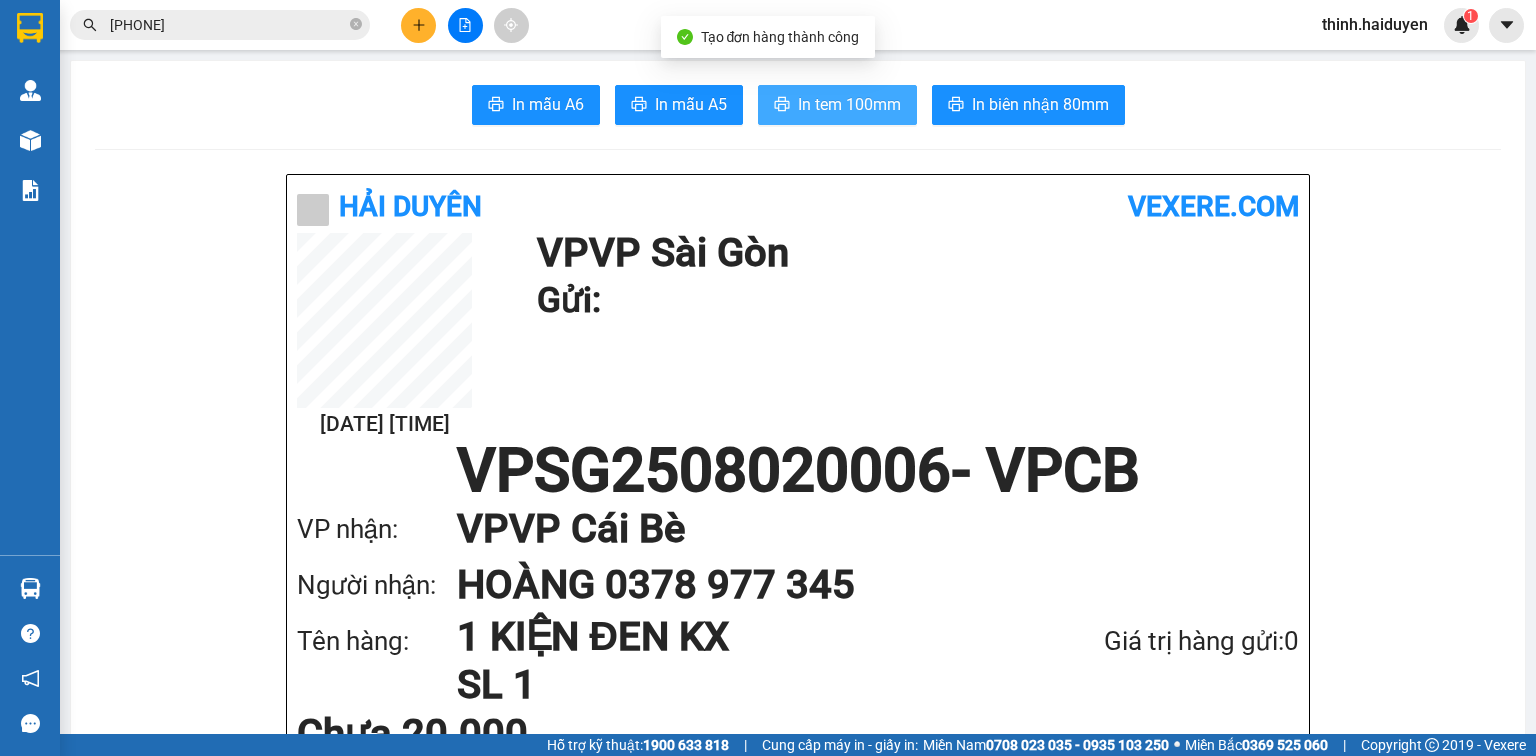scroll, scrollTop: 0, scrollLeft: 0, axis: both 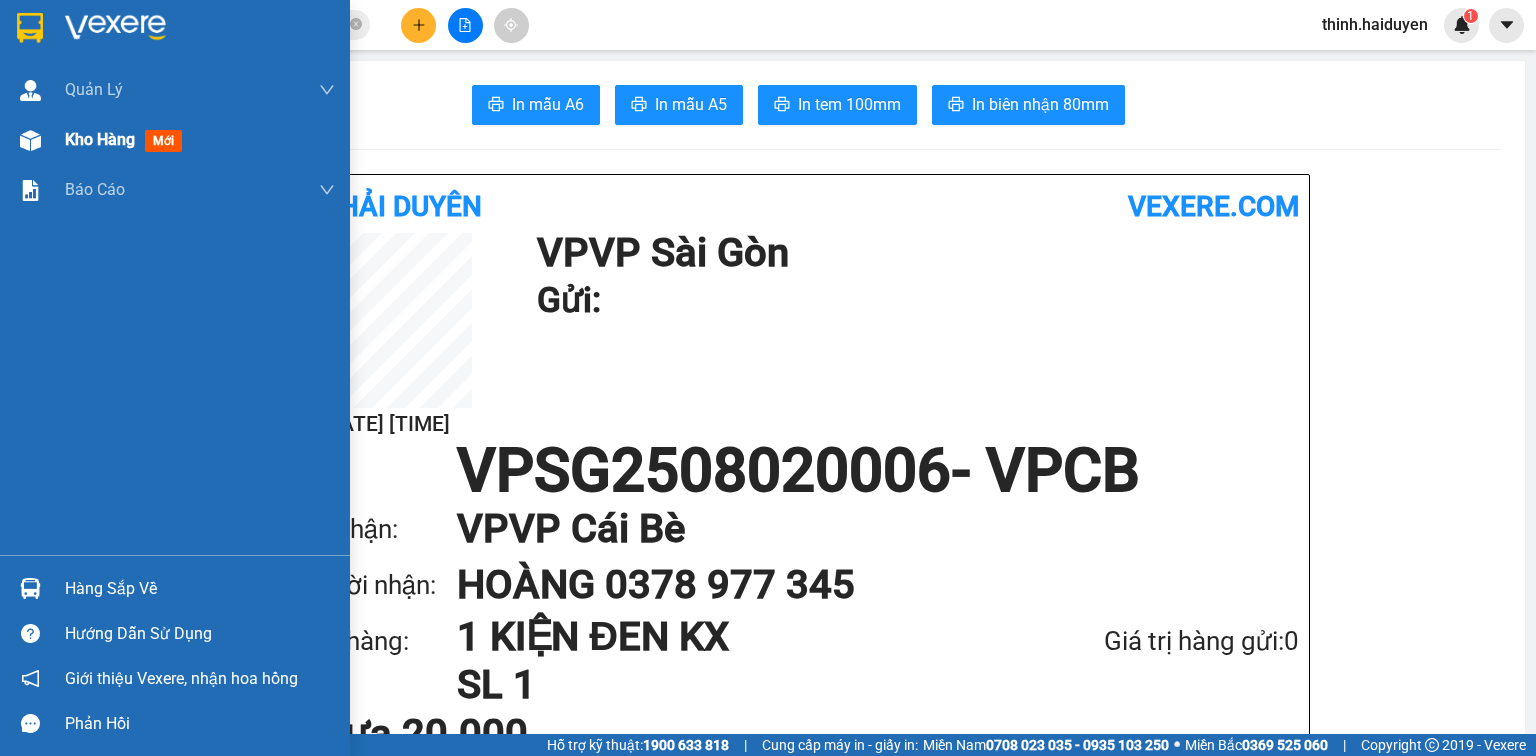 click on "Kho hàng mới" at bounding box center [200, 140] 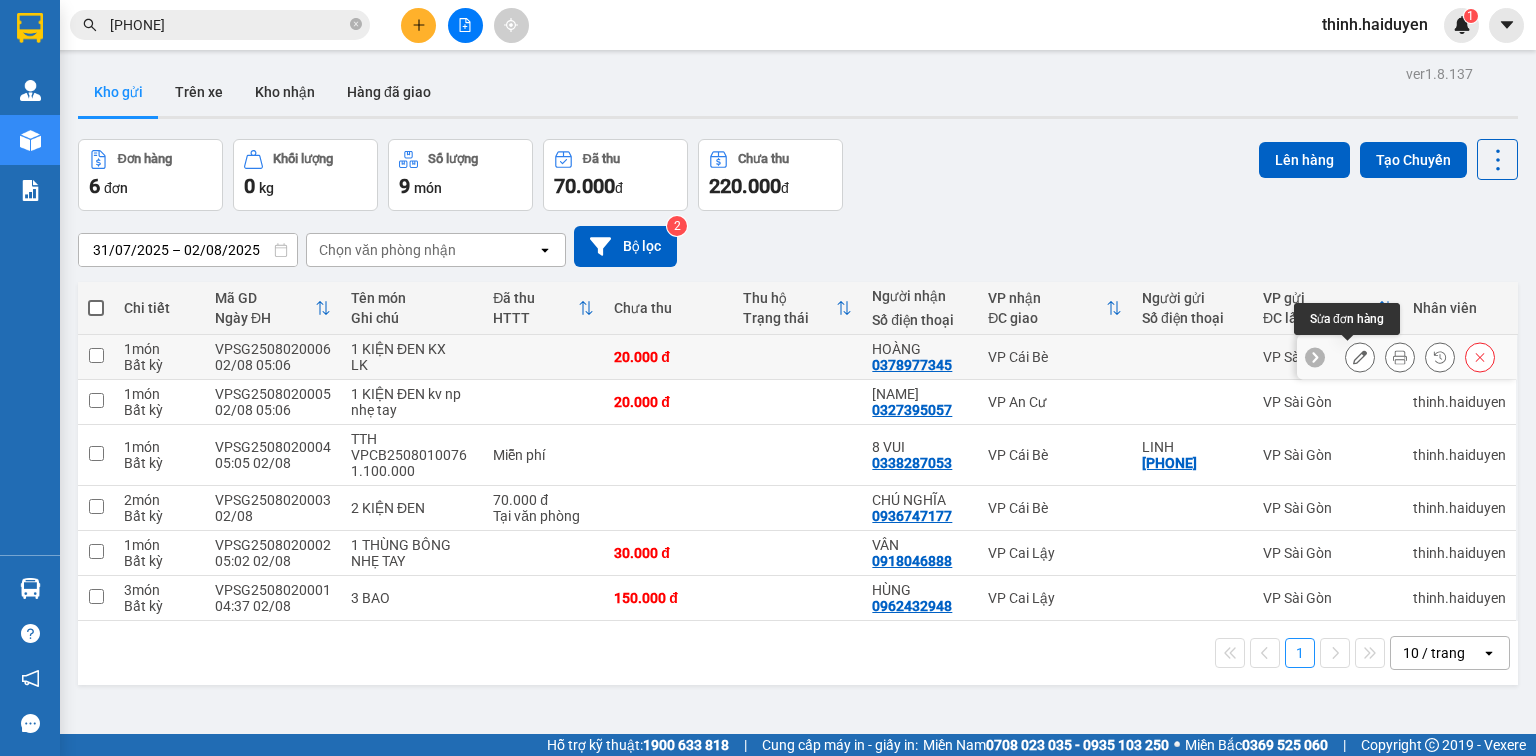 click 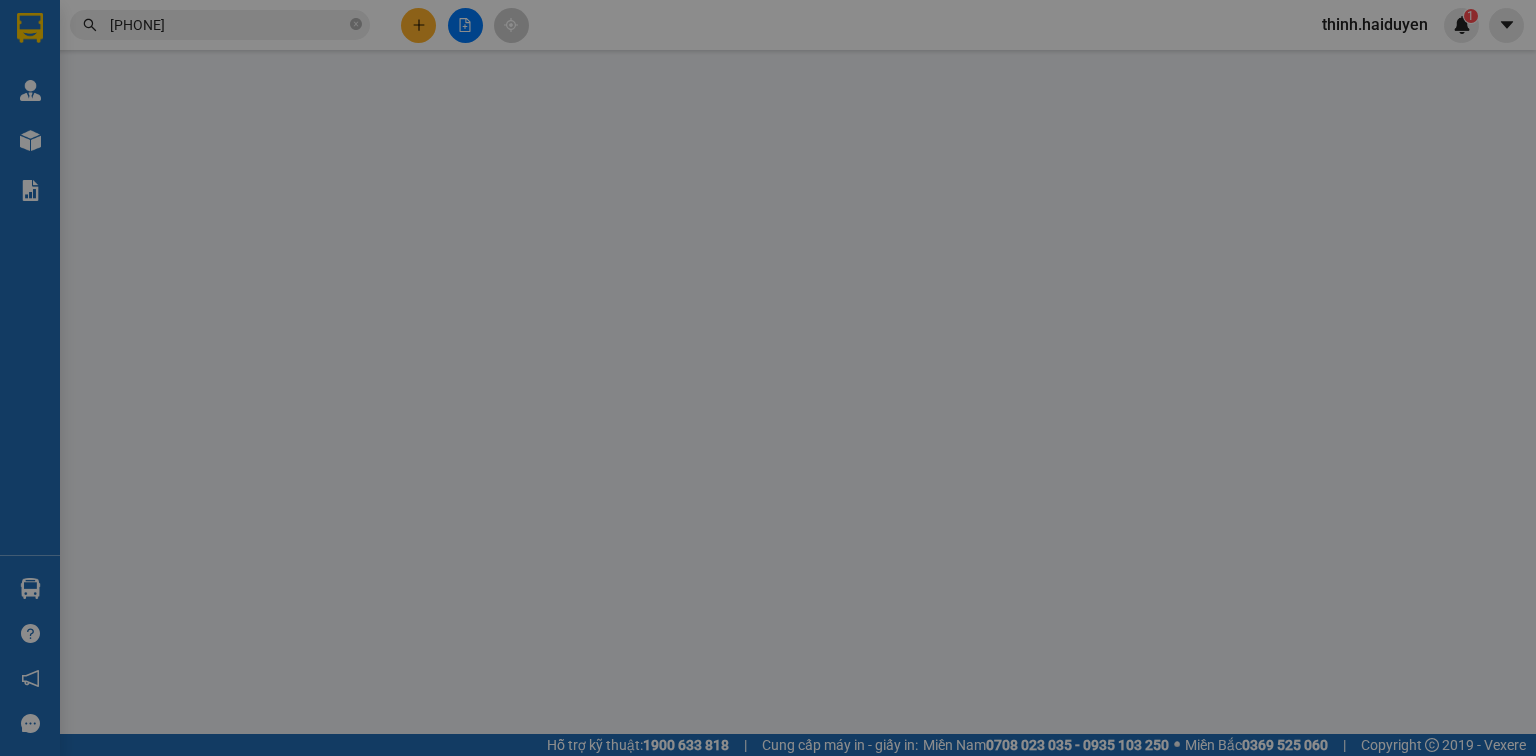 type on "0378977345" 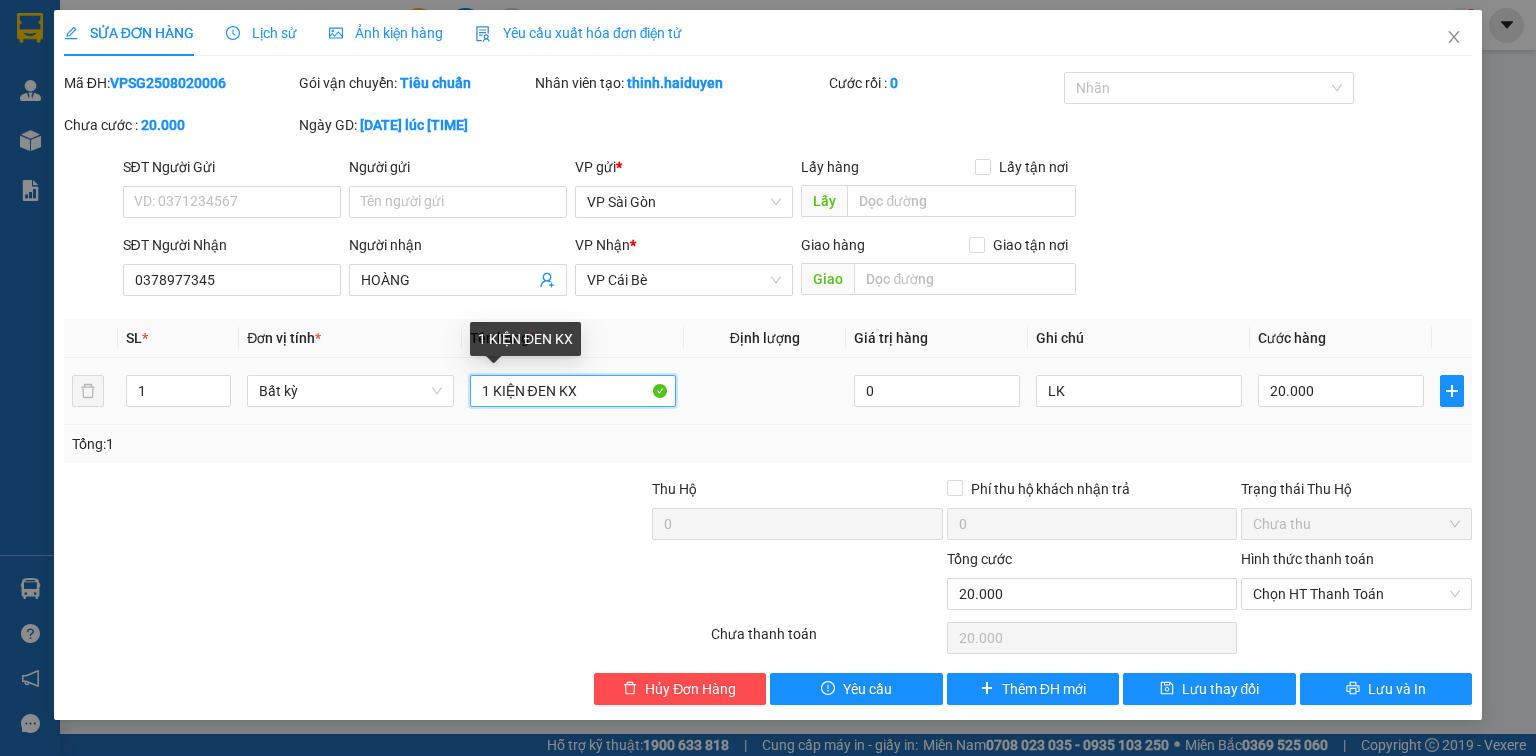 click on "1 KIỆN ĐEN KX" at bounding box center [573, 391] 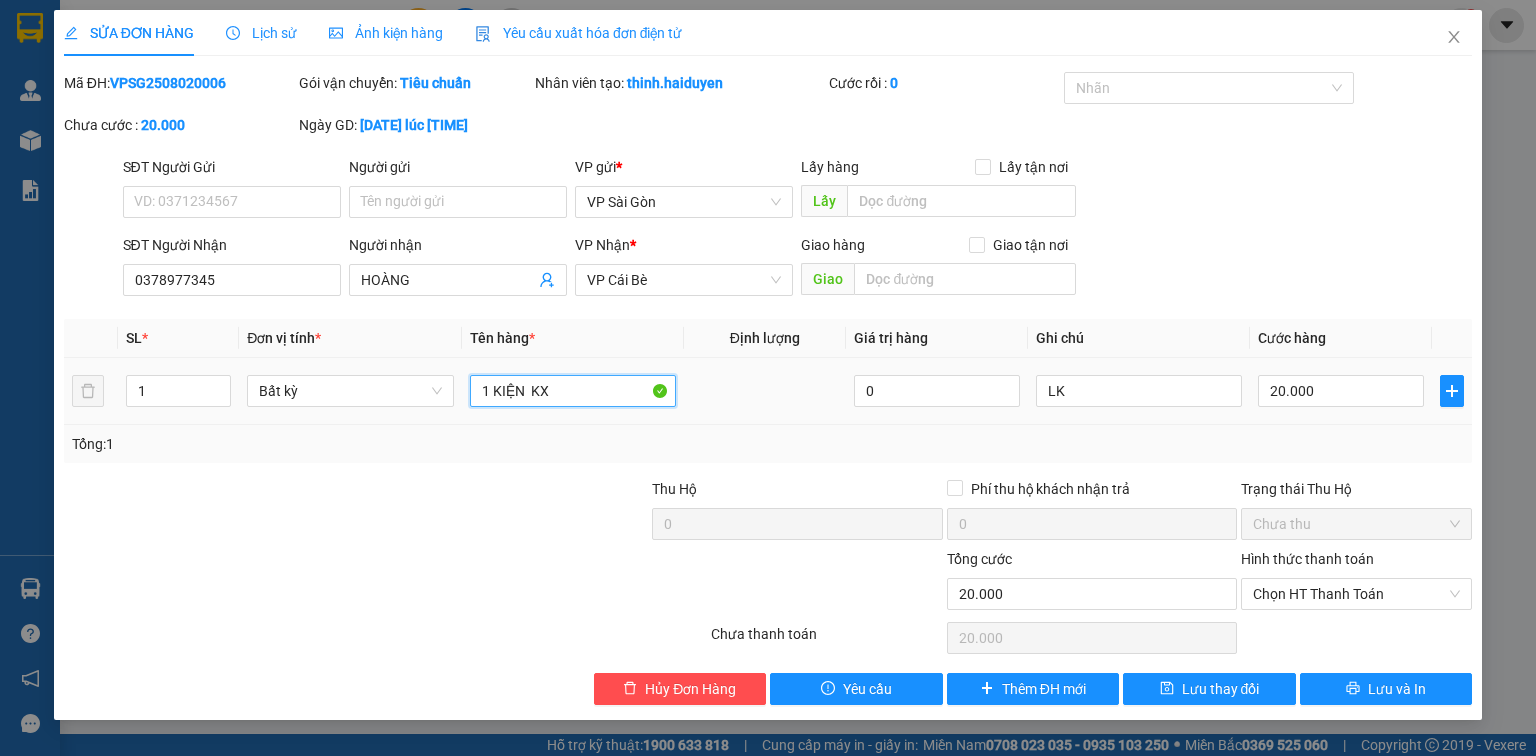 click on "1 KIỆN  KX" at bounding box center [573, 391] 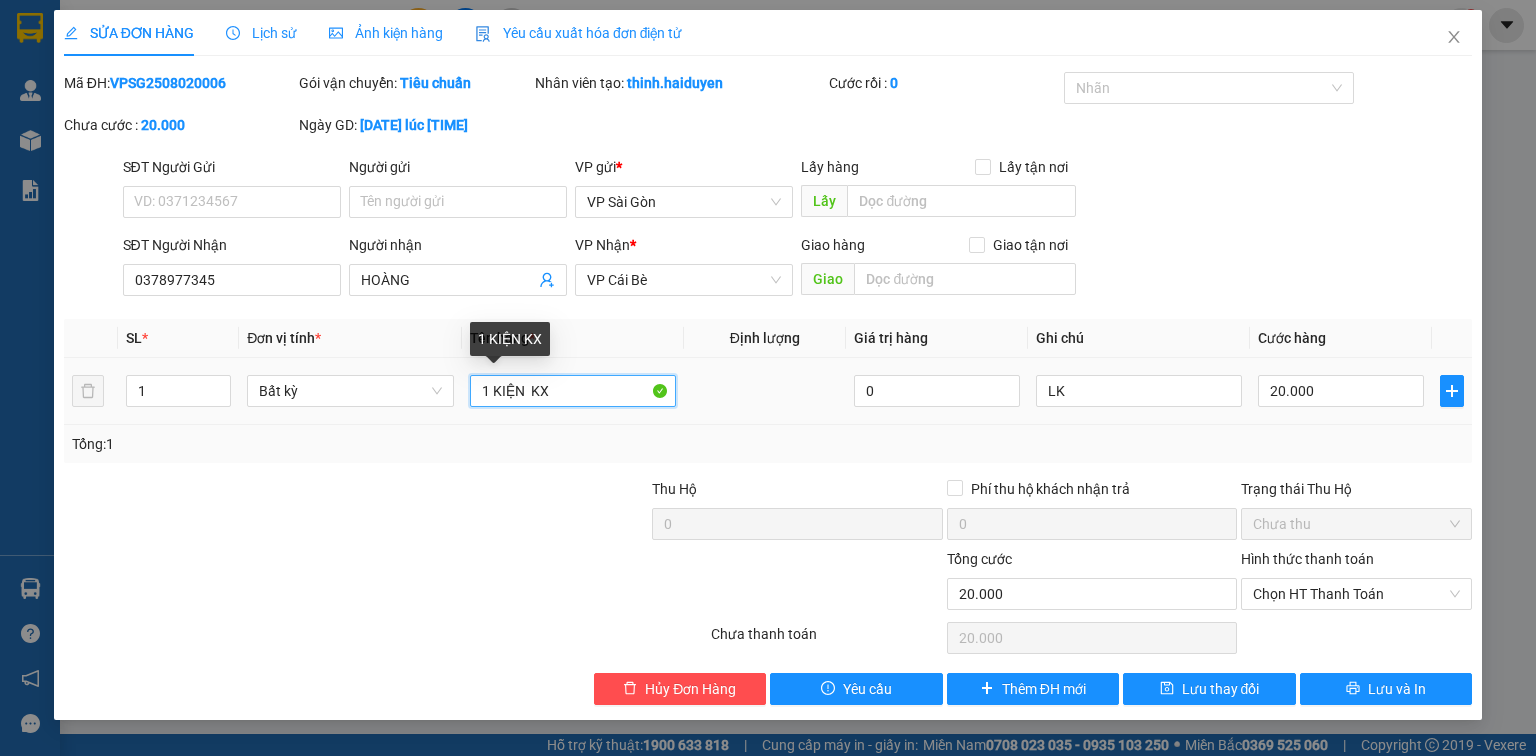 click on "1 KIỆN  KX" at bounding box center [573, 391] 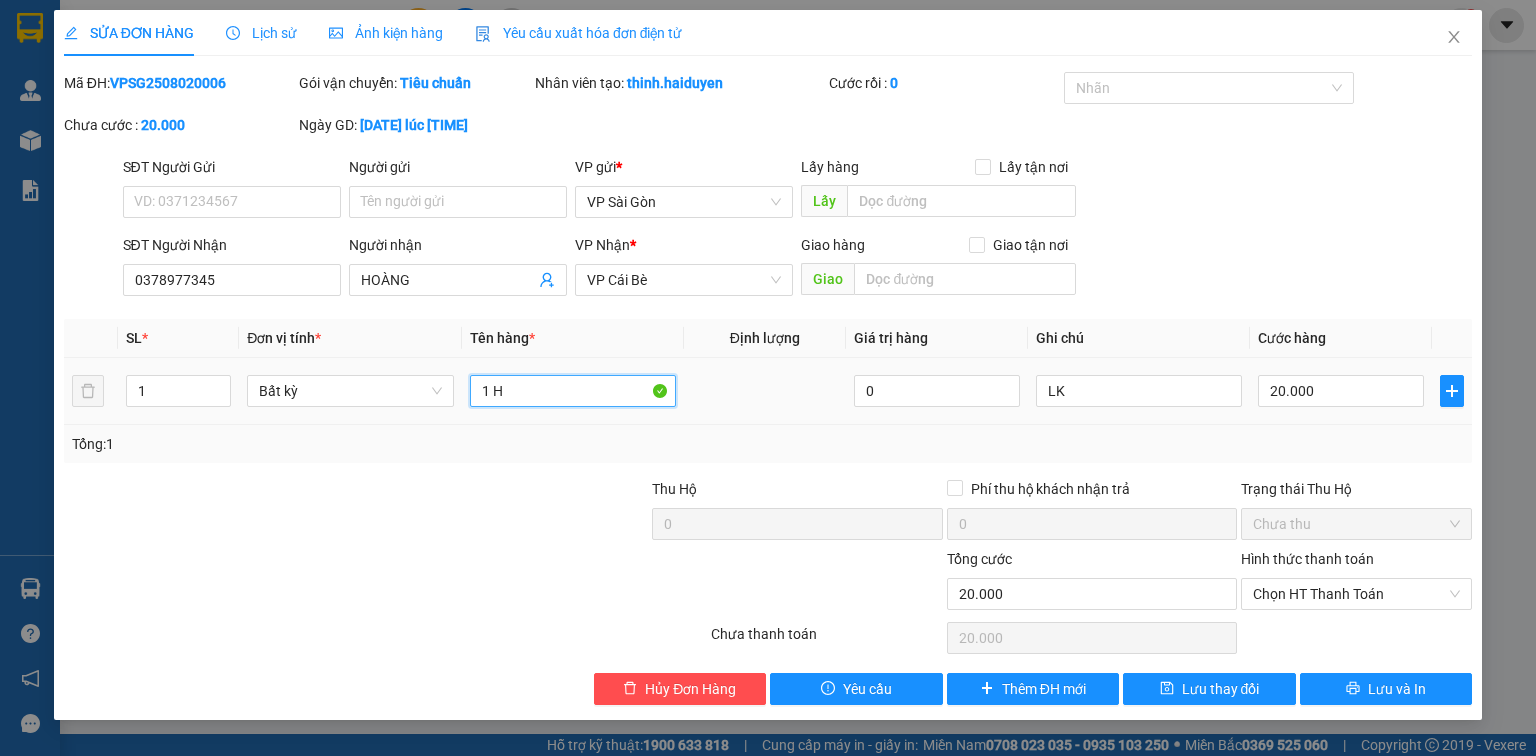 paste on "Ô" 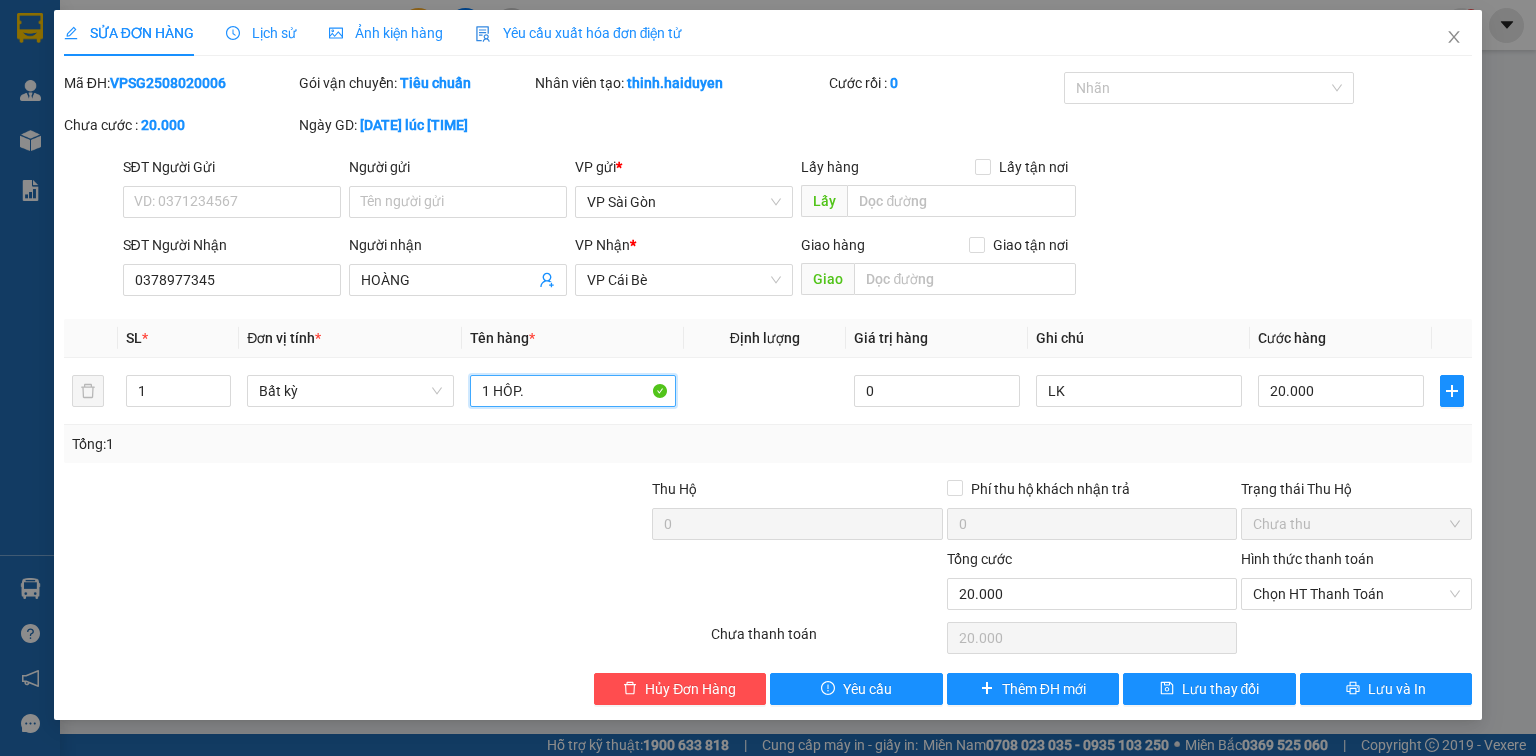 type on "1 HÔP." 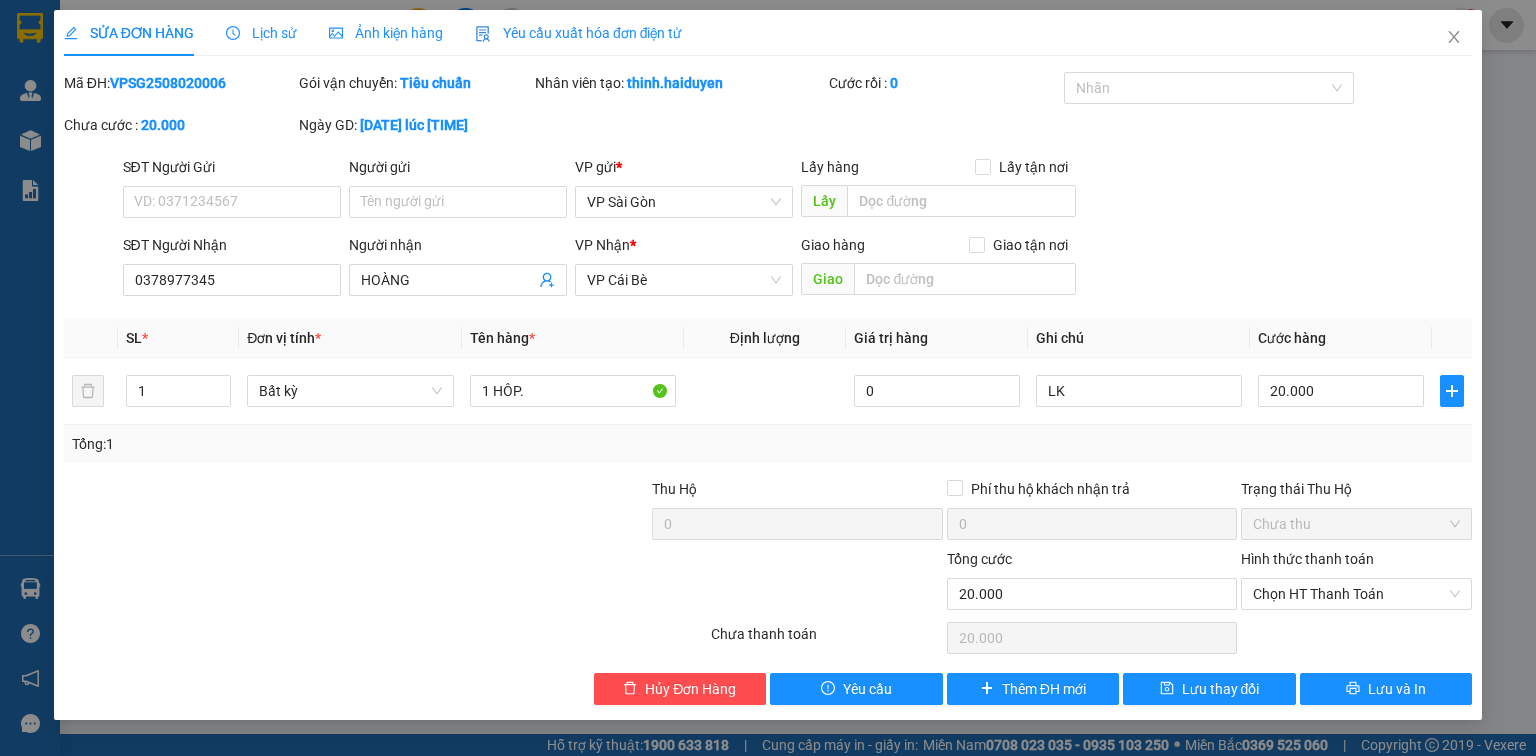 click on "Tổng:  1" at bounding box center [768, 444] 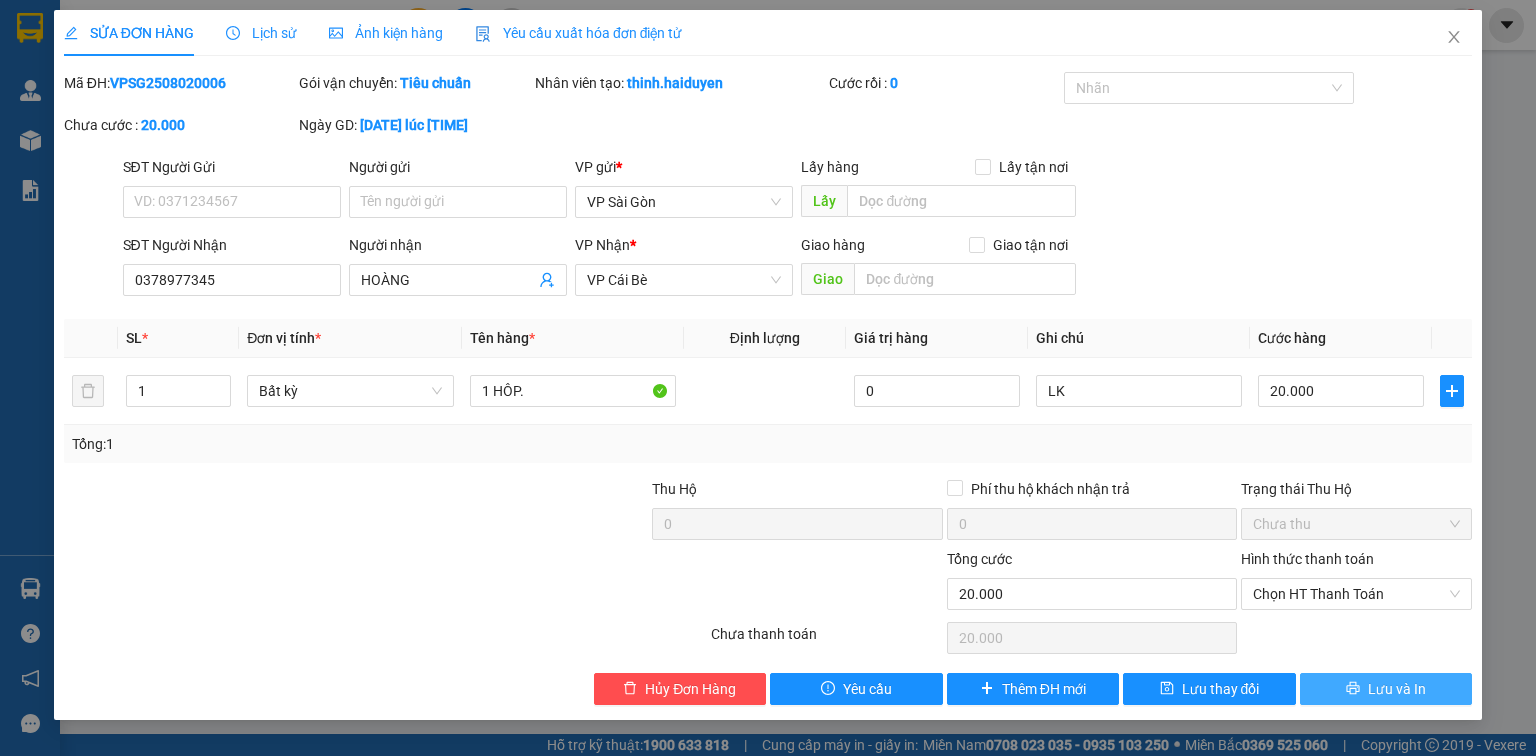 click on "Lưu và In" at bounding box center [1397, 689] 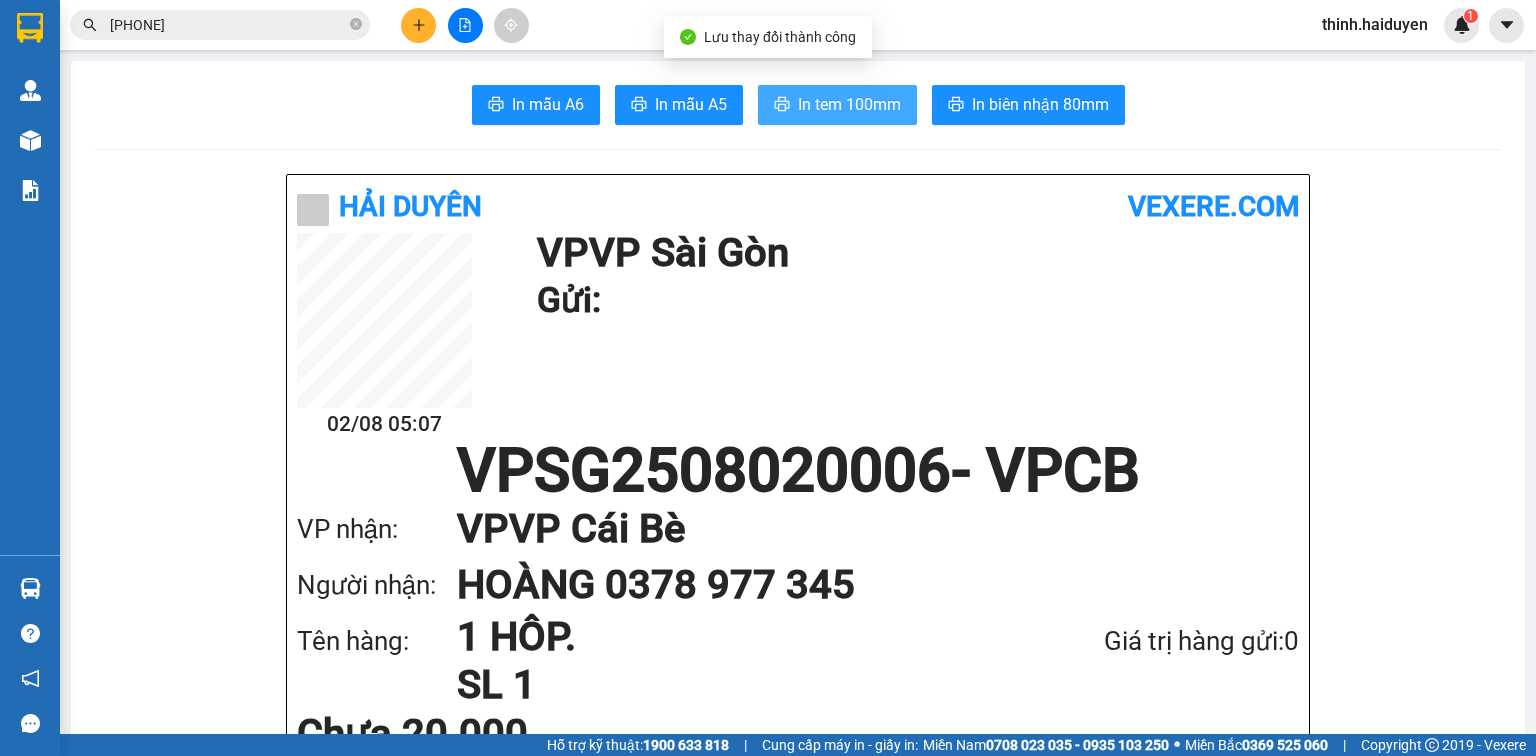 click on "In tem 100mm" at bounding box center [849, 104] 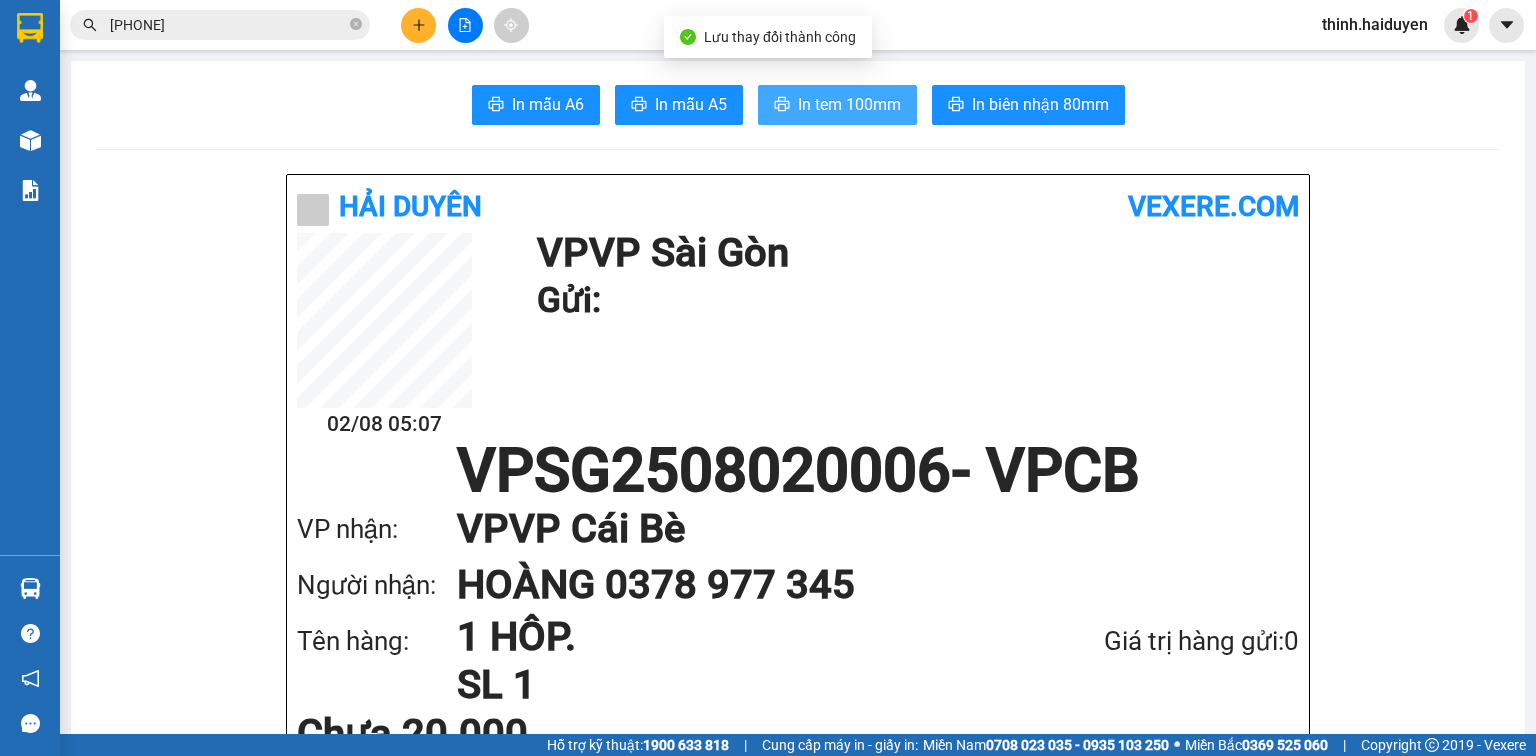 scroll, scrollTop: 0, scrollLeft: 0, axis: both 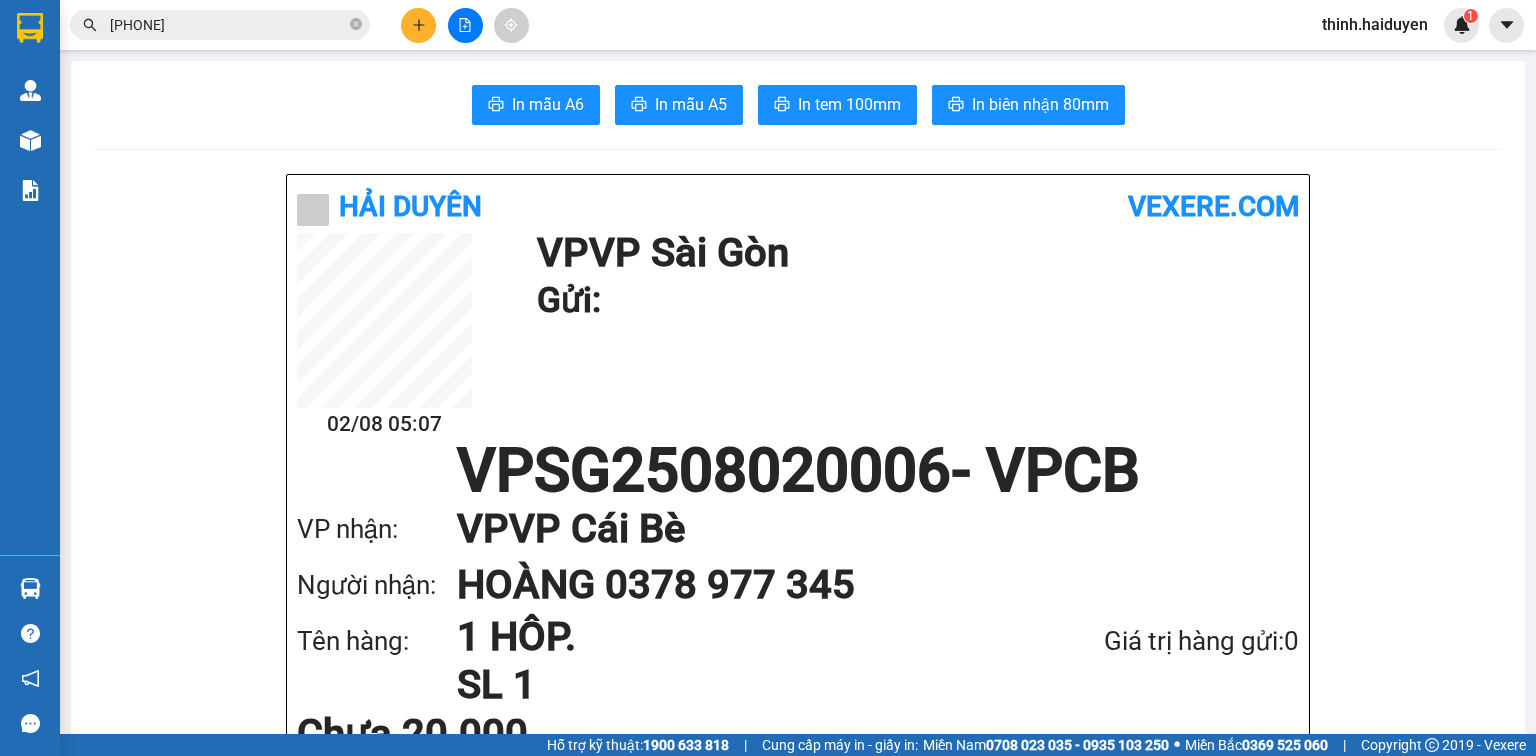 click 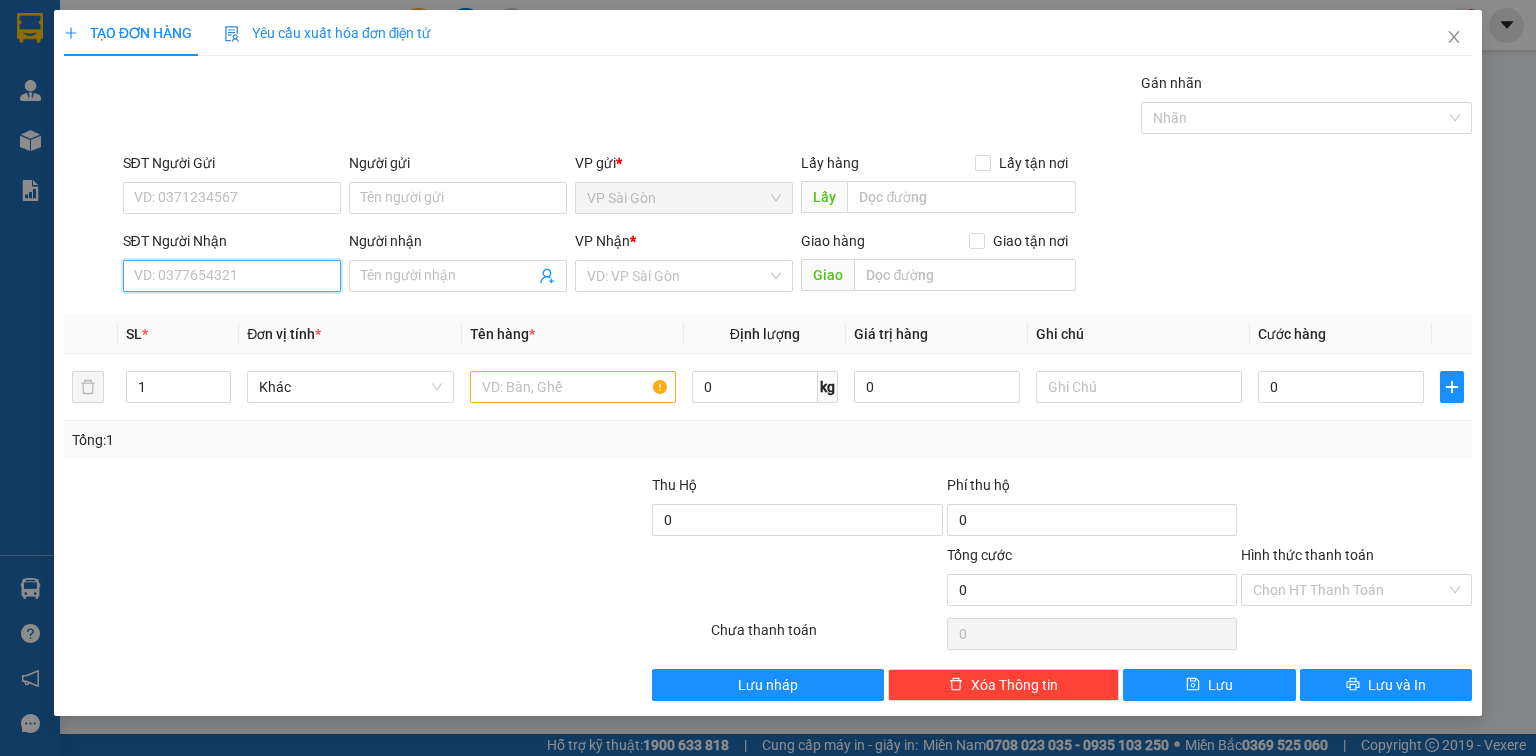 click on "SĐT Người Nhận" at bounding box center (232, 276) 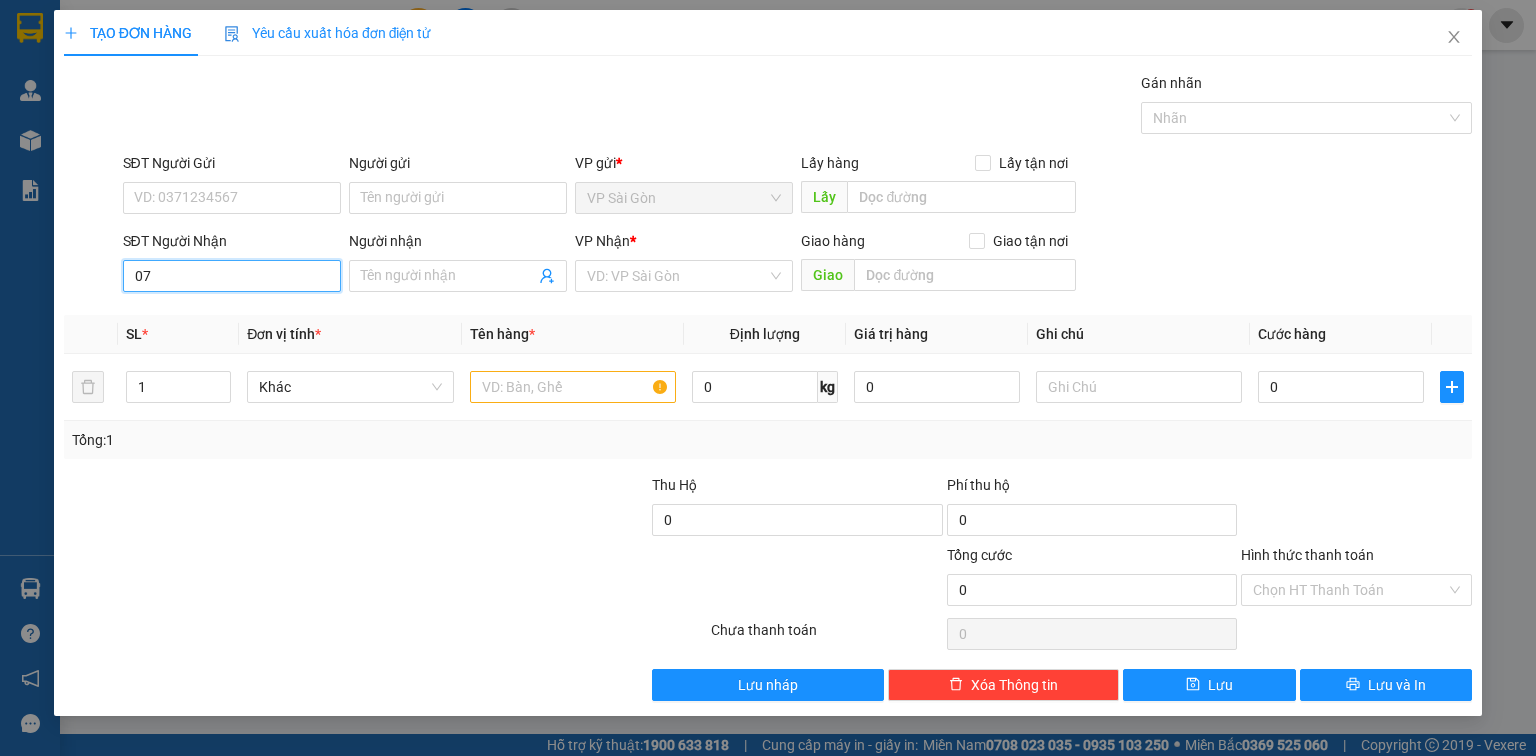 type on "0" 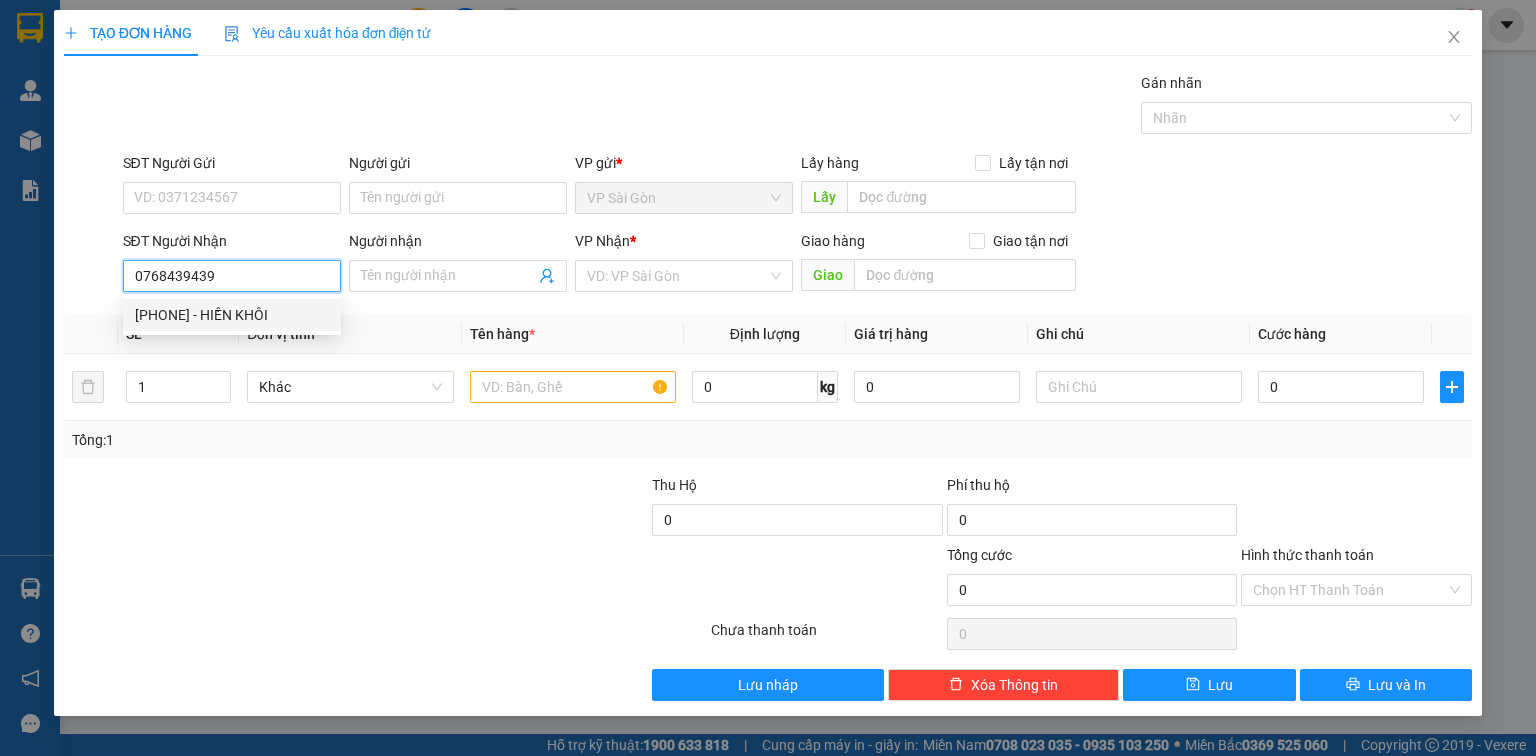 type on "0768439439" 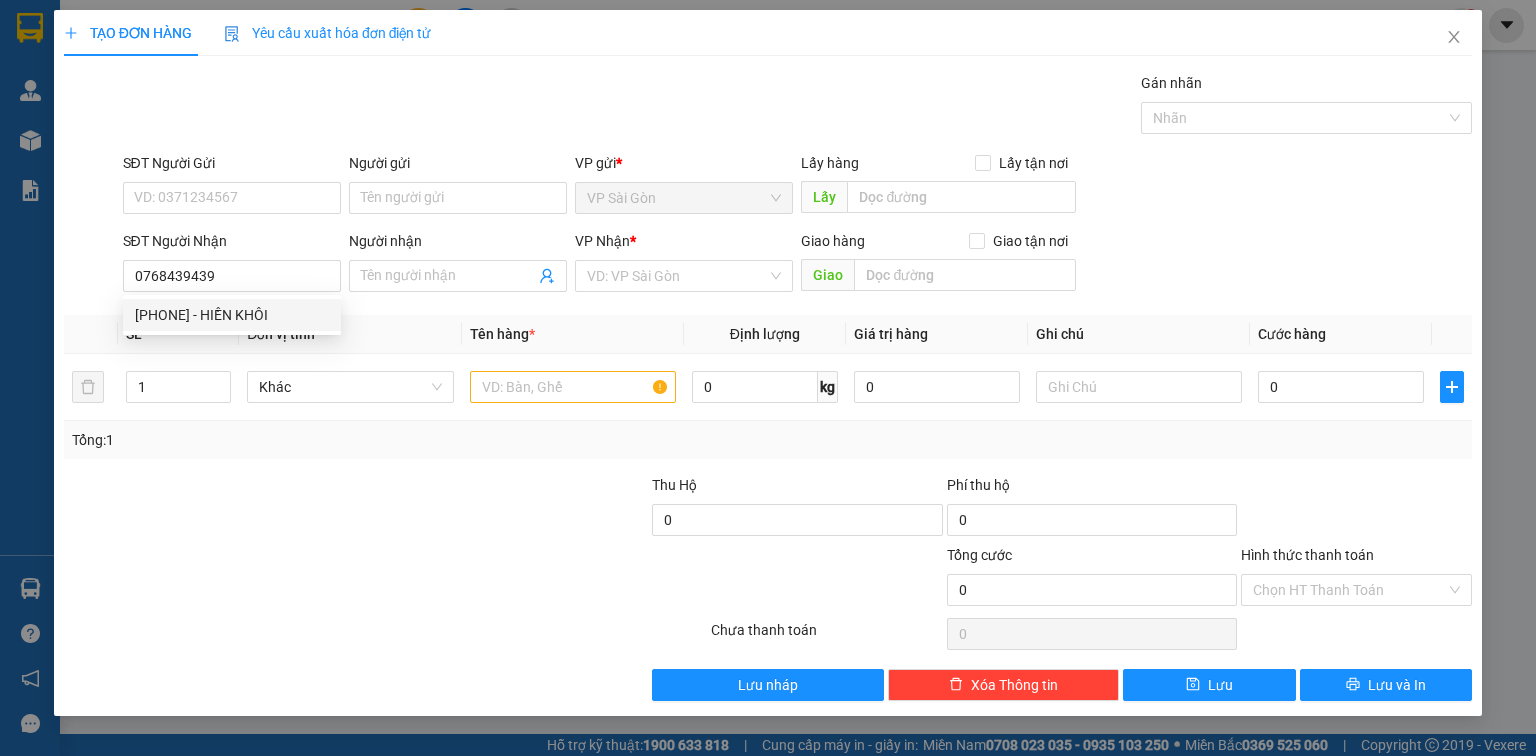 click on "[PHONE] [PHONE] - [NAME]" at bounding box center (232, 315) 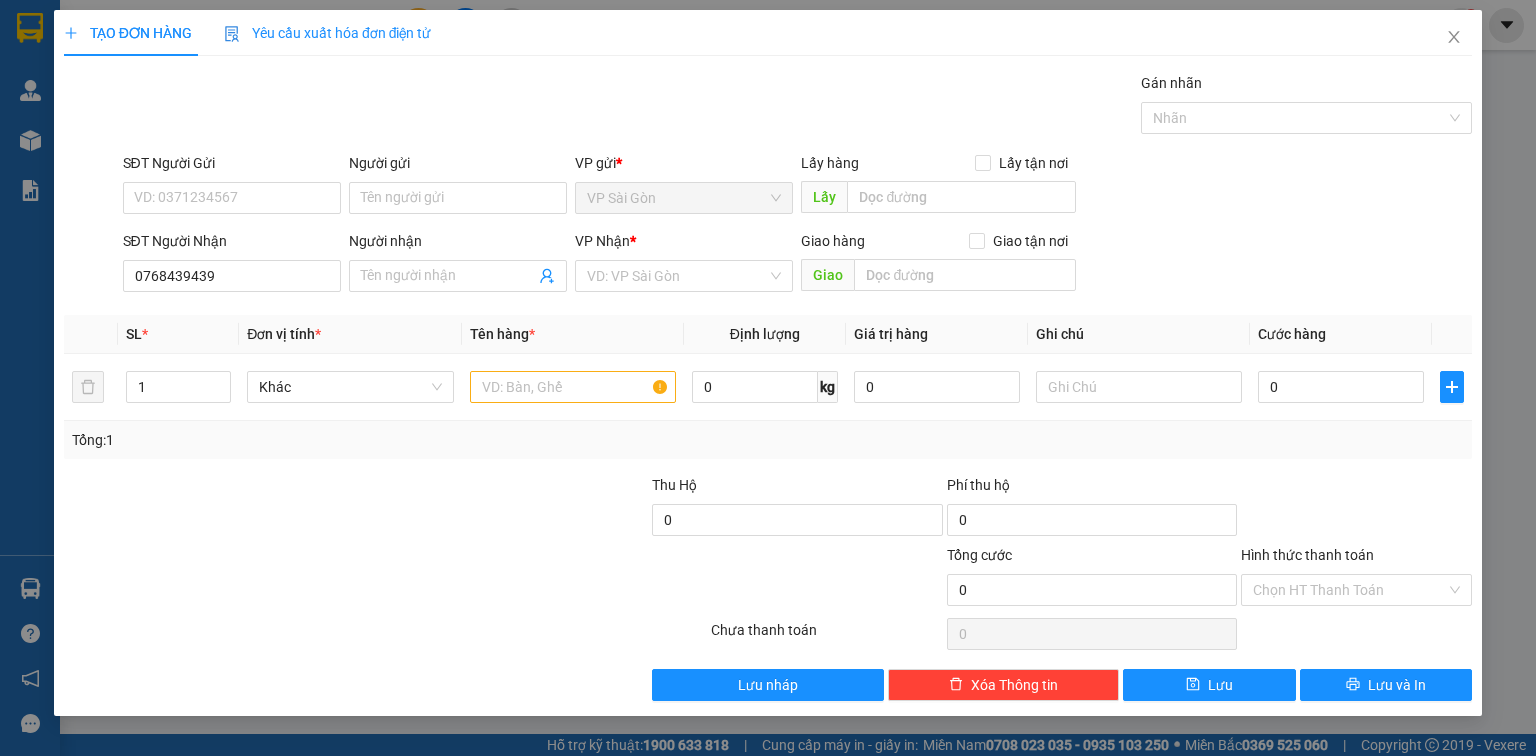 click on "Transit Pickup Surcharge Ids Transit Deliver Surcharge Ids Transit Deliver Surcharge Transit Deliver Surcharge Gói vận chuyển  * Tiêu chuẩn Gán nhãn   Nhãn SĐT Người Gửi VD: [PHONE] Người gửi Tên người gửi VP gửi  * VP Sài Gòn Lấy hàng Lấy tận nơi Lấy SĐT Người Nhận [PHONE] Người nhận Tên người nhận VP Nhận  * VD: VP Sài Gòn Giao hàng Giao tận nơi Giao SL  * Đơn vị tính  * Tên hàng  * Định lượng Giá trị hàng Ghi chú Cước hàng                   1 Khác 0 kg 0 0 Tổng:  1 Thu Hộ 0 Phí thu hộ 0 Tổng cước 0 Hình thức thanh toán Chọn HT Thanh Toán Số tiền thu trước 0 Chưa thanh toán 0 Chọn HT Thanh Toán Lưu nháp Xóa Thông tin Lưu Lưu và In" at bounding box center (768, 386) 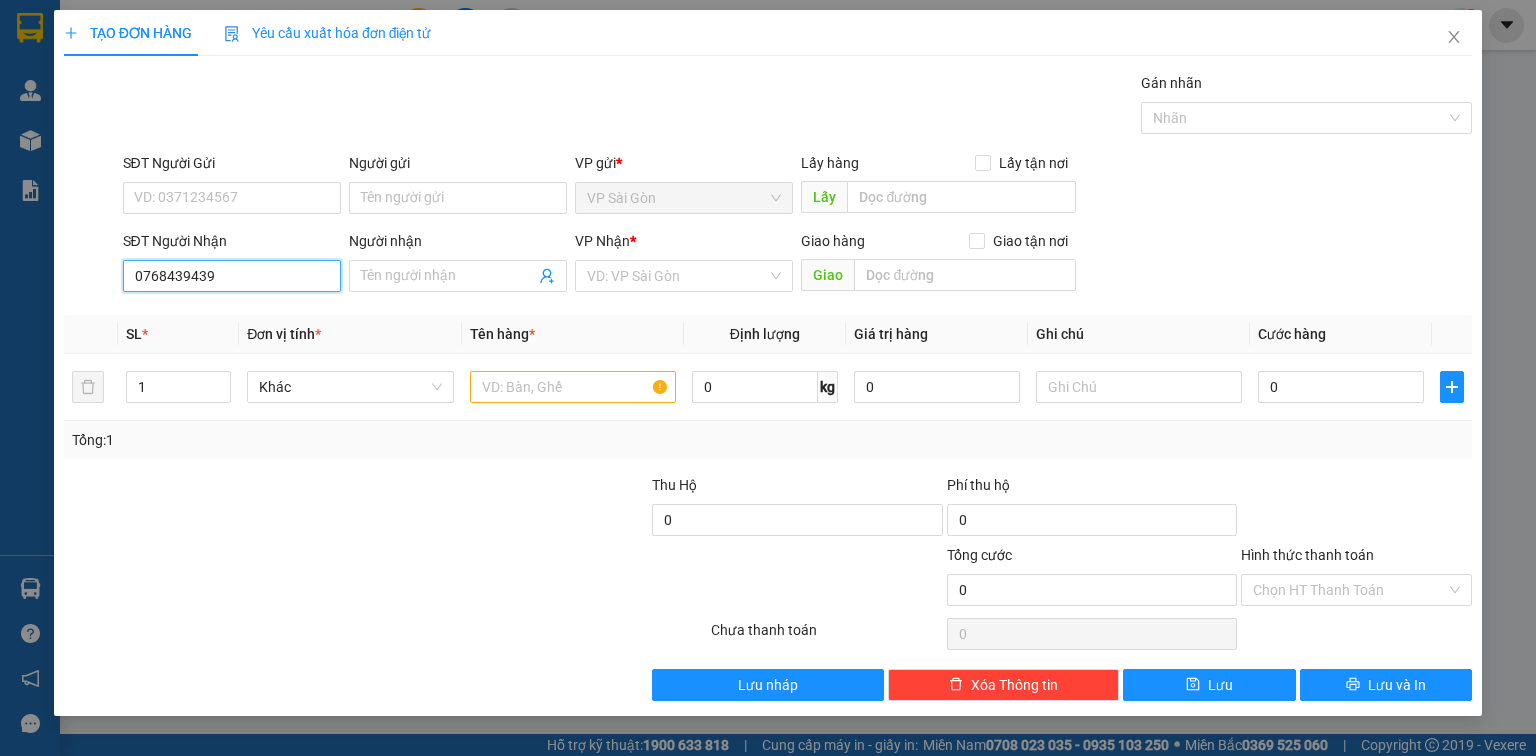 click on "0768439439" at bounding box center [232, 276] 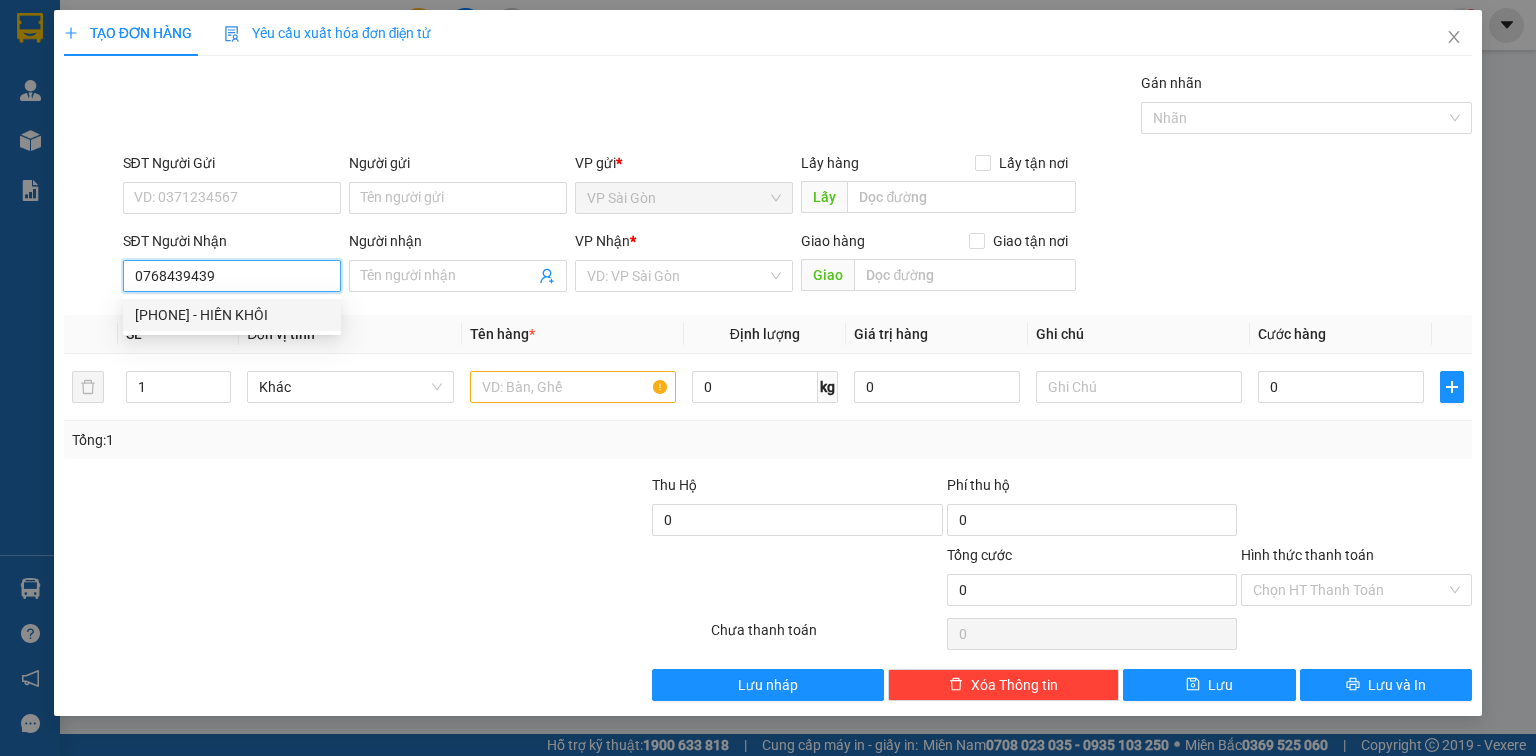 click on "[PHONE] - HIỀN KHÔI" at bounding box center (232, 315) 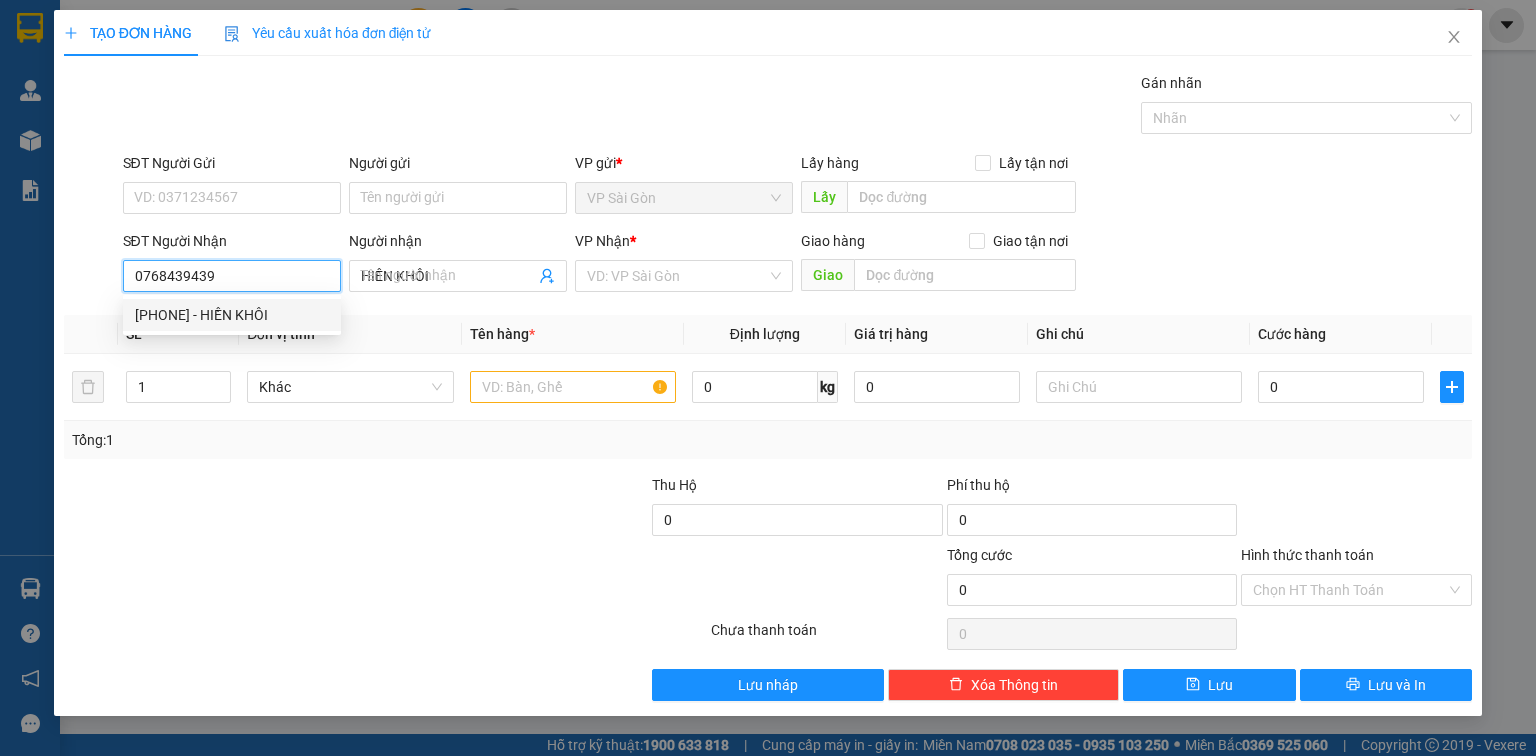 type on "20.000" 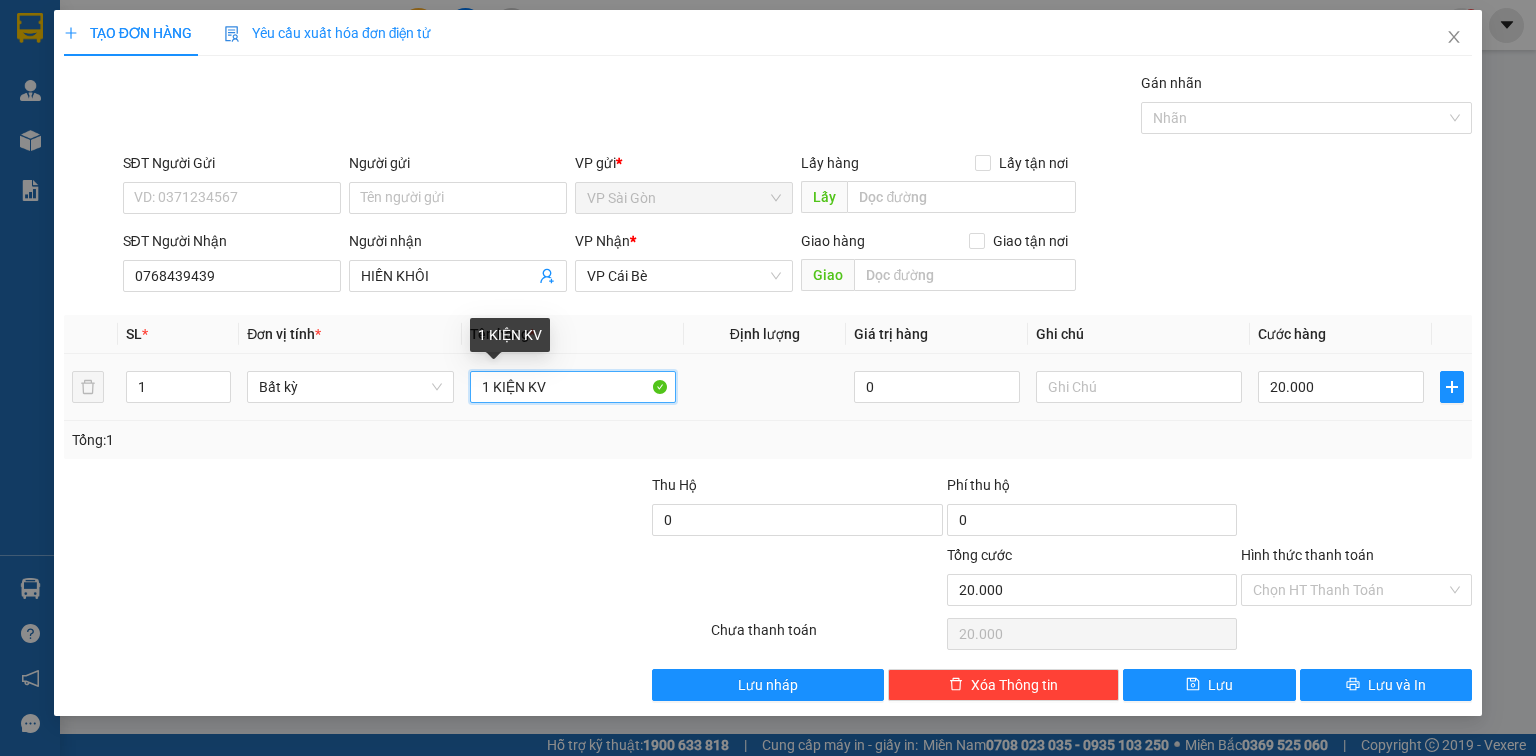 click on "1 KIỆN KV" at bounding box center (573, 387) 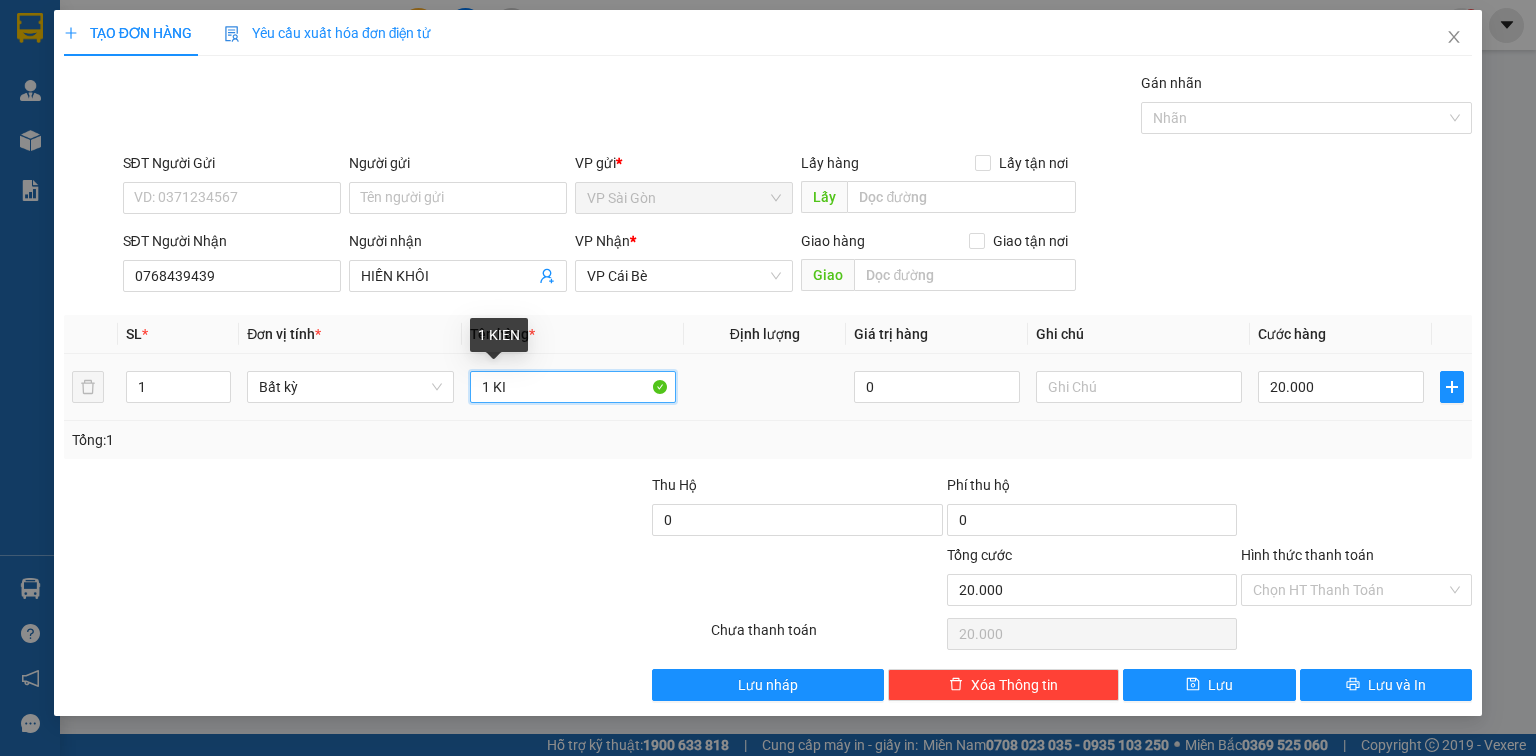 paste on "ỆN" 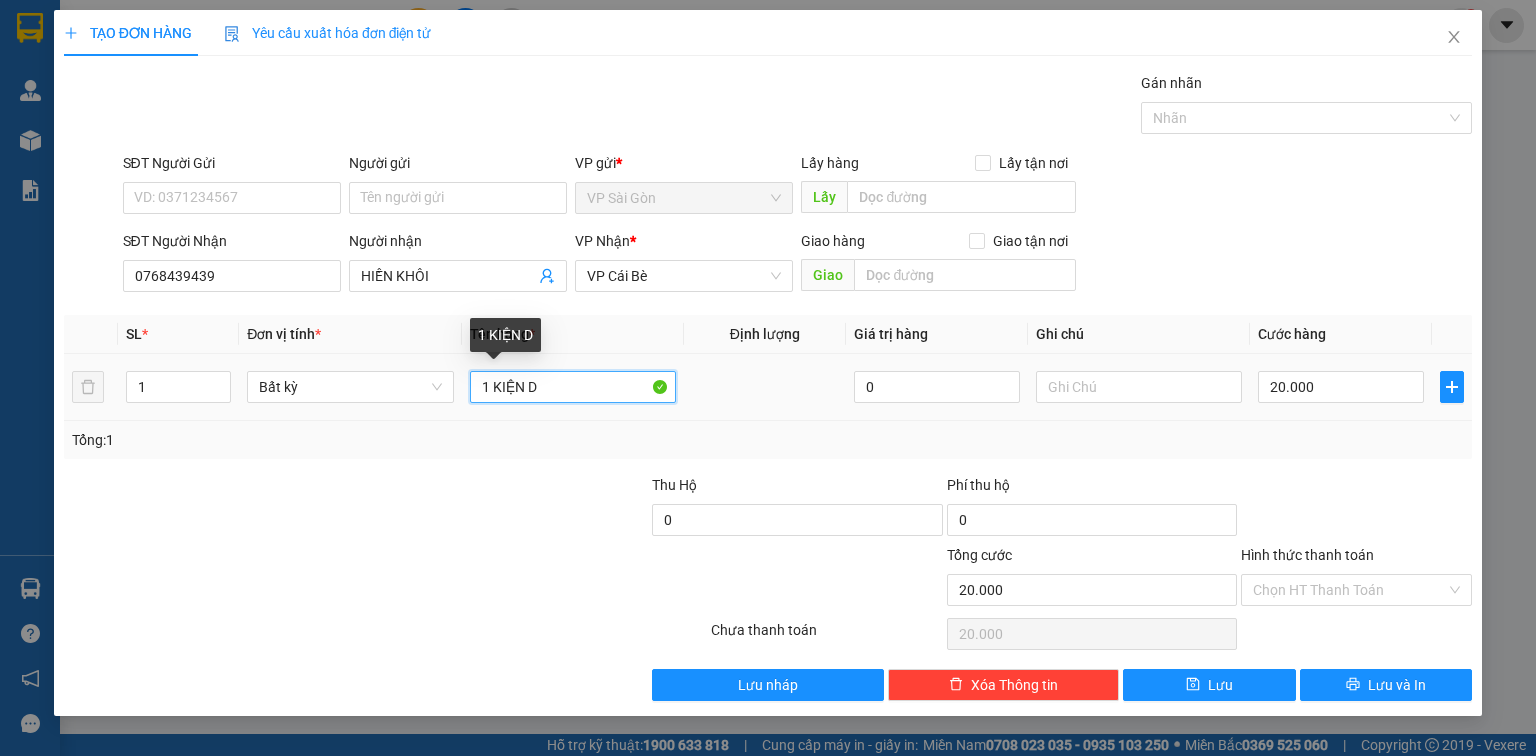 paste on "Đ" 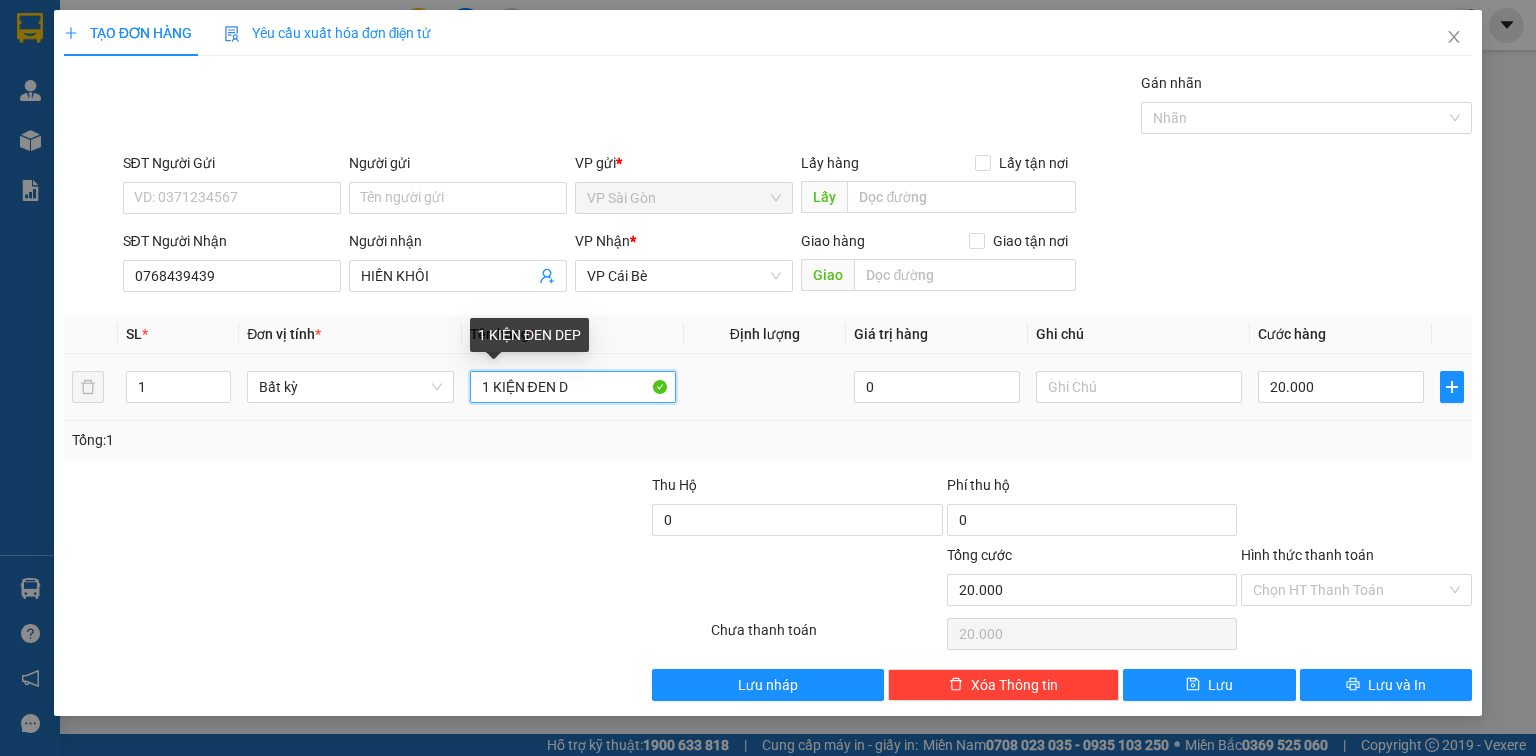 paste on "ẸP" 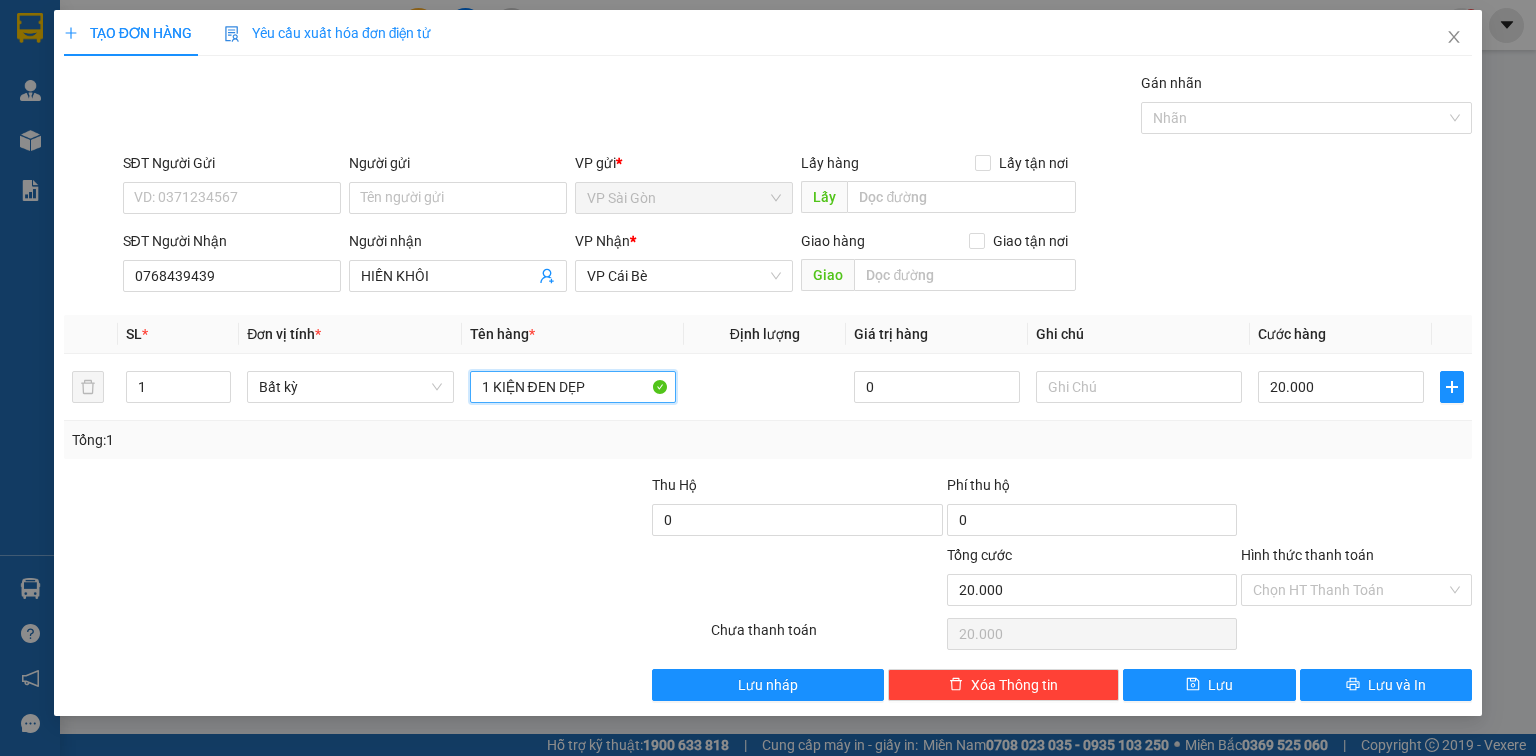 type on "1 KIỆN ĐEN DẸP" 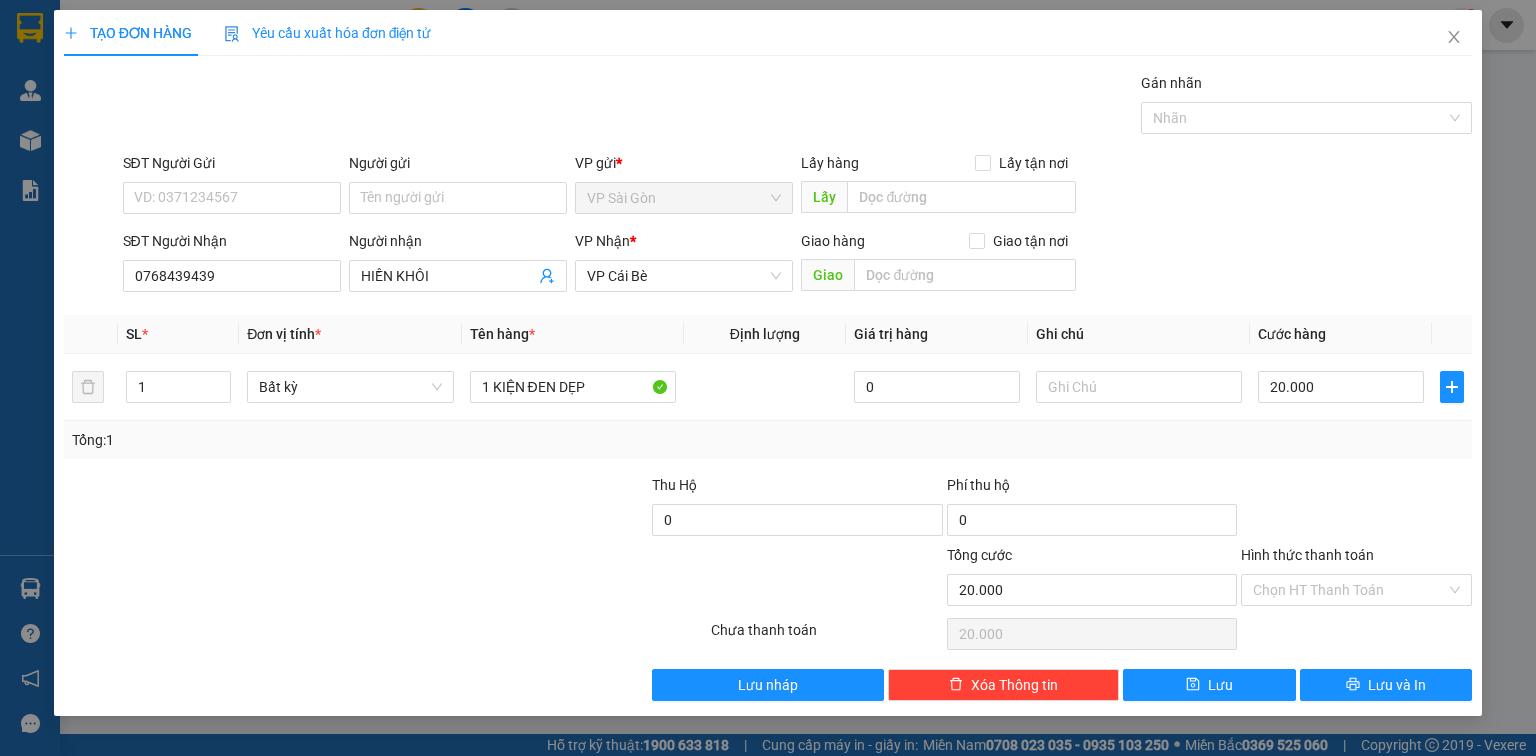 drag, startPoint x: 1304, startPoint y: 511, endPoint x: 1336, endPoint y: 563, distance: 61.05735 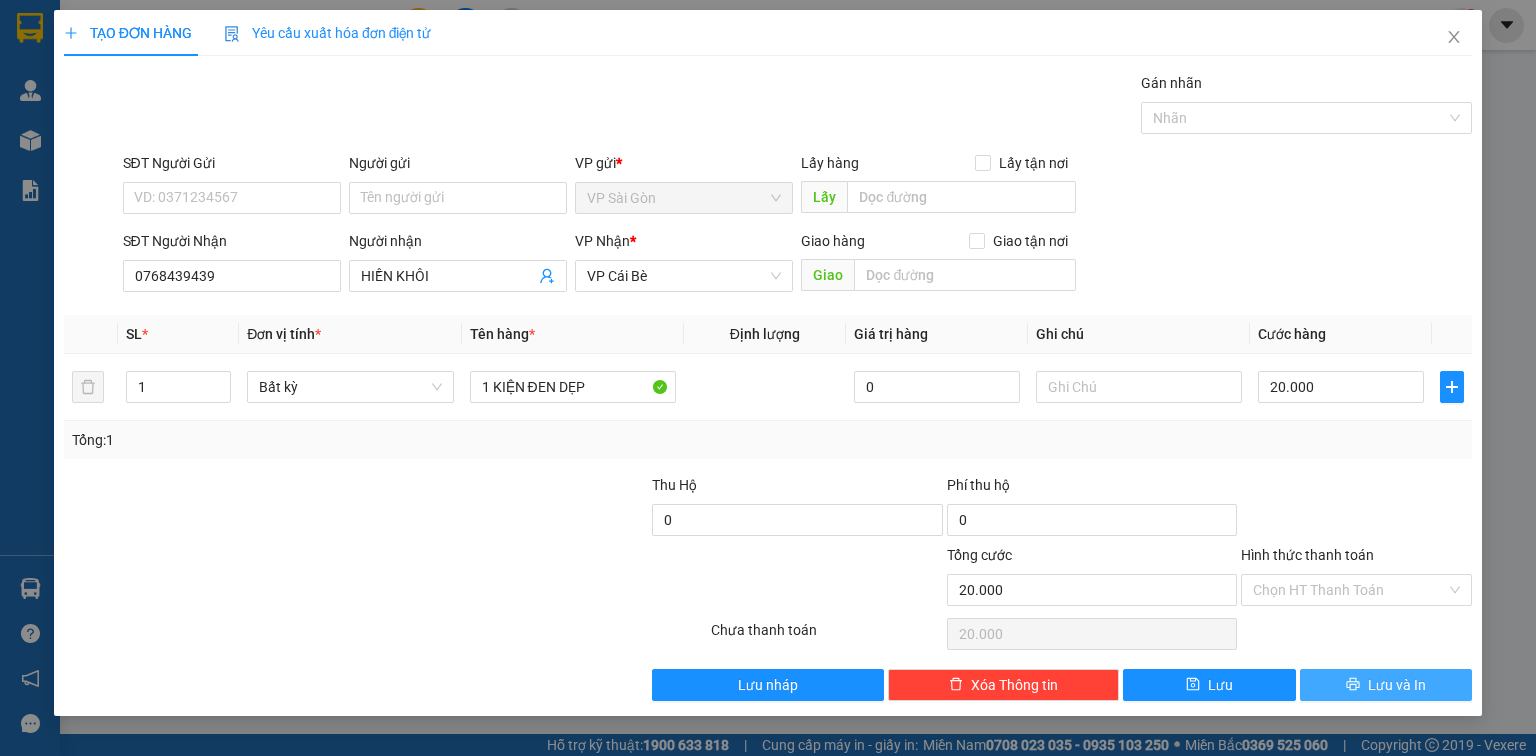 click on "Lưu và In" at bounding box center [1386, 685] 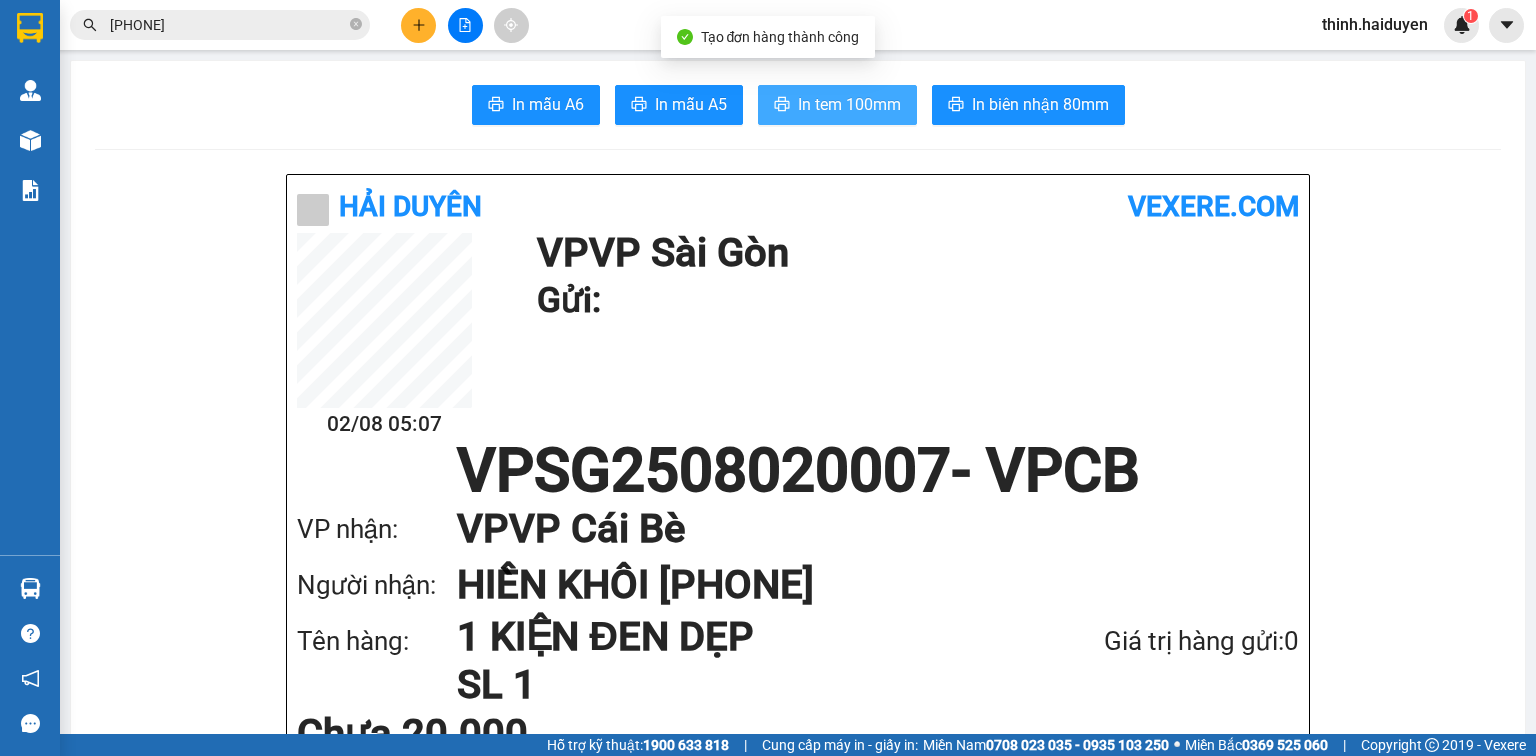click on "In tem 100mm" at bounding box center [849, 104] 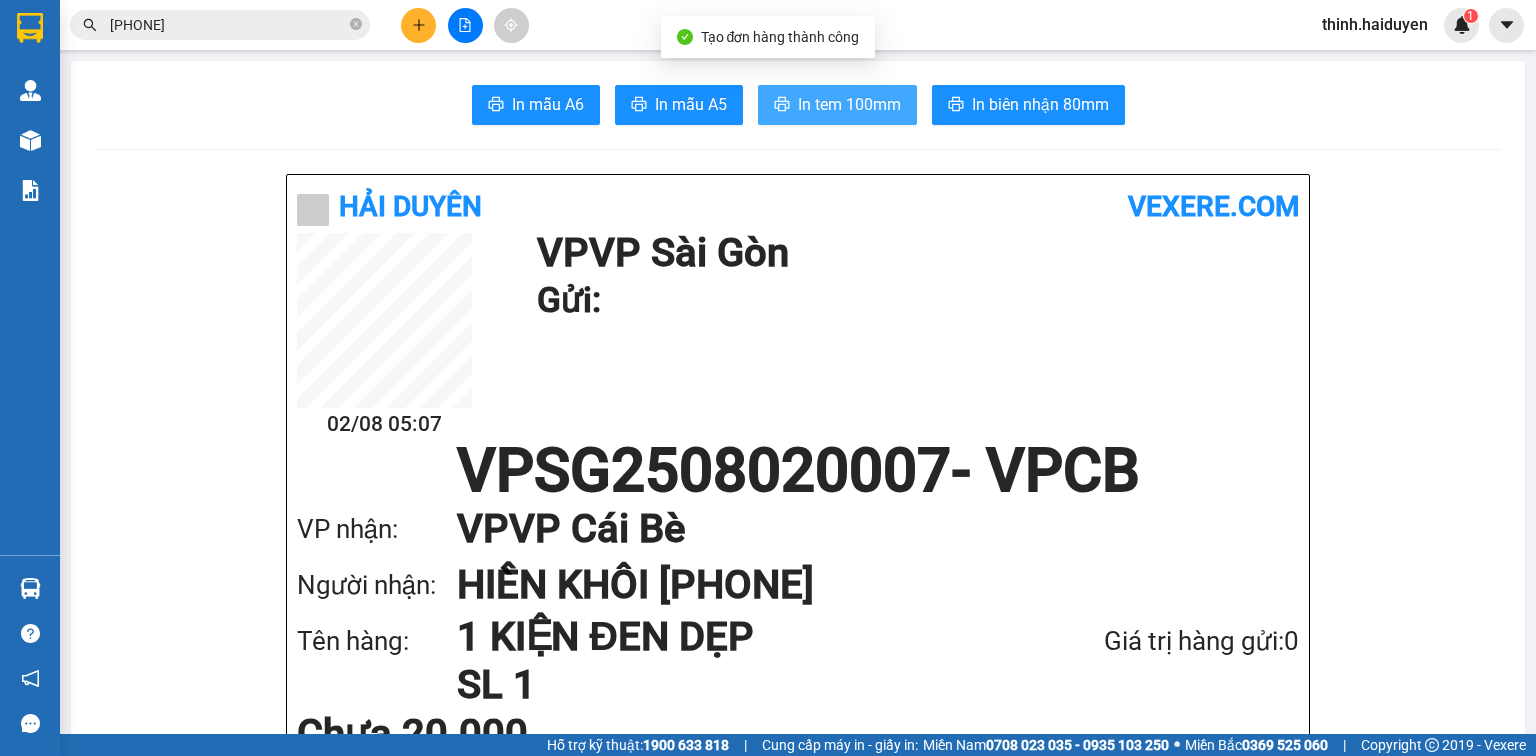 scroll, scrollTop: 0, scrollLeft: 0, axis: both 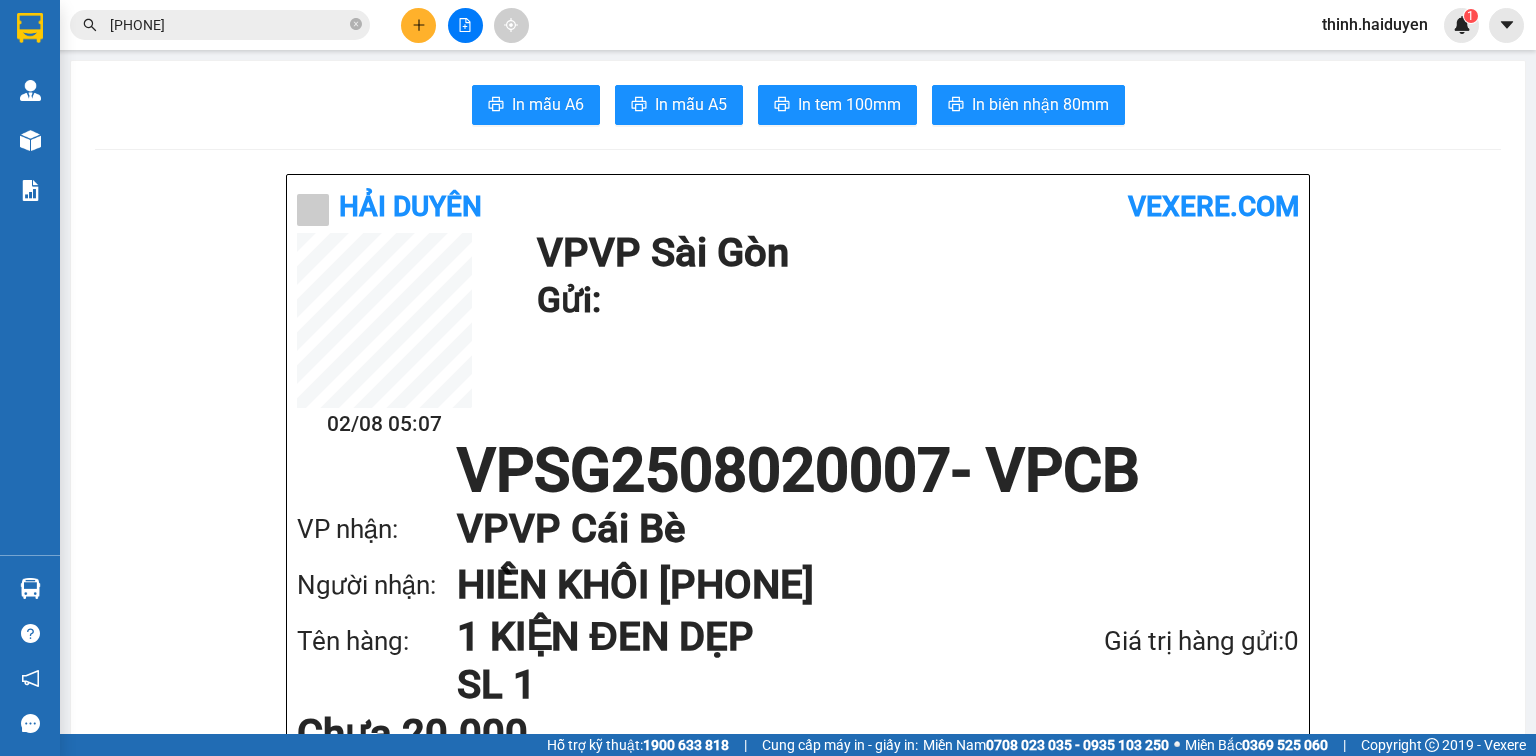 click at bounding box center [418, 25] 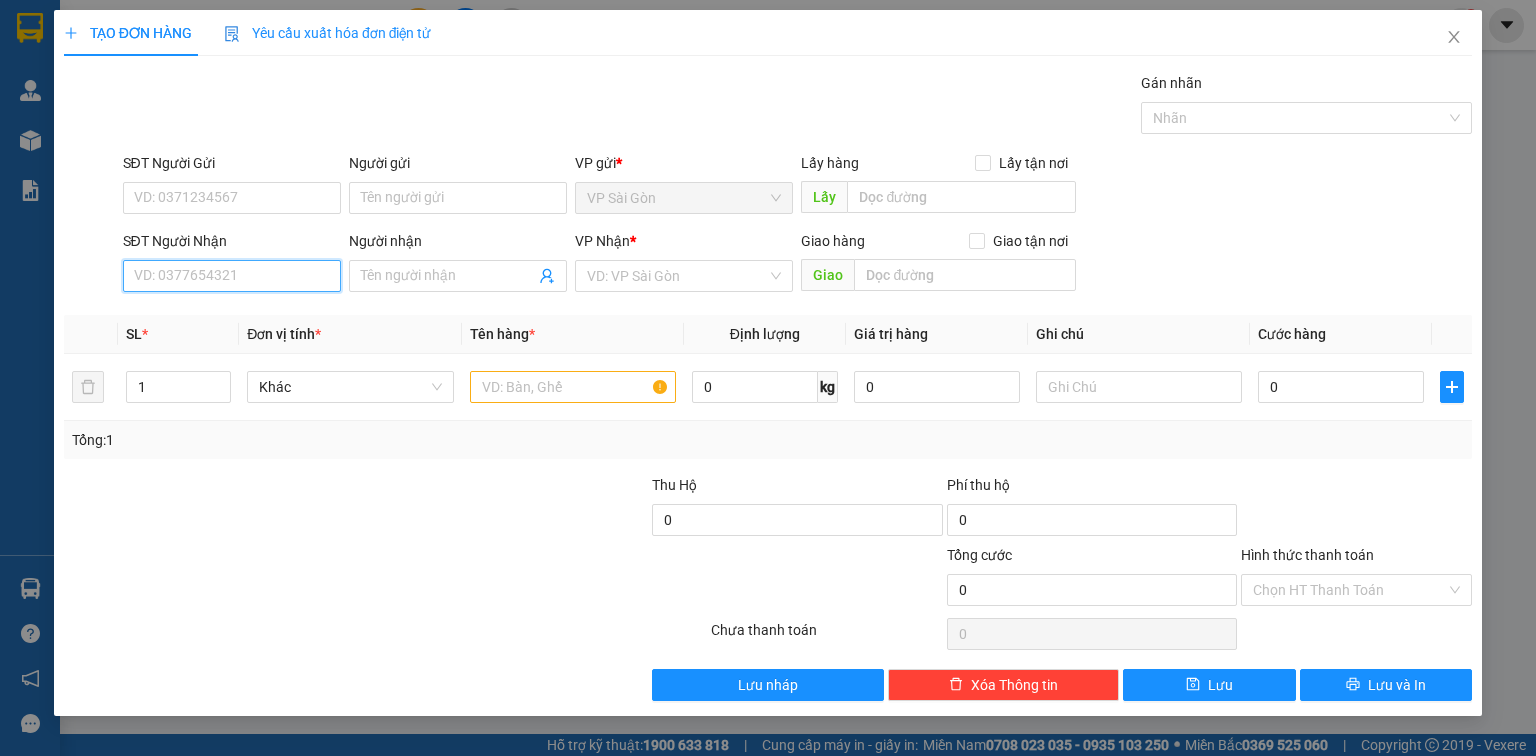 click on "SĐT Người Nhận" at bounding box center [232, 276] 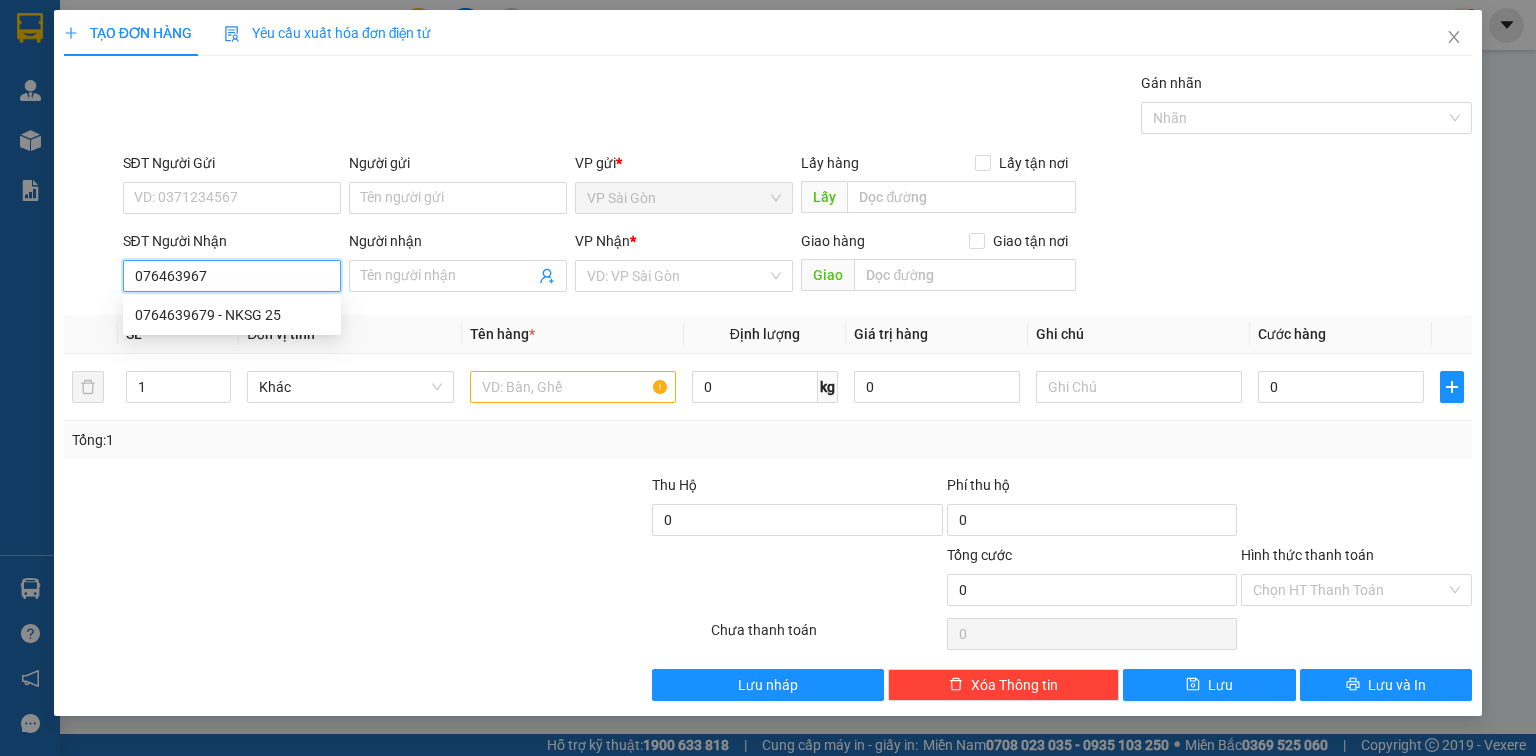 type on "0764639679" 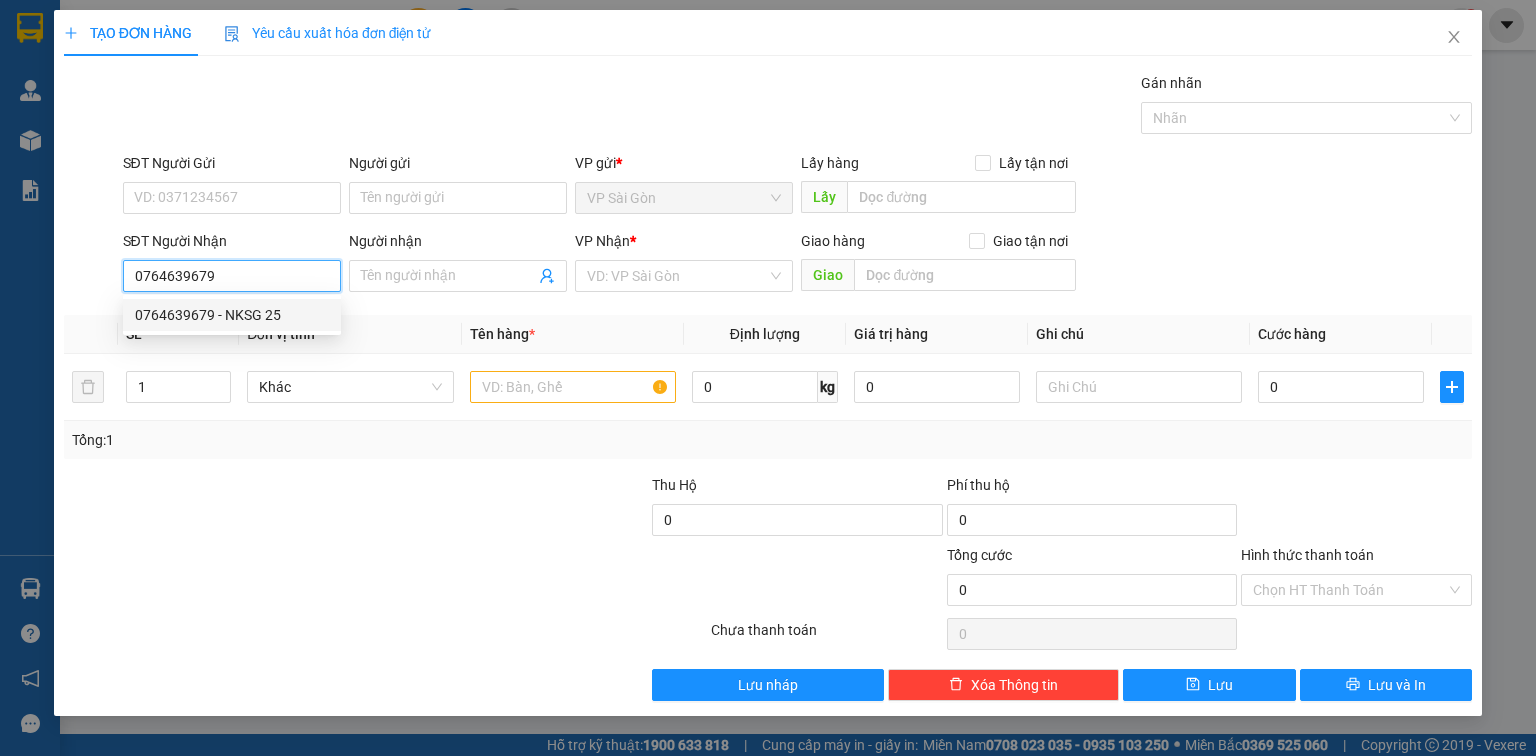click on "0764639679 - NKSG 25" at bounding box center (232, 315) 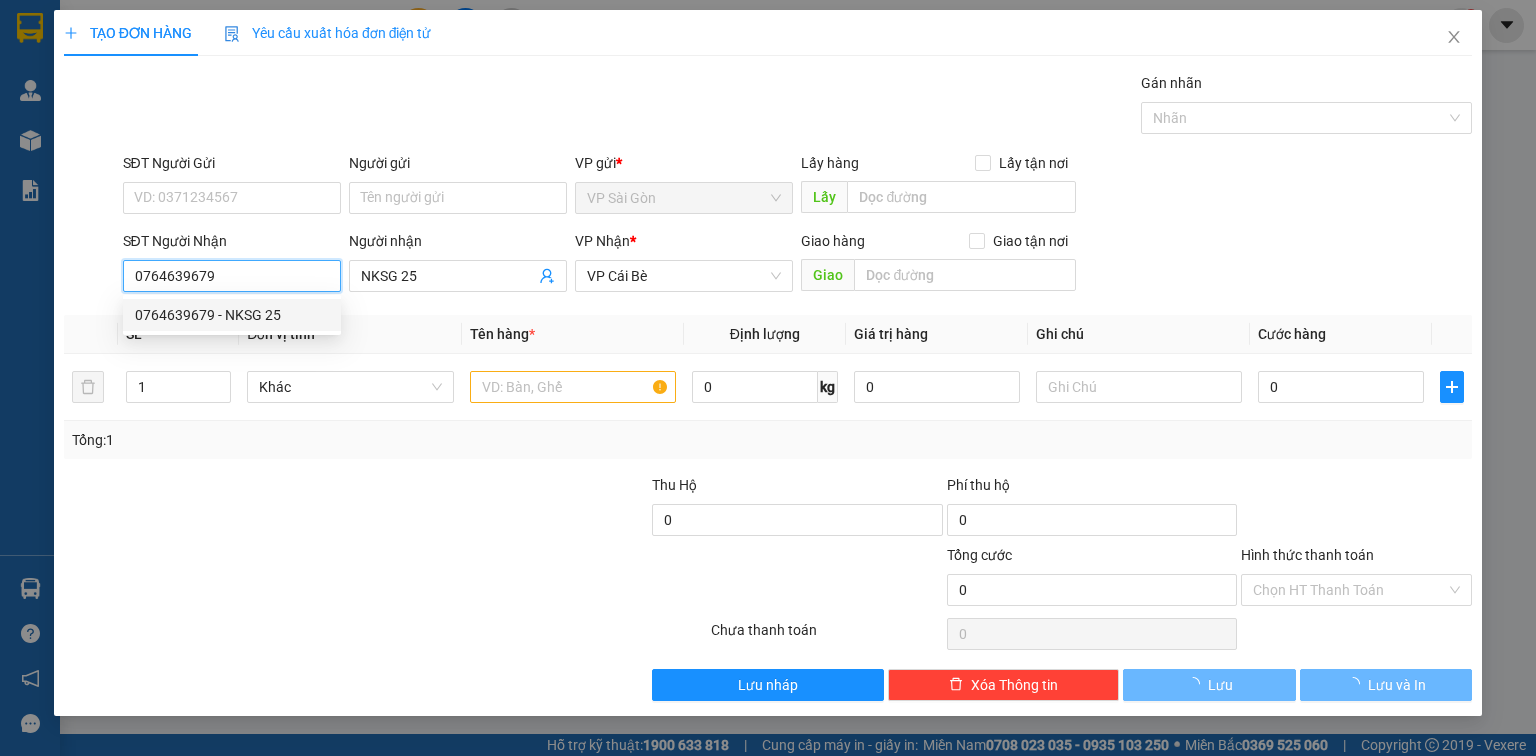type on "20.000" 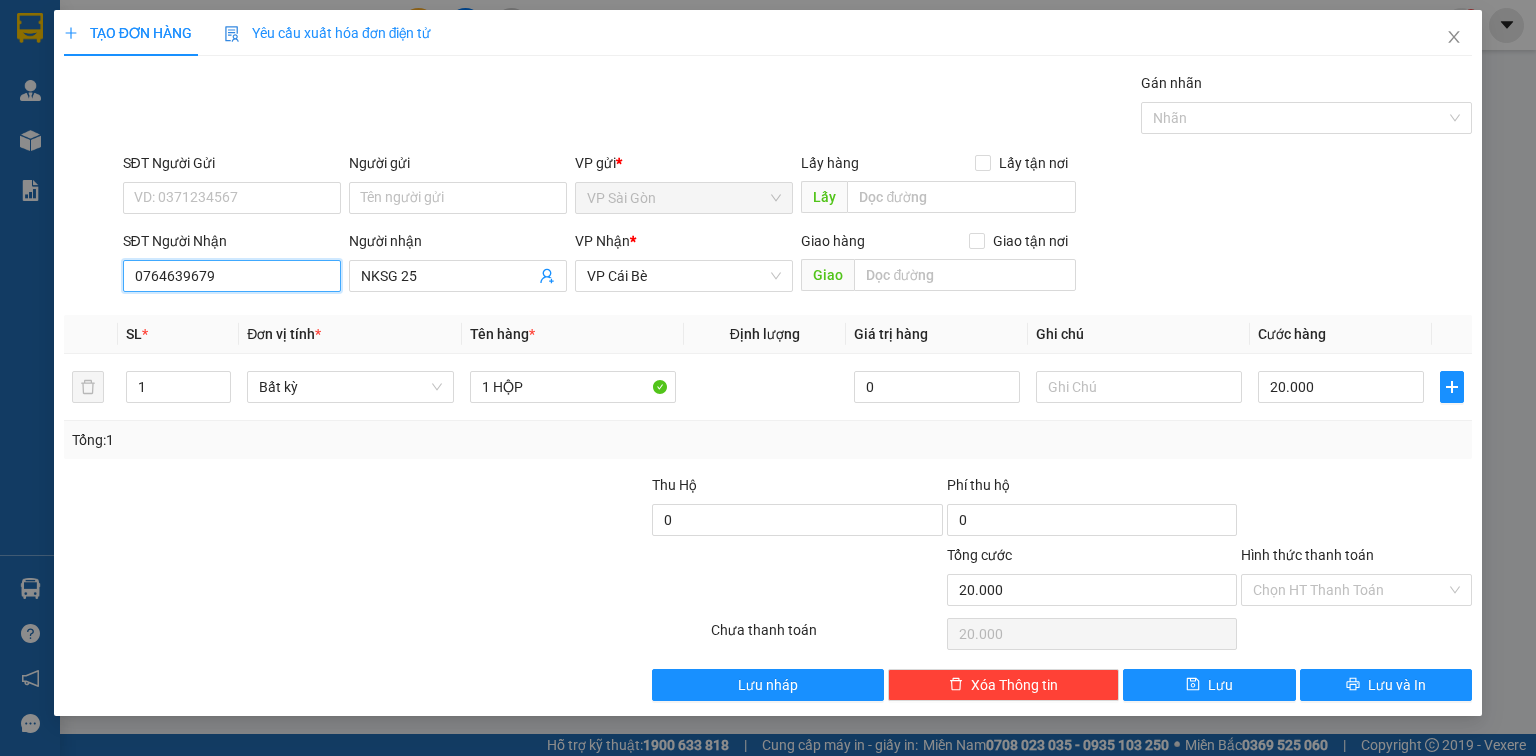 type on "0764639679" 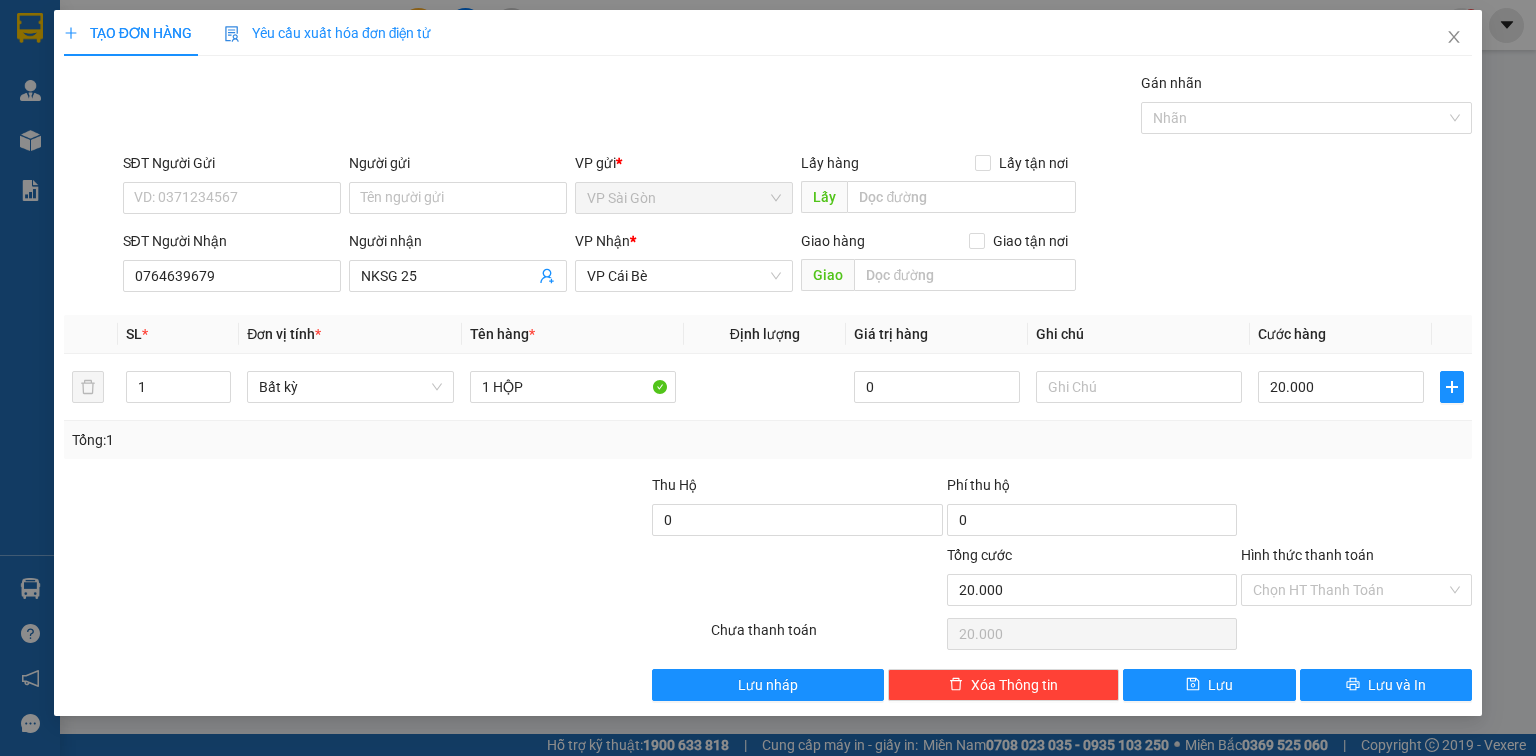 click on "Tổng:  1" at bounding box center (768, 440) 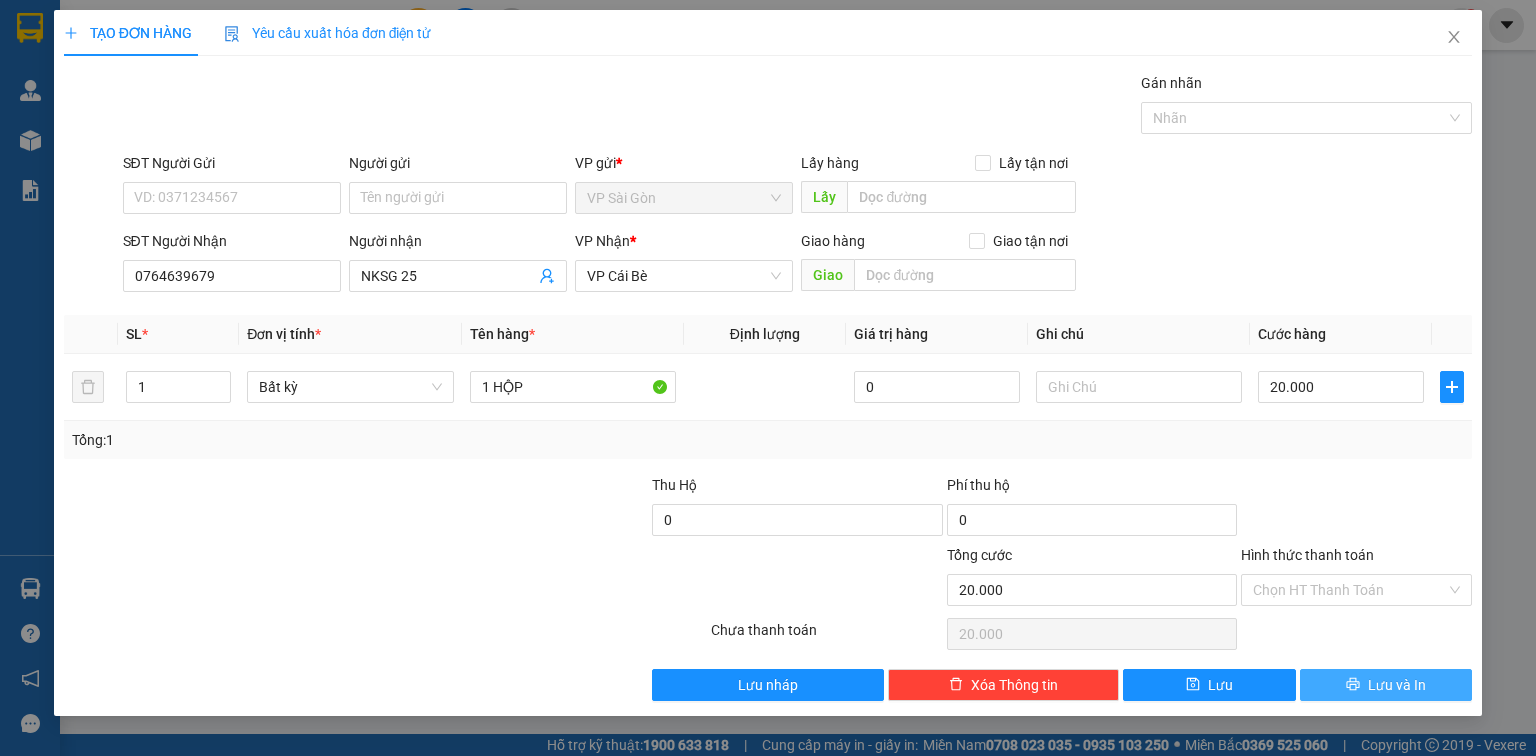 click on "Lưu và In" at bounding box center (1386, 685) 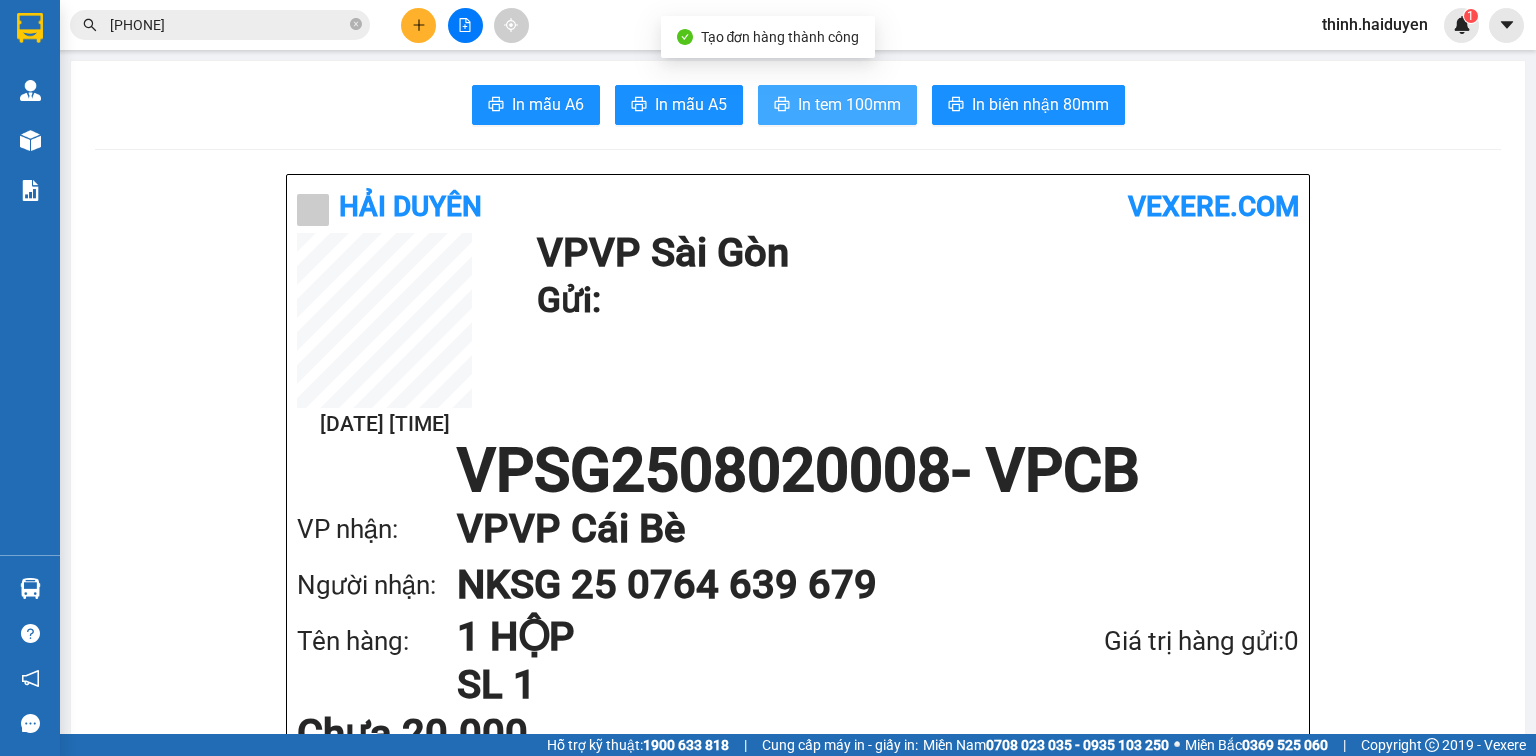 click on "In tem 100mm" at bounding box center (849, 104) 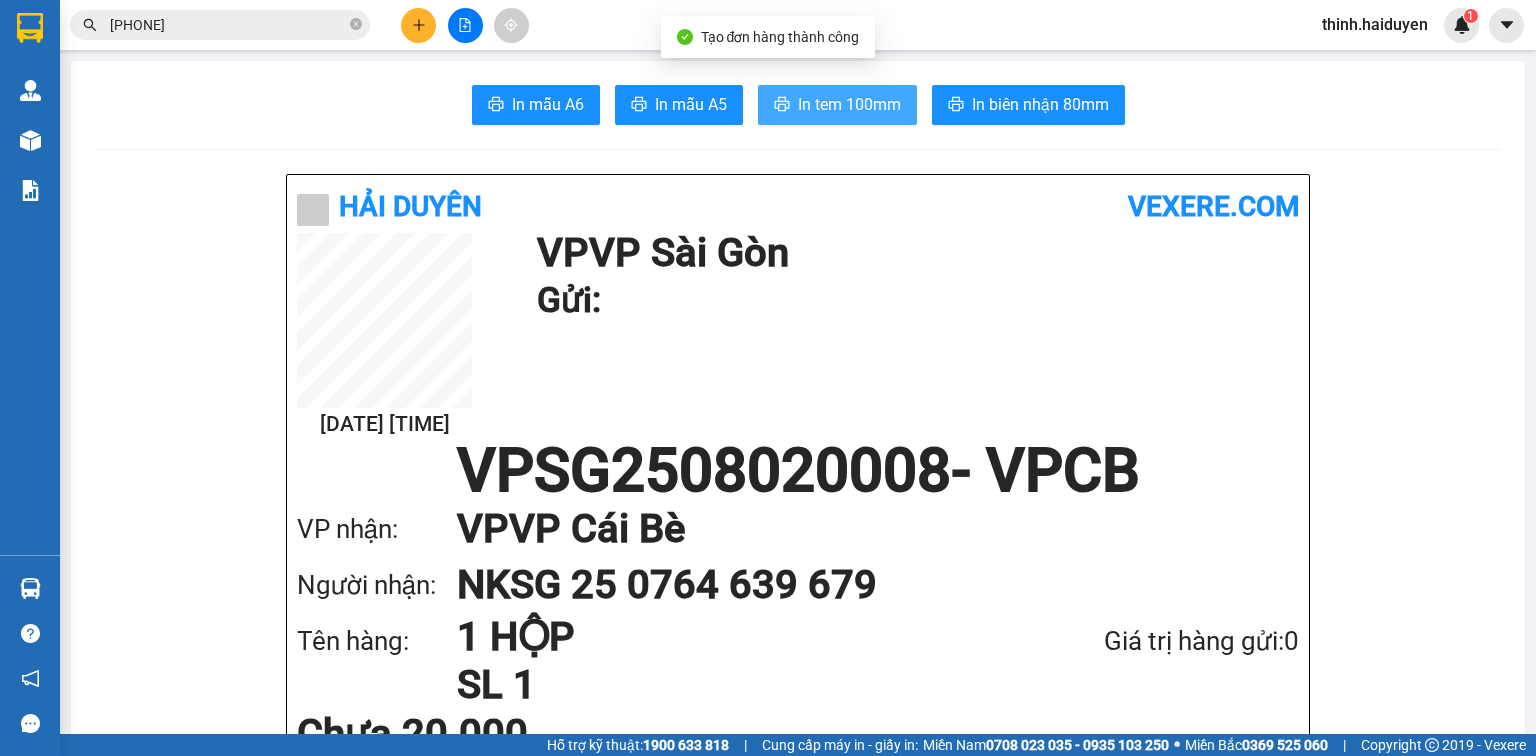 scroll, scrollTop: 0, scrollLeft: 0, axis: both 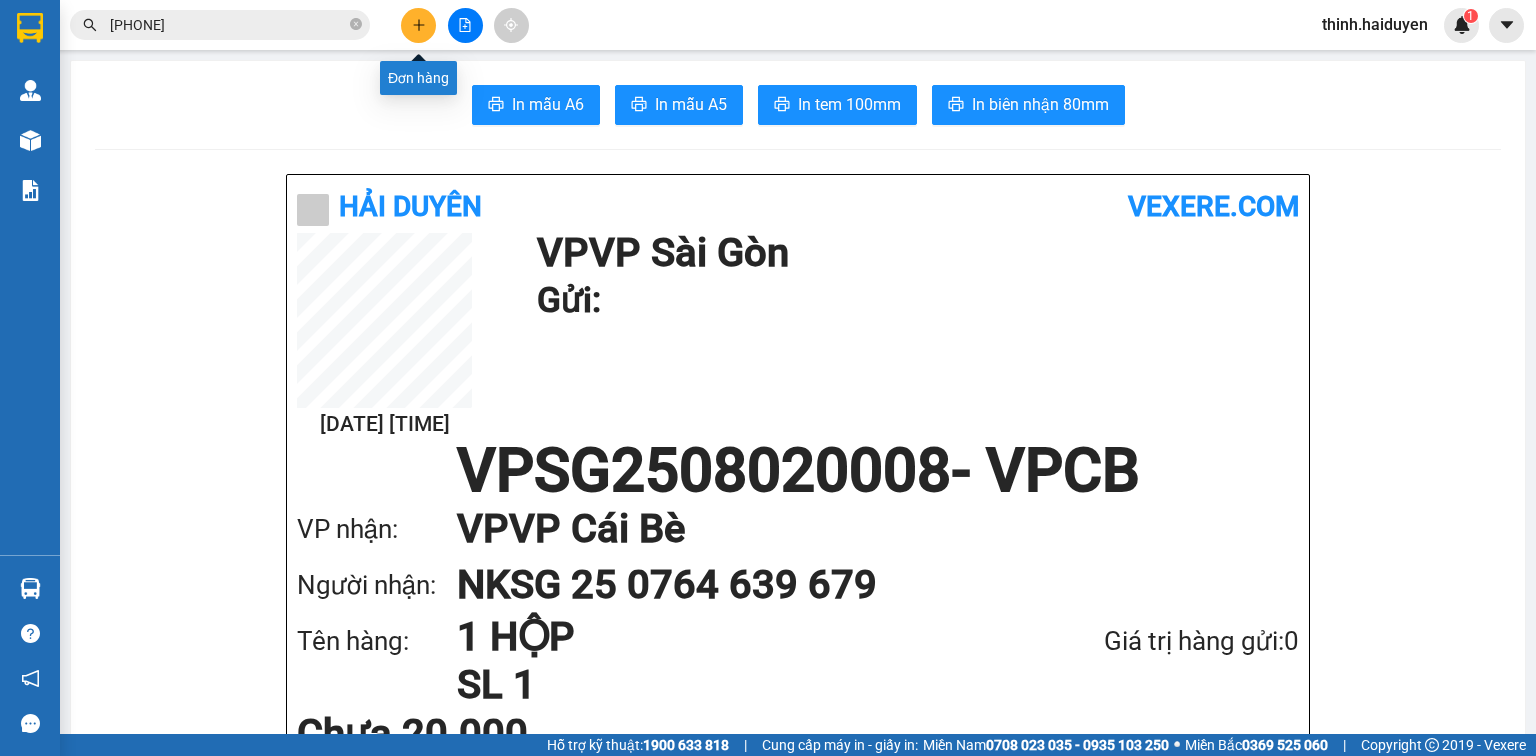 click 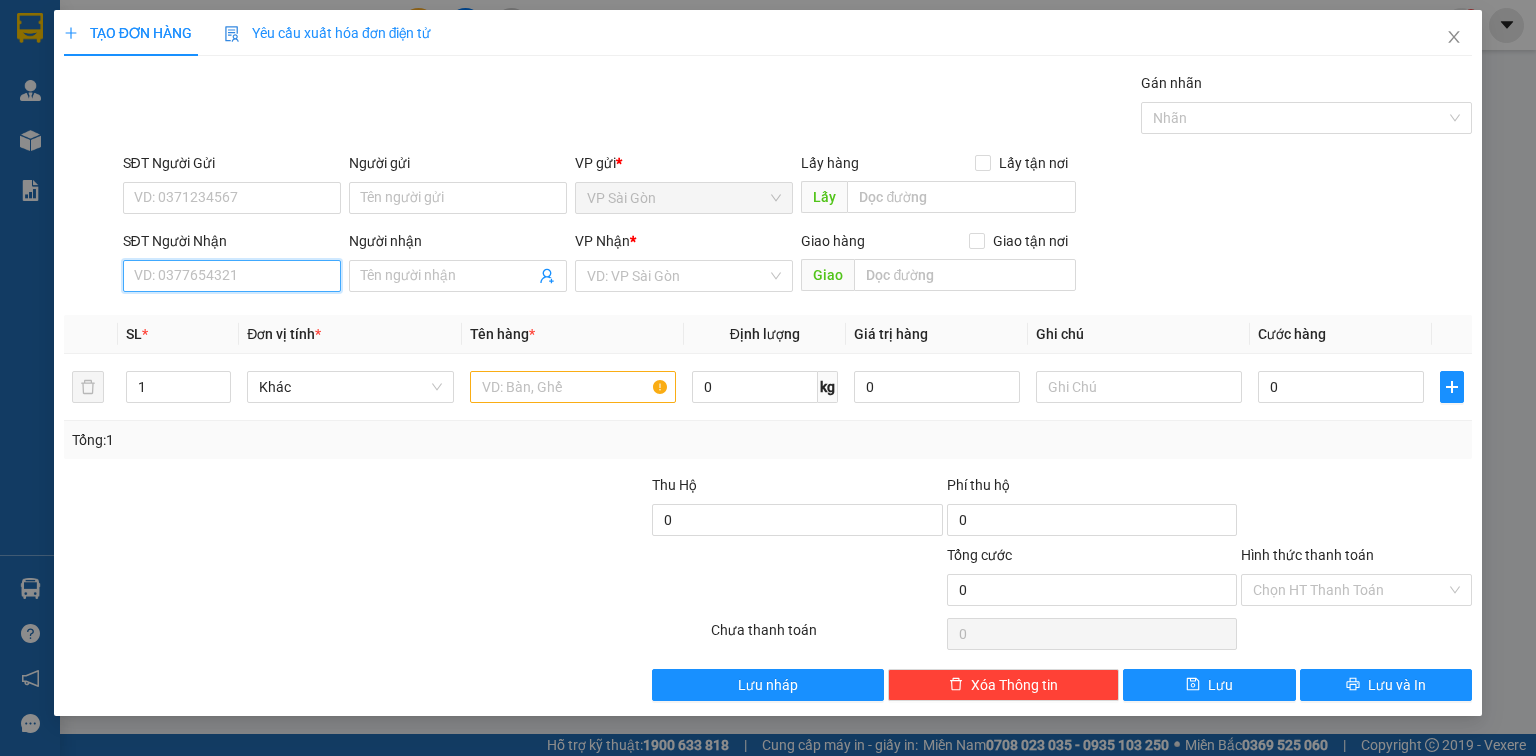 click on "SĐT Người Nhận" at bounding box center (232, 276) 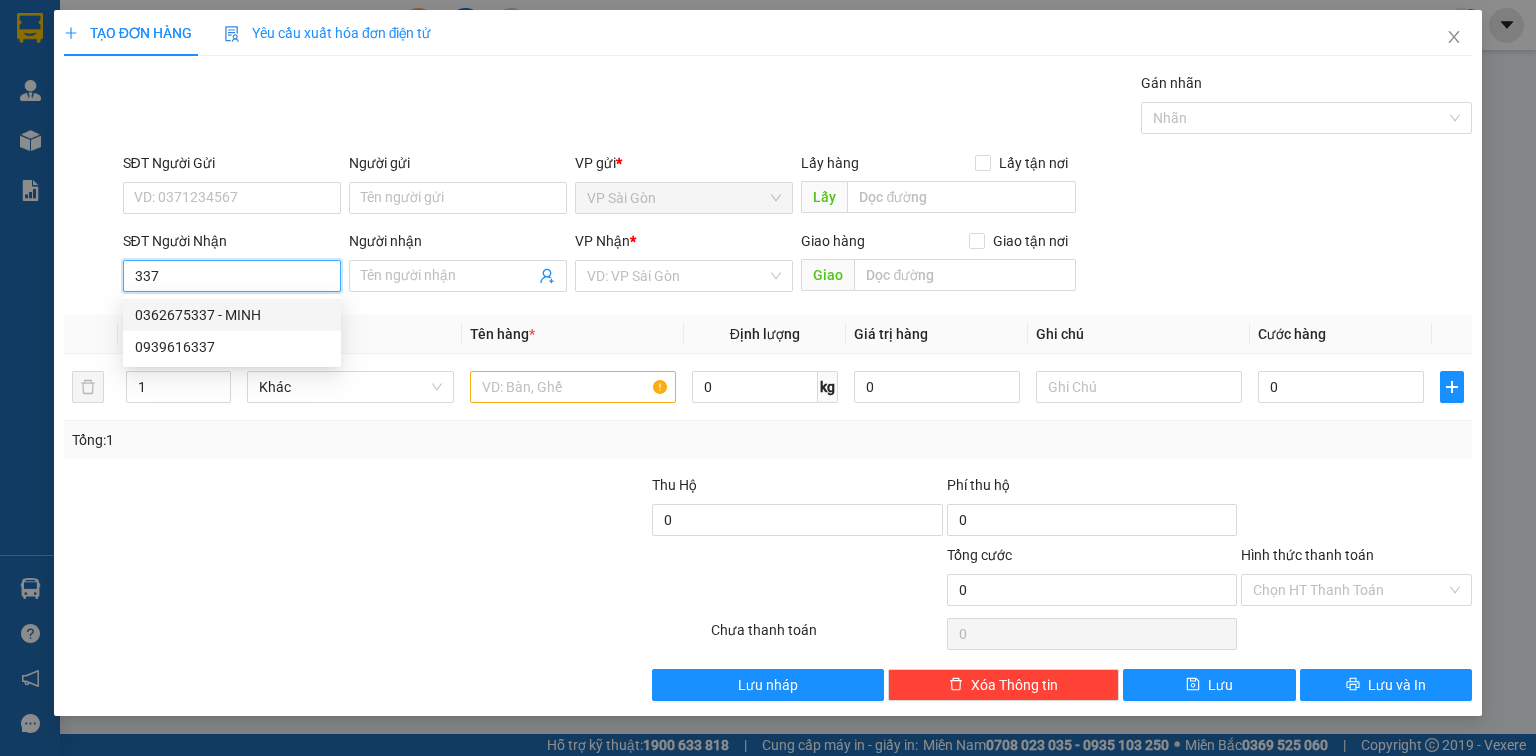 click on "0362675337 - MINH" at bounding box center (232, 315) 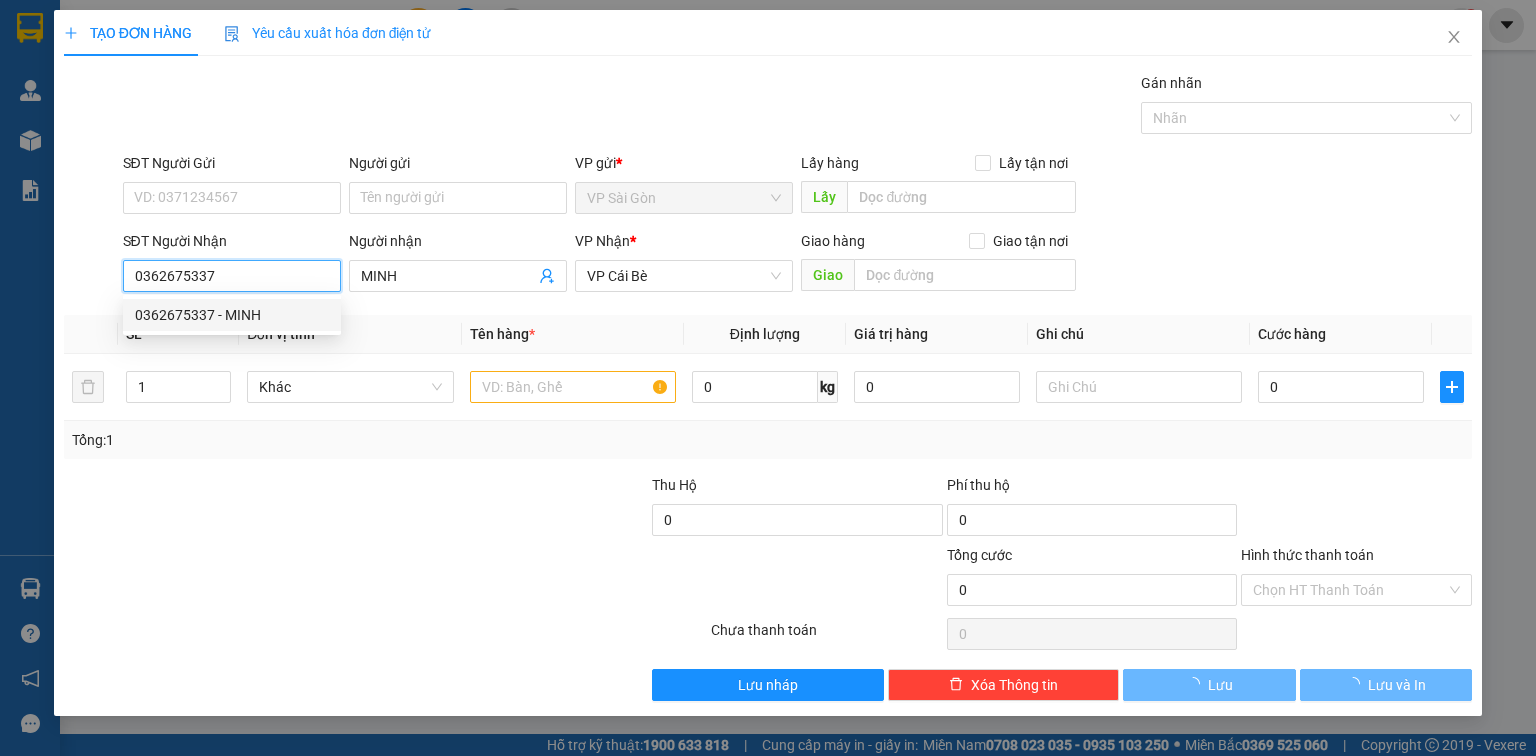type on "20.000" 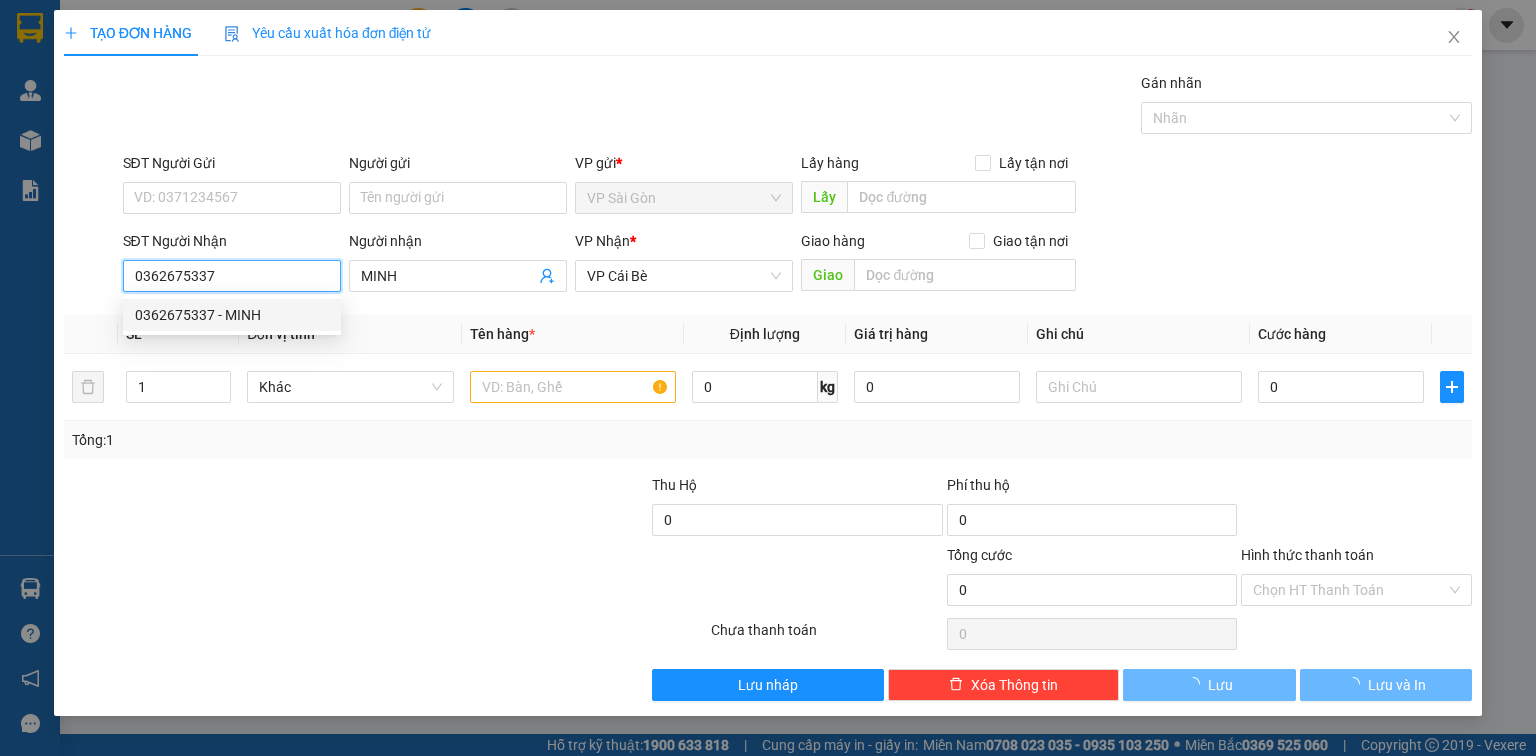 type on "20.000" 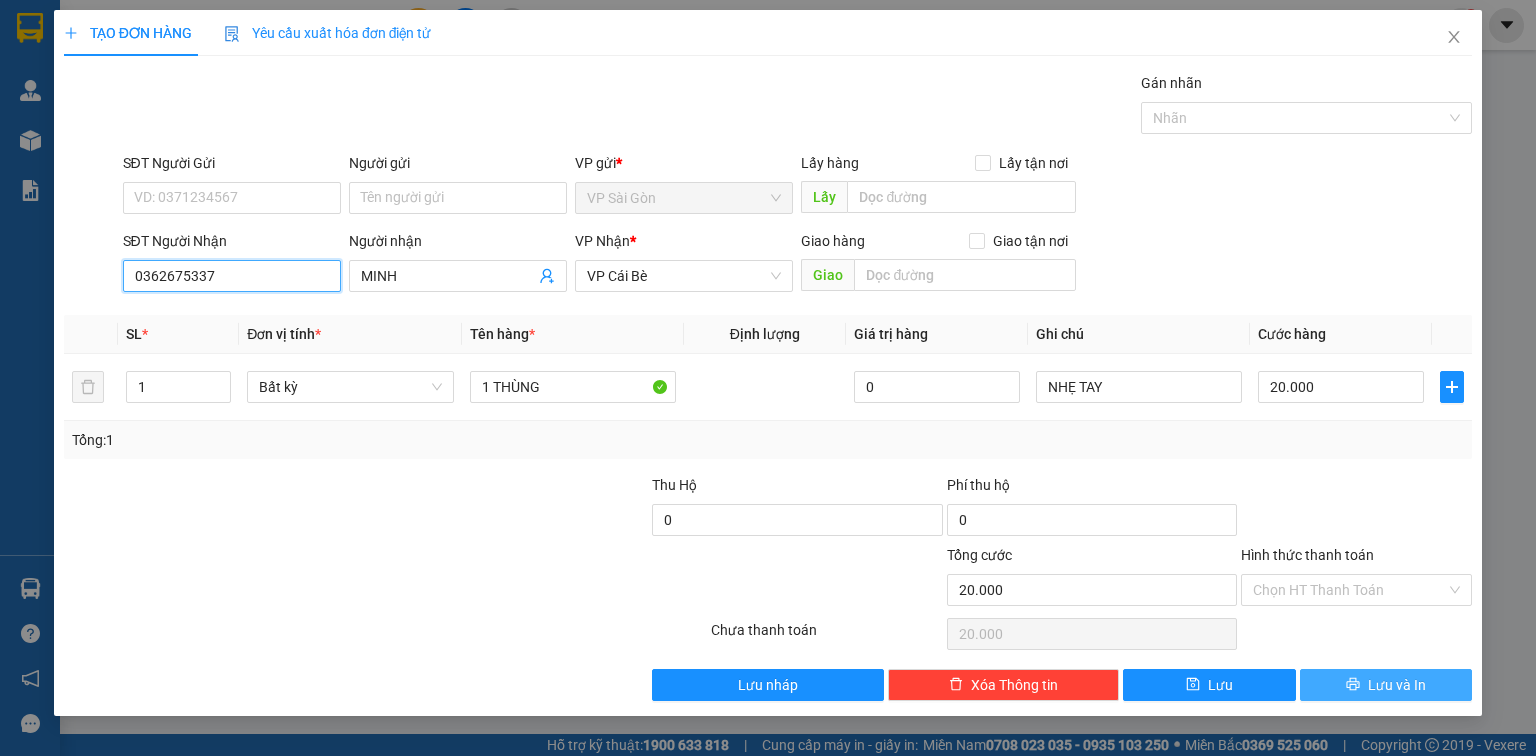 type on "0362675337" 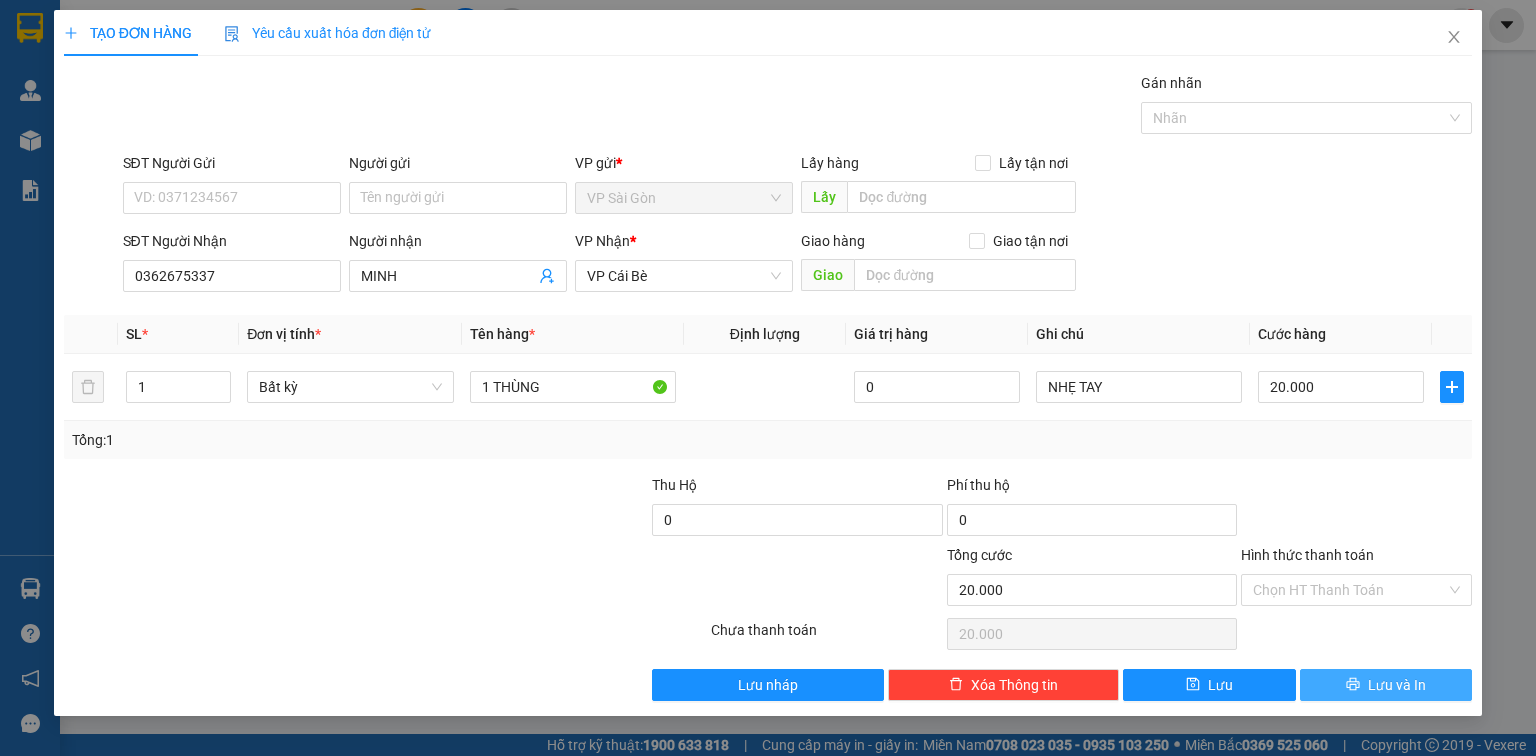 click on "Lưu và In" at bounding box center [1386, 685] 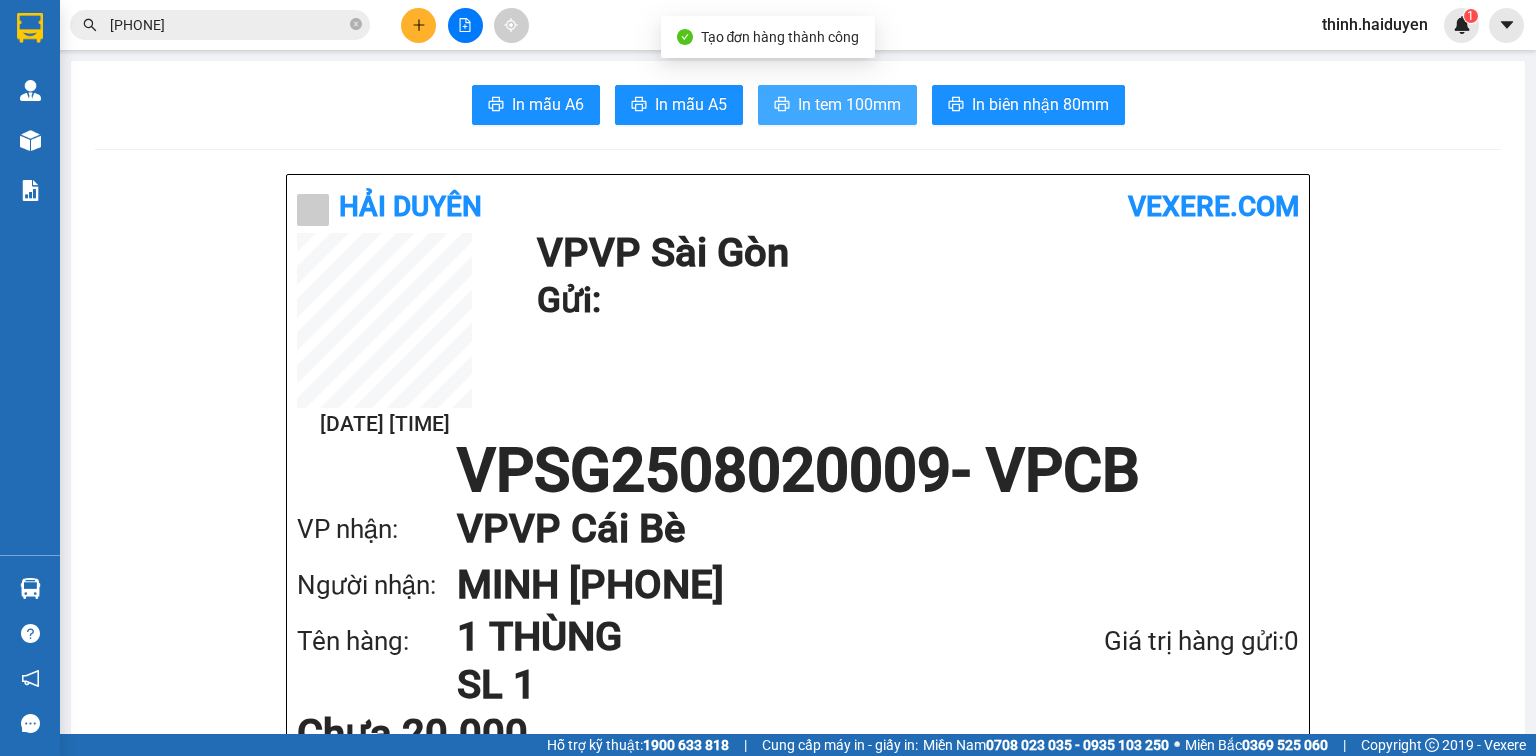click on "In tem 100mm" at bounding box center [849, 104] 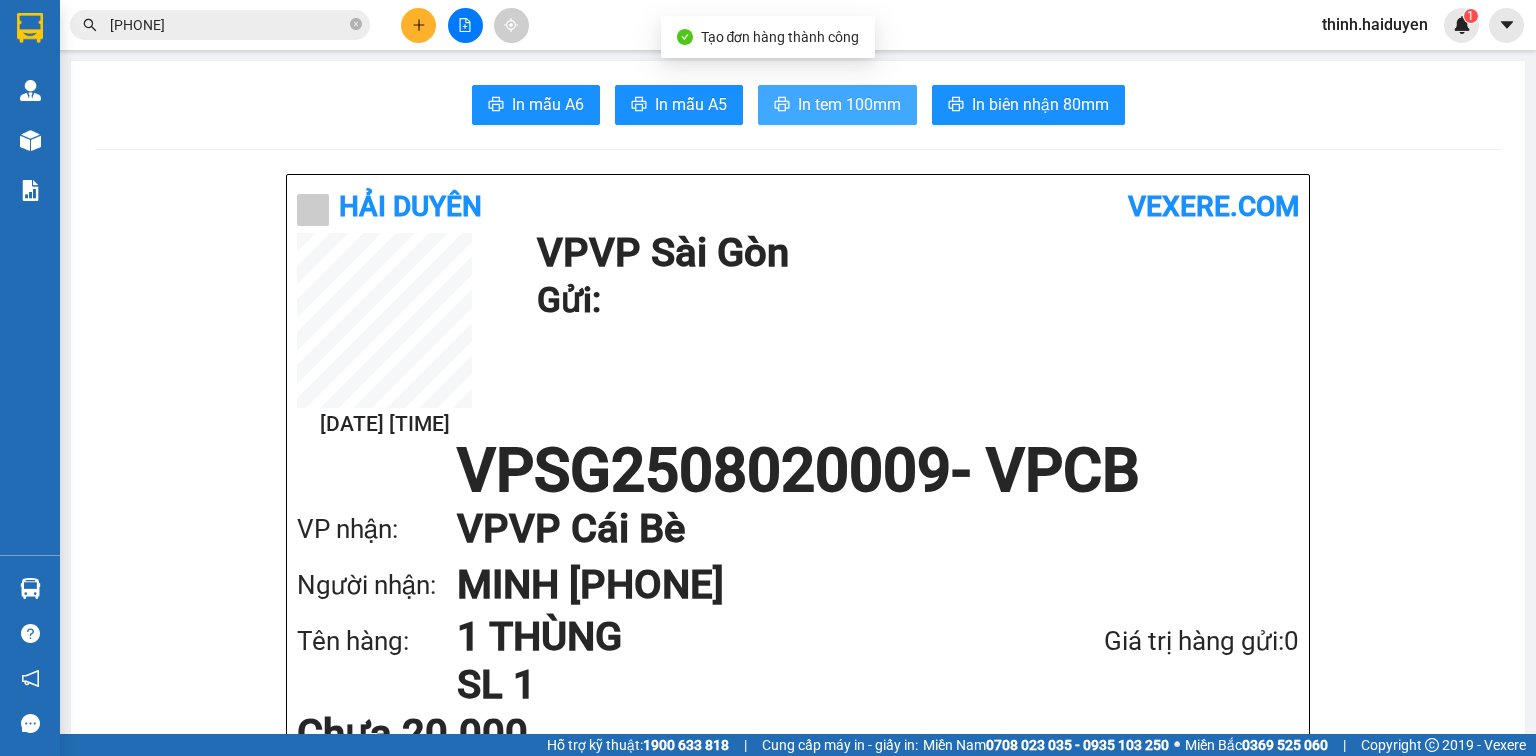 scroll, scrollTop: 0, scrollLeft: 0, axis: both 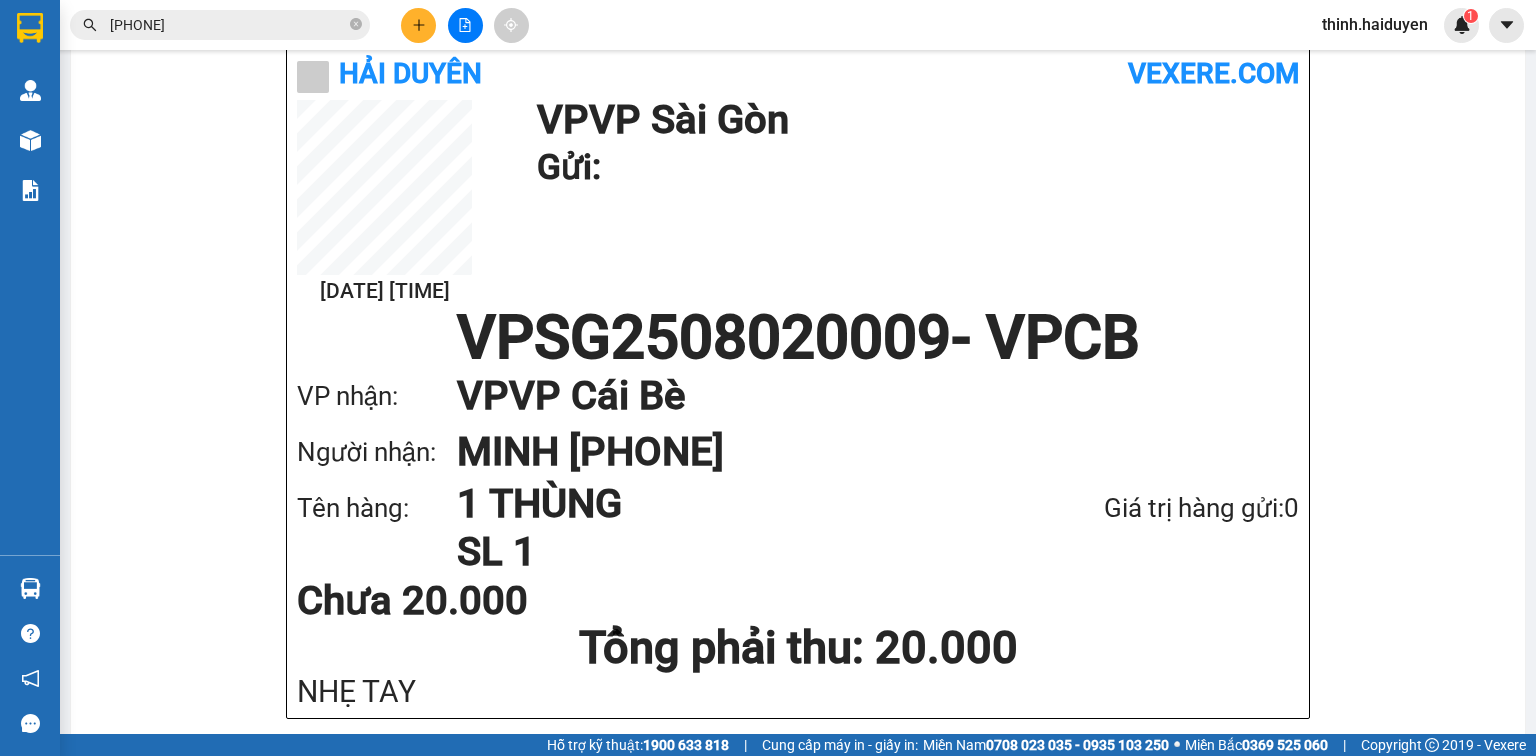 click at bounding box center (418, 25) 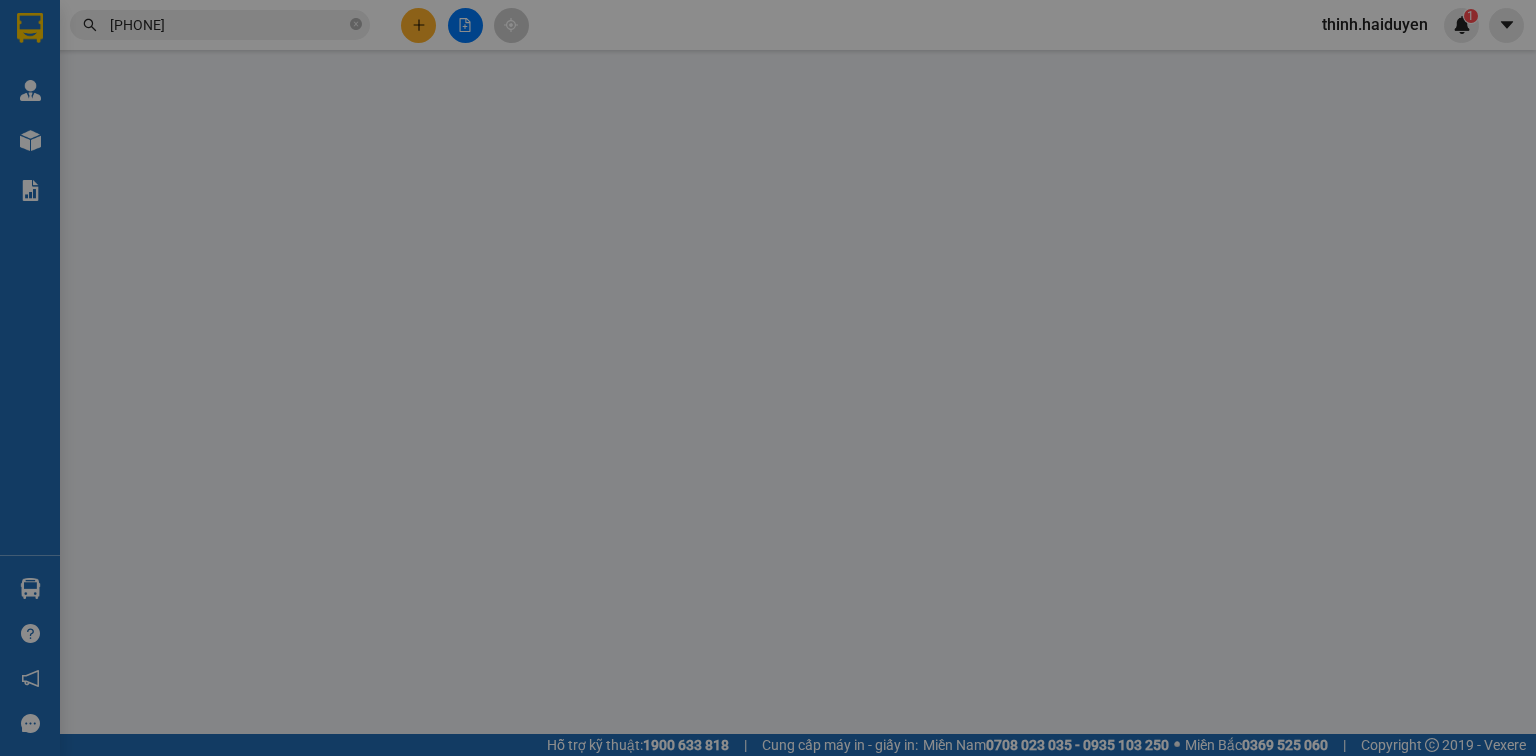 scroll, scrollTop: 0, scrollLeft: 0, axis: both 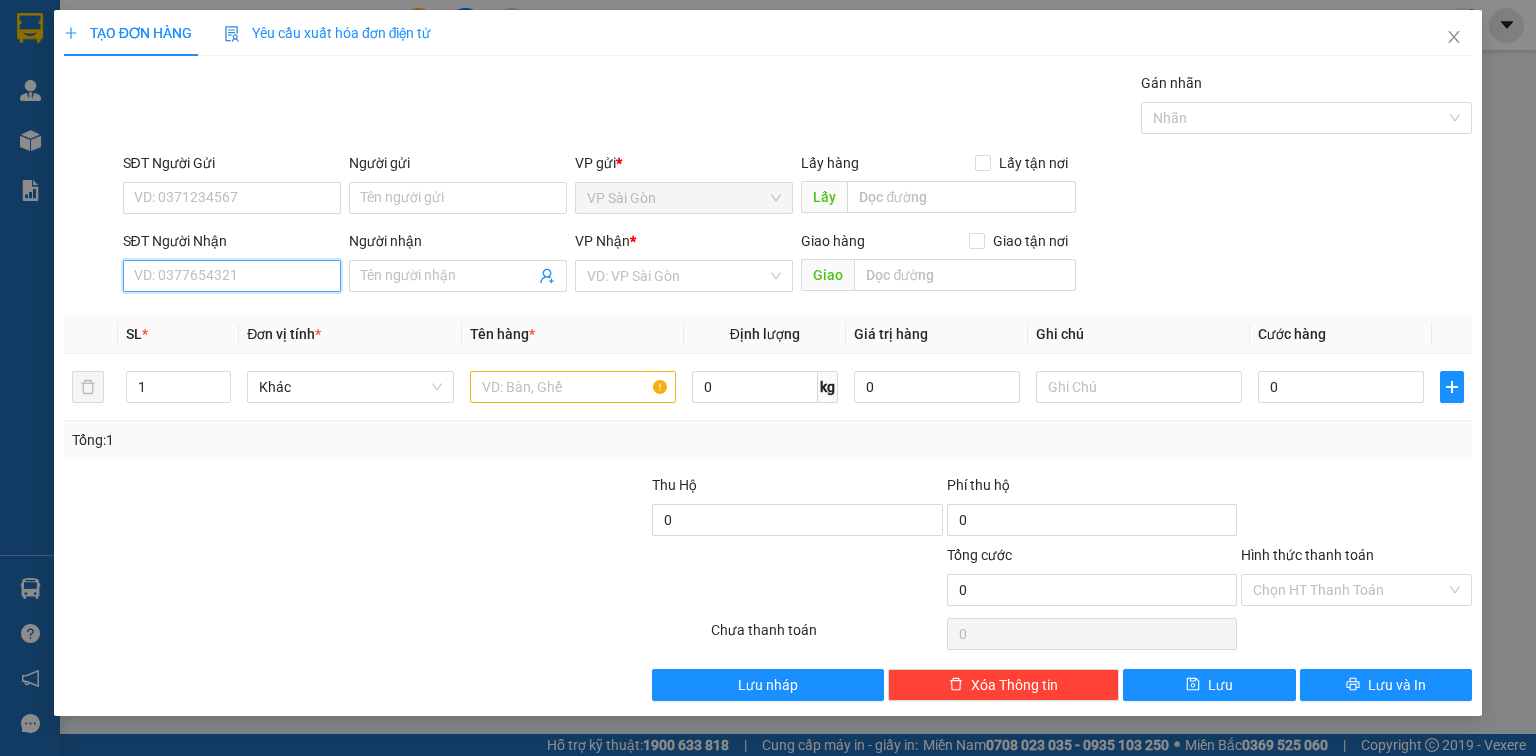 click on "SĐT Người Nhận" at bounding box center (232, 276) 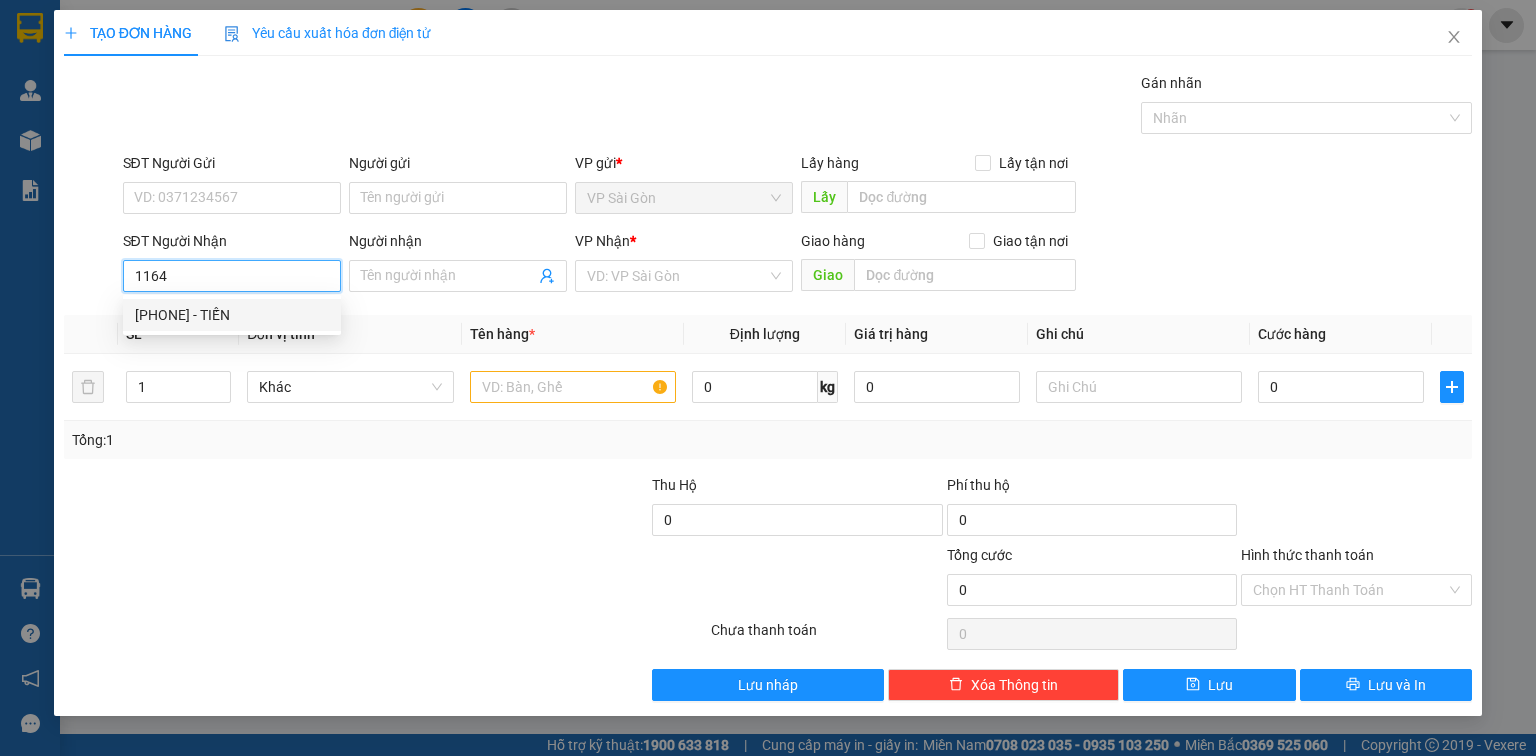 click on "[PHONE] - TIẾN" at bounding box center [232, 315] 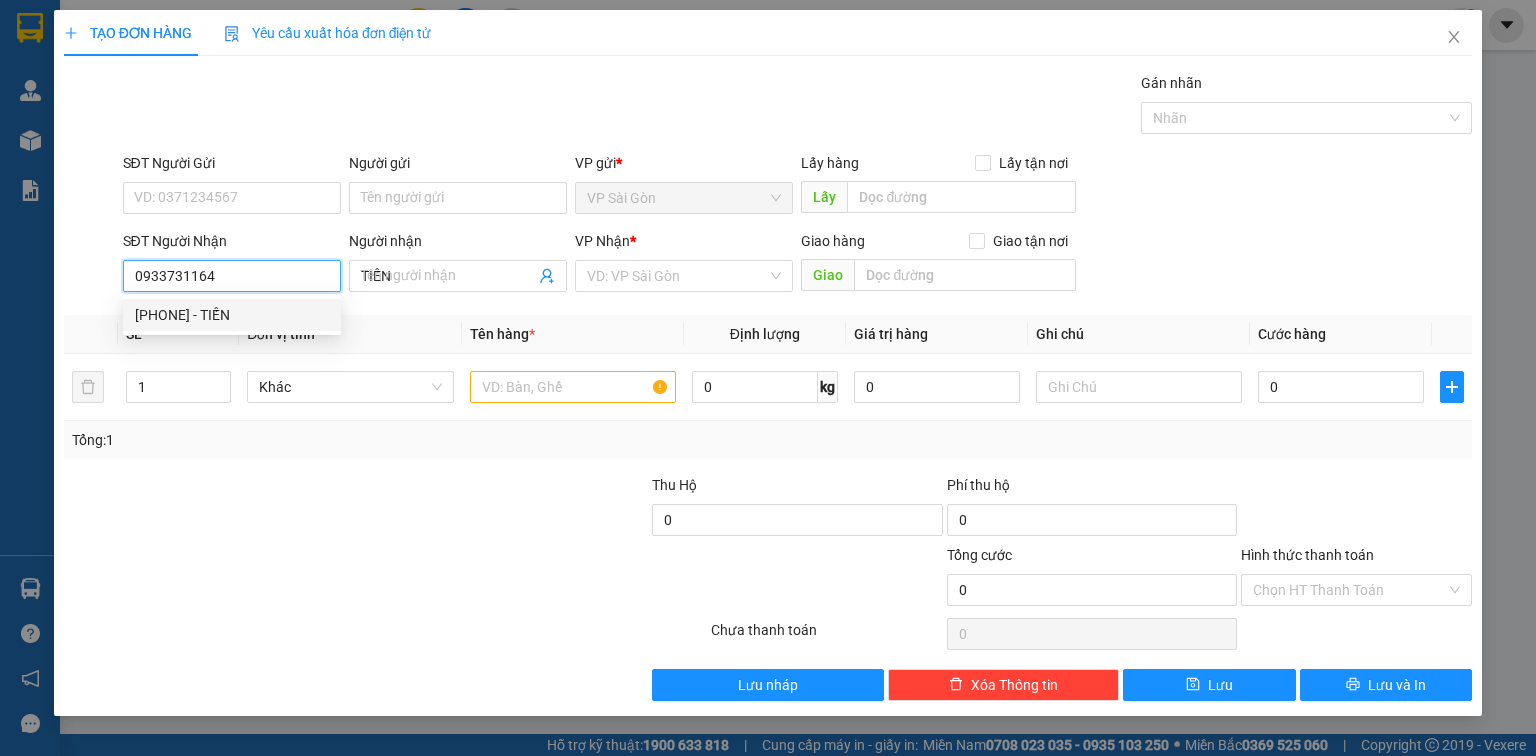type on "30.000" 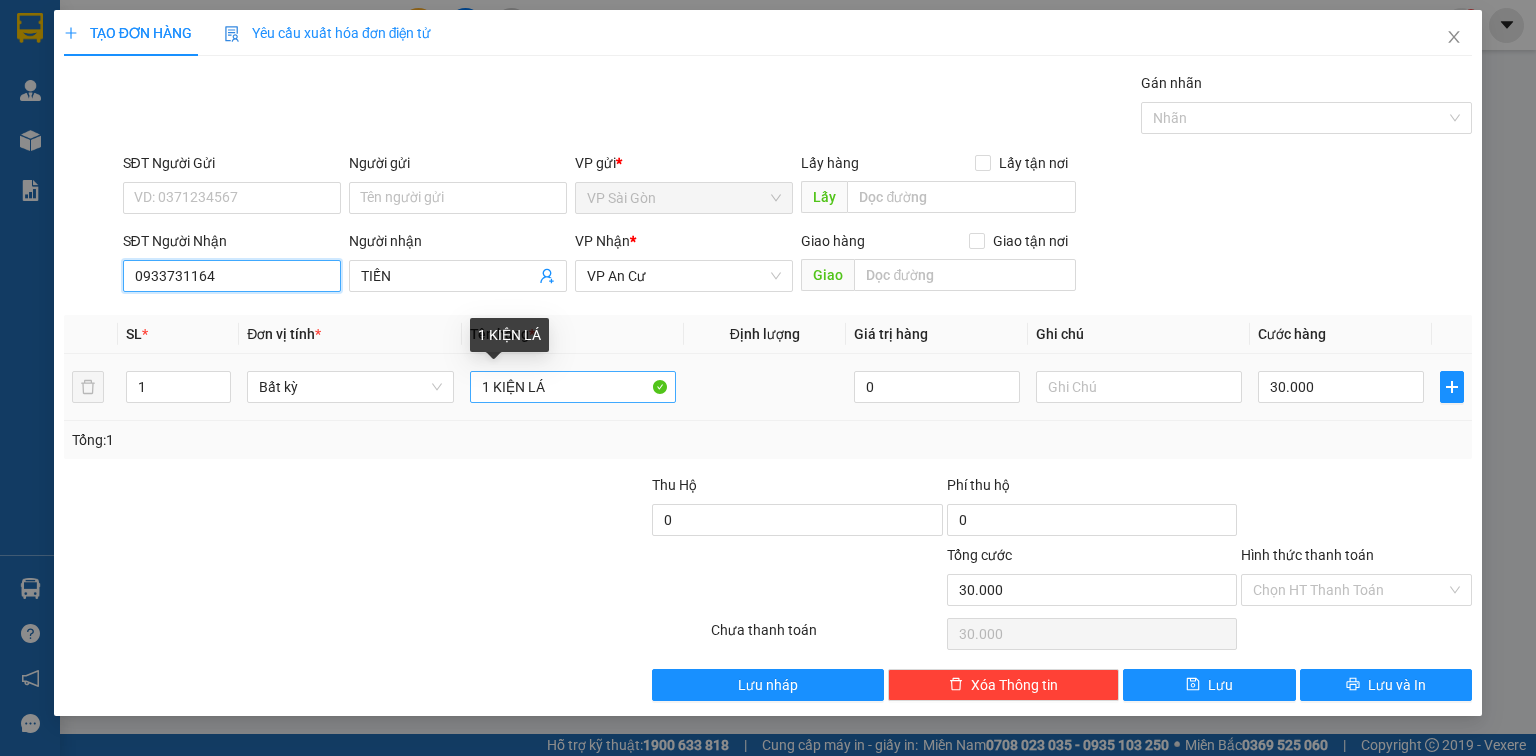 type on "0933731164" 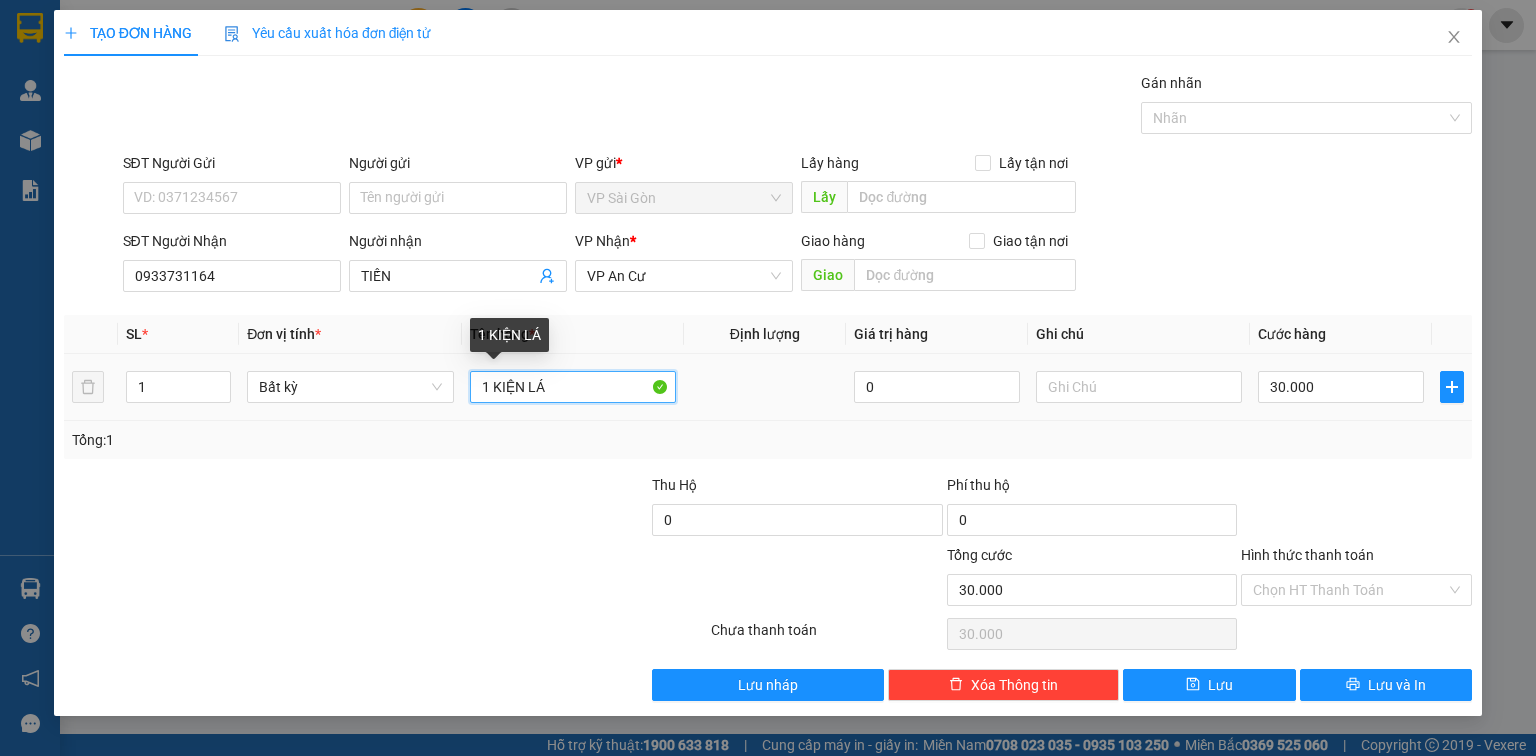drag, startPoint x: 489, startPoint y: 392, endPoint x: 470, endPoint y: 408, distance: 24.839485 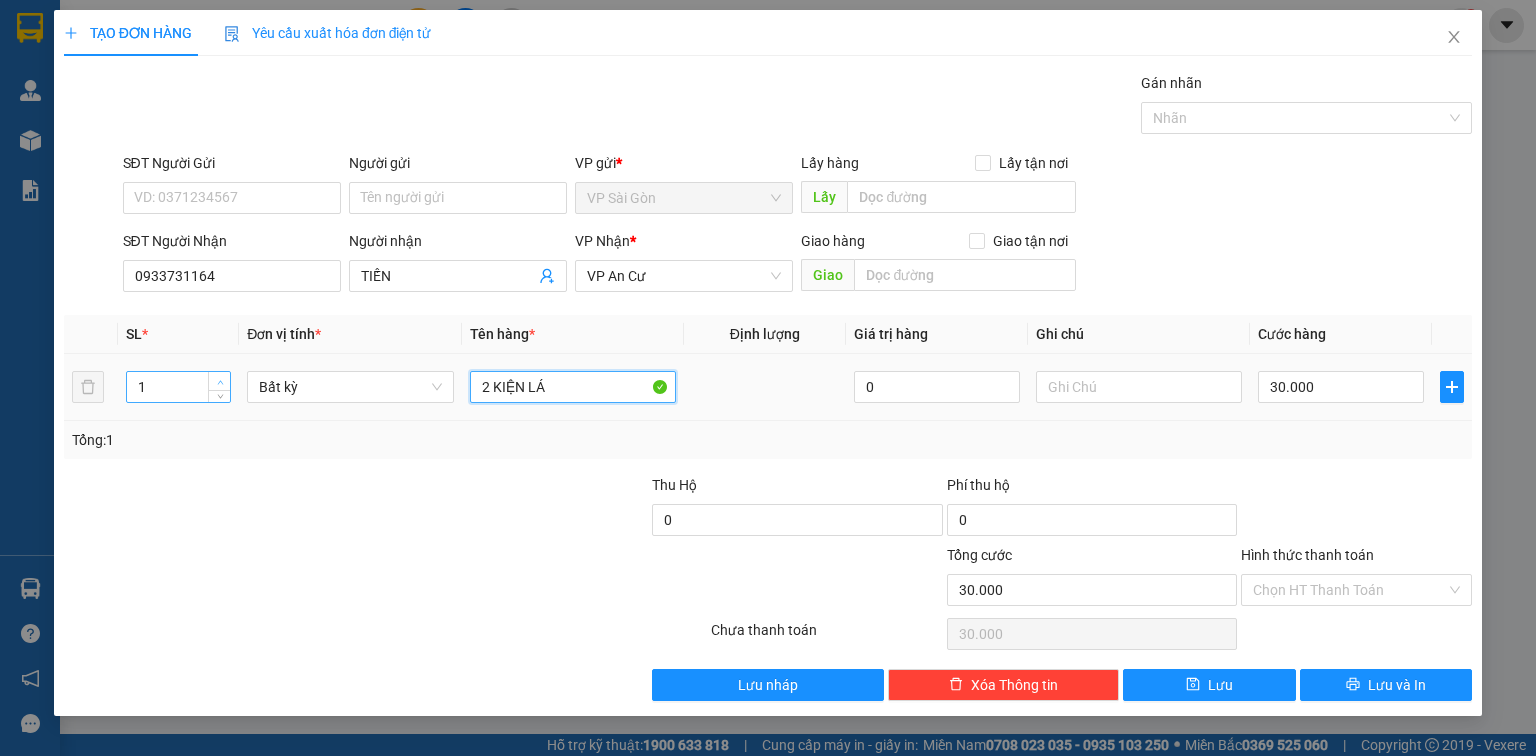 type on "2 KIỆN LÁ" 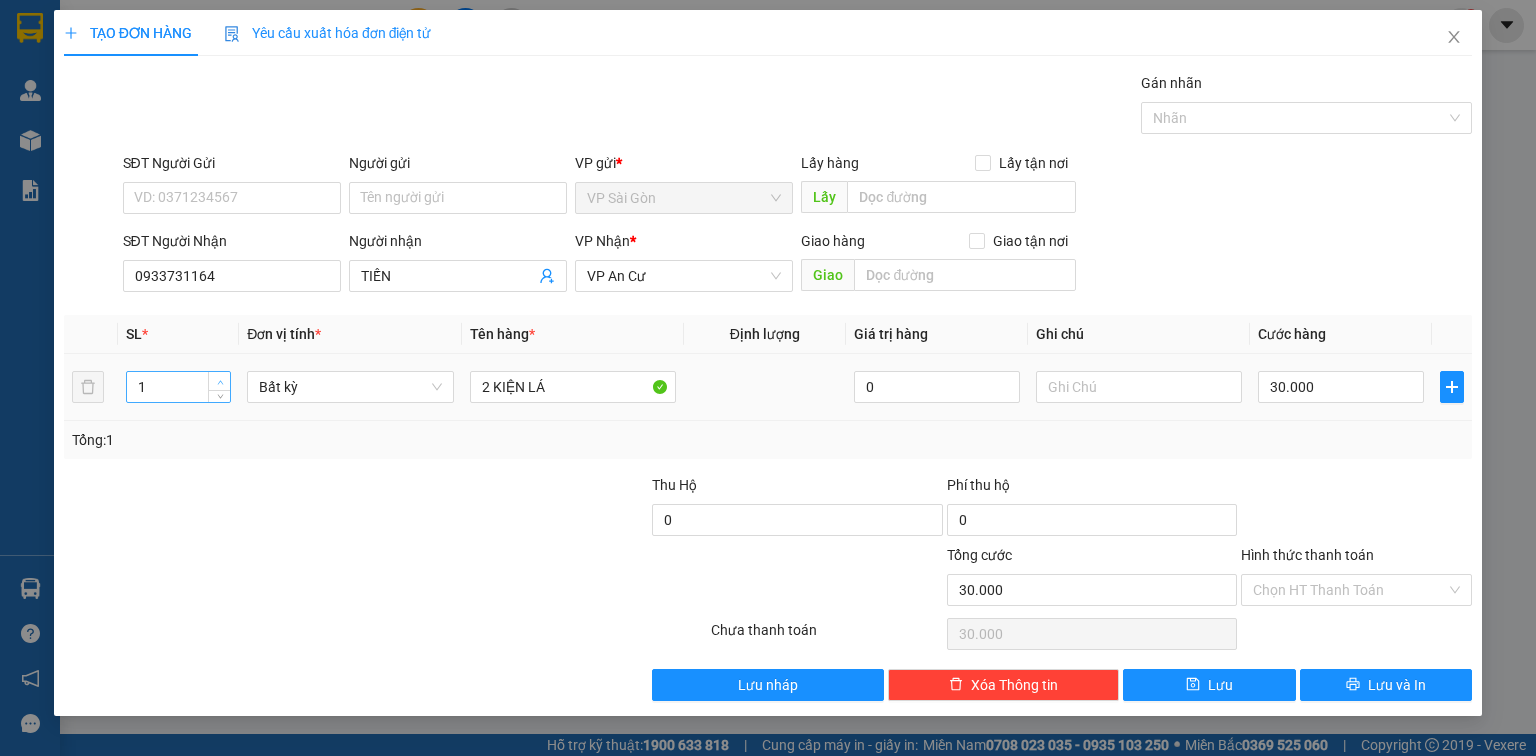 type on "2" 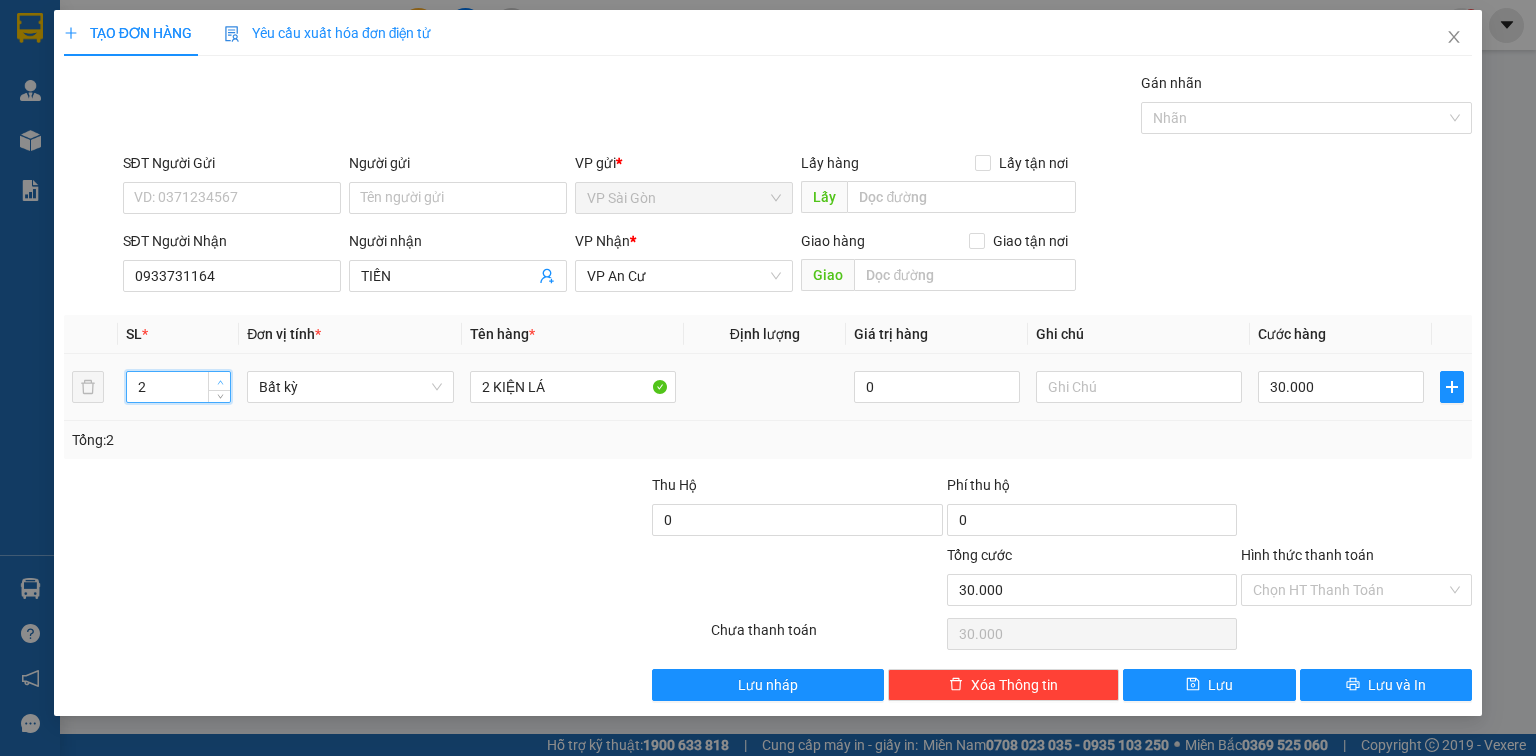 click 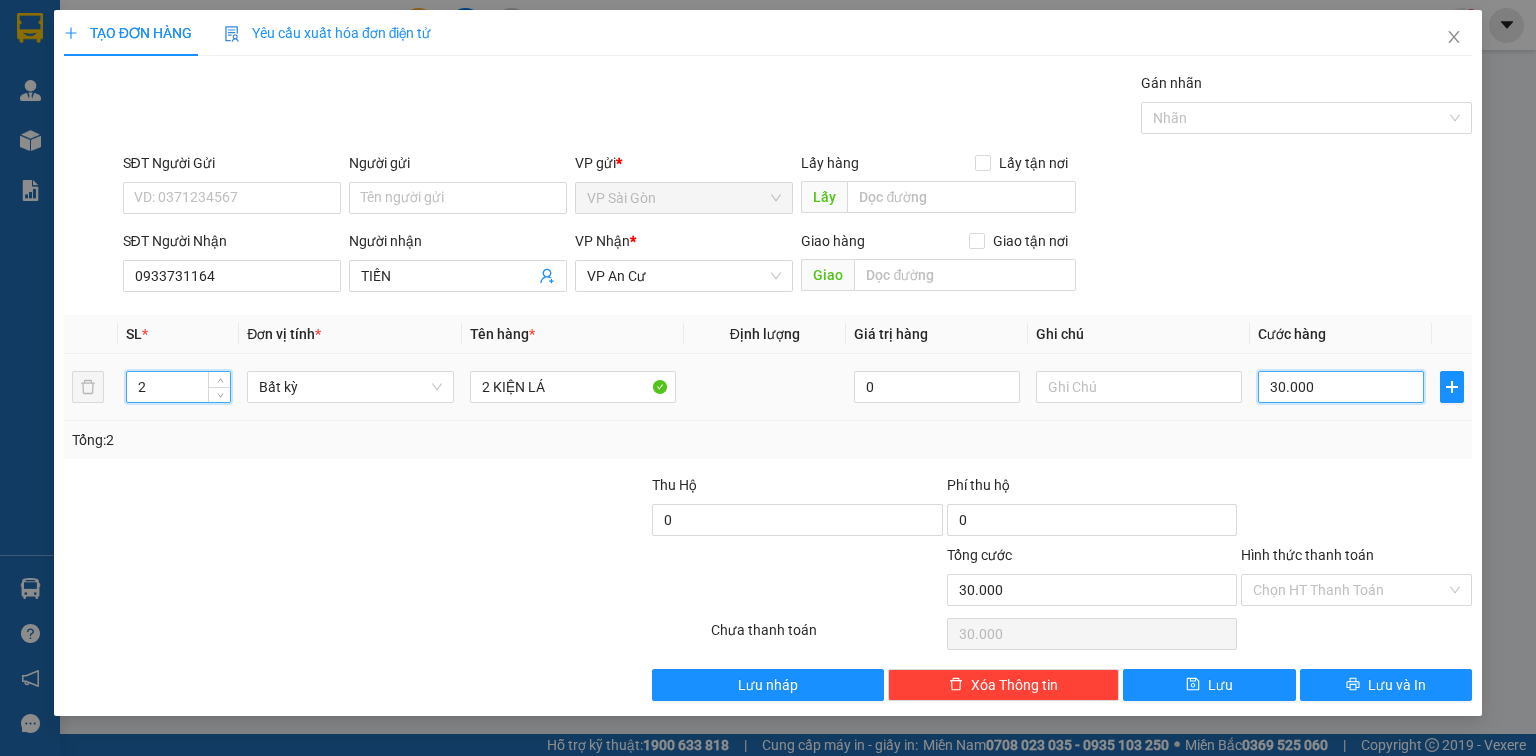 click on "30.000" at bounding box center (1341, 387) 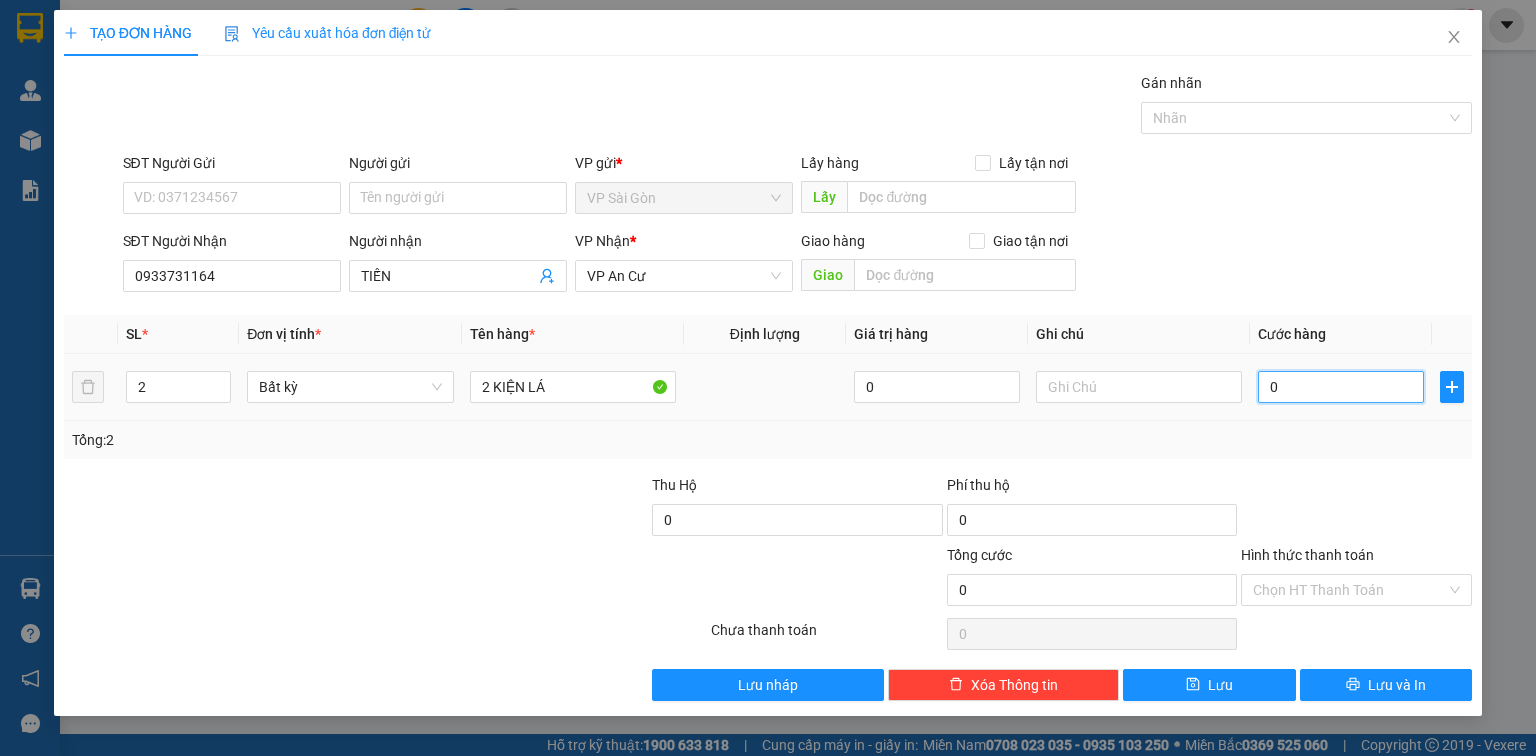 type on "7" 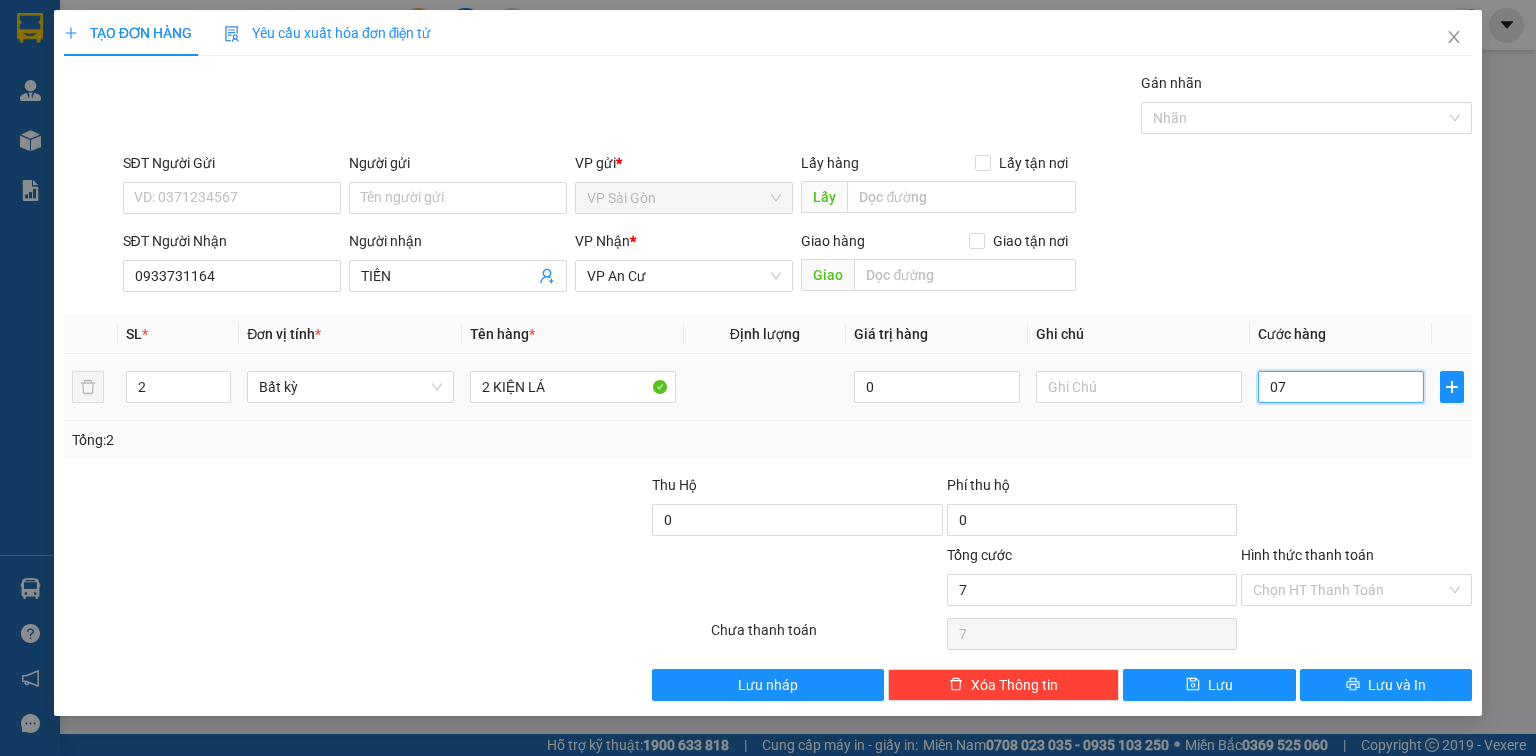 type on "70" 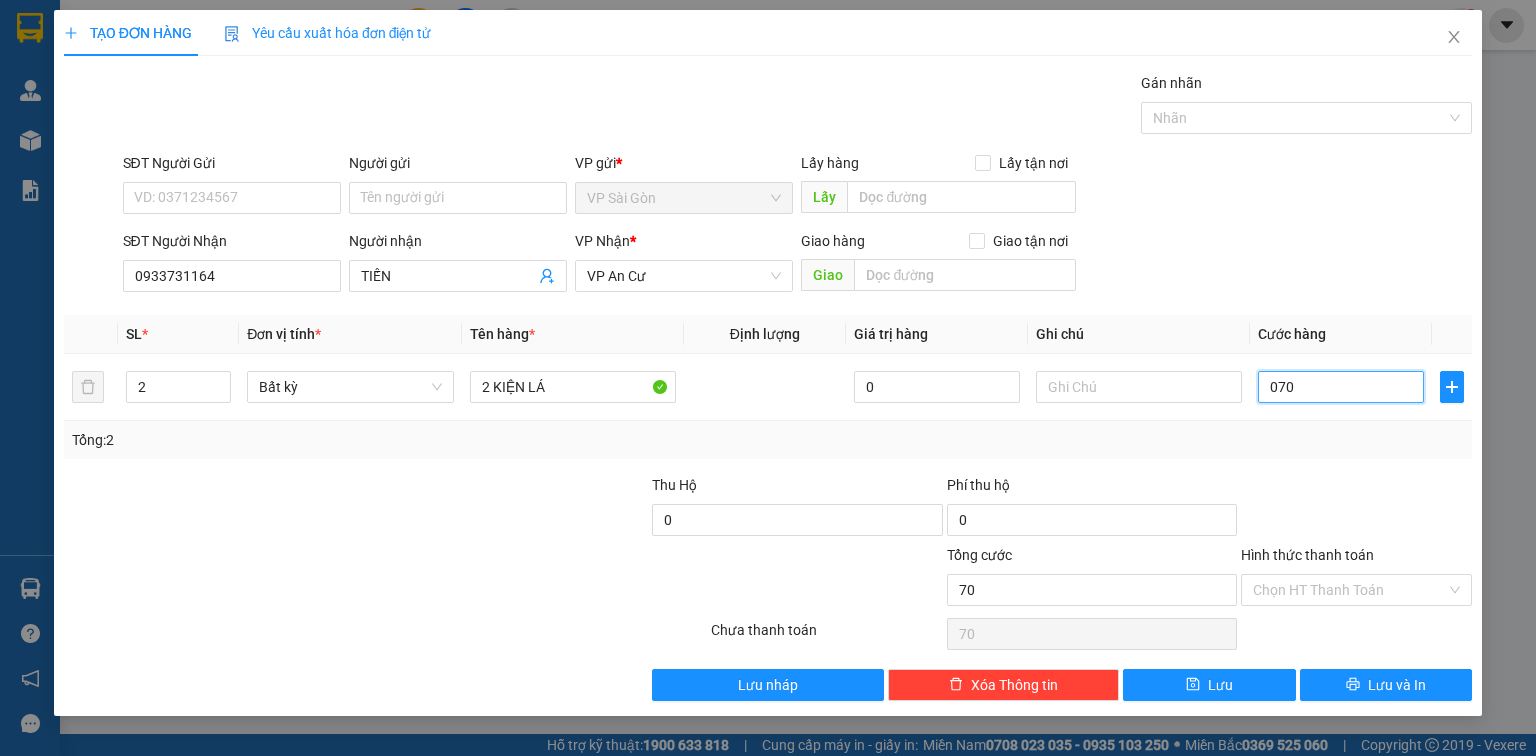 type on "070" 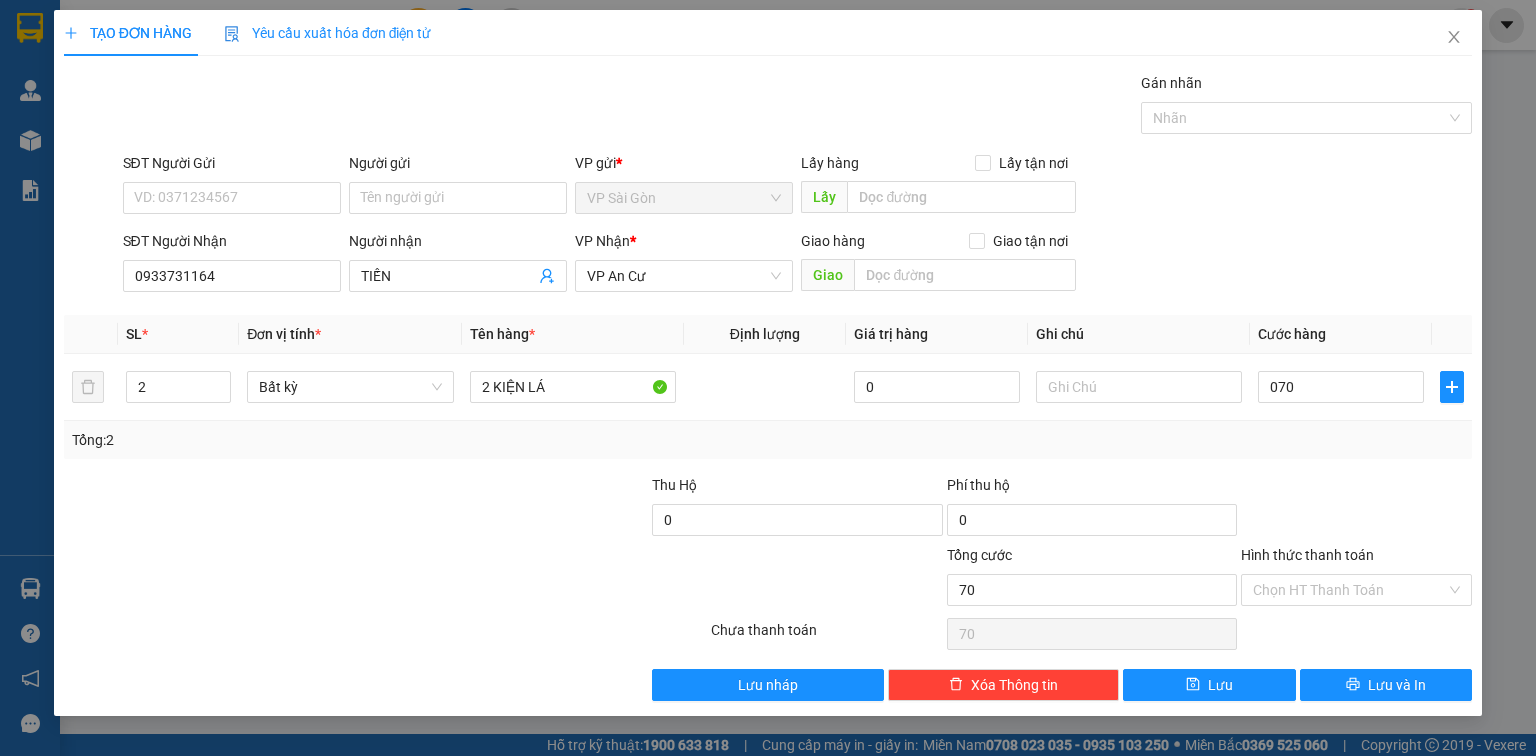 type on "70.000" 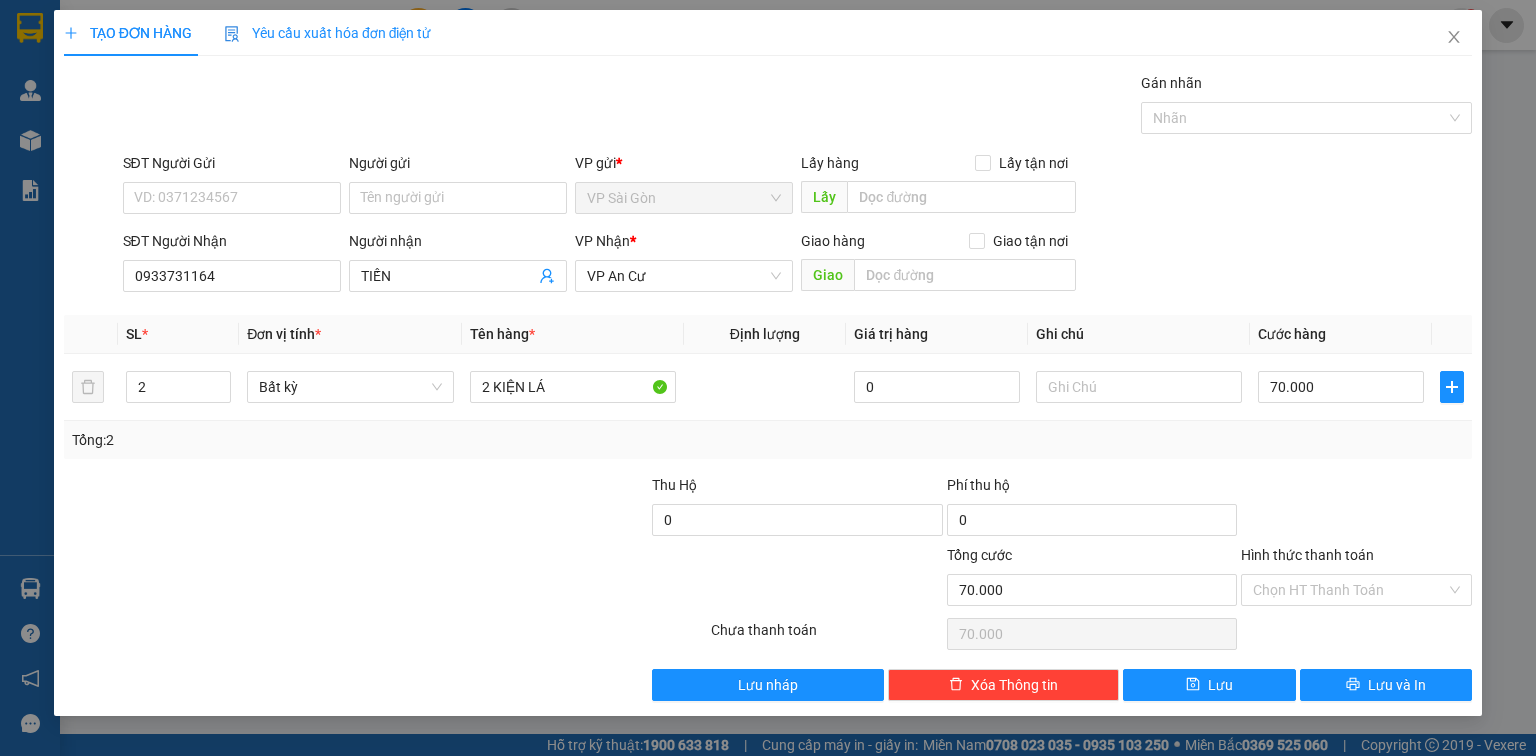 click on "Tổng:  2" at bounding box center (768, 440) 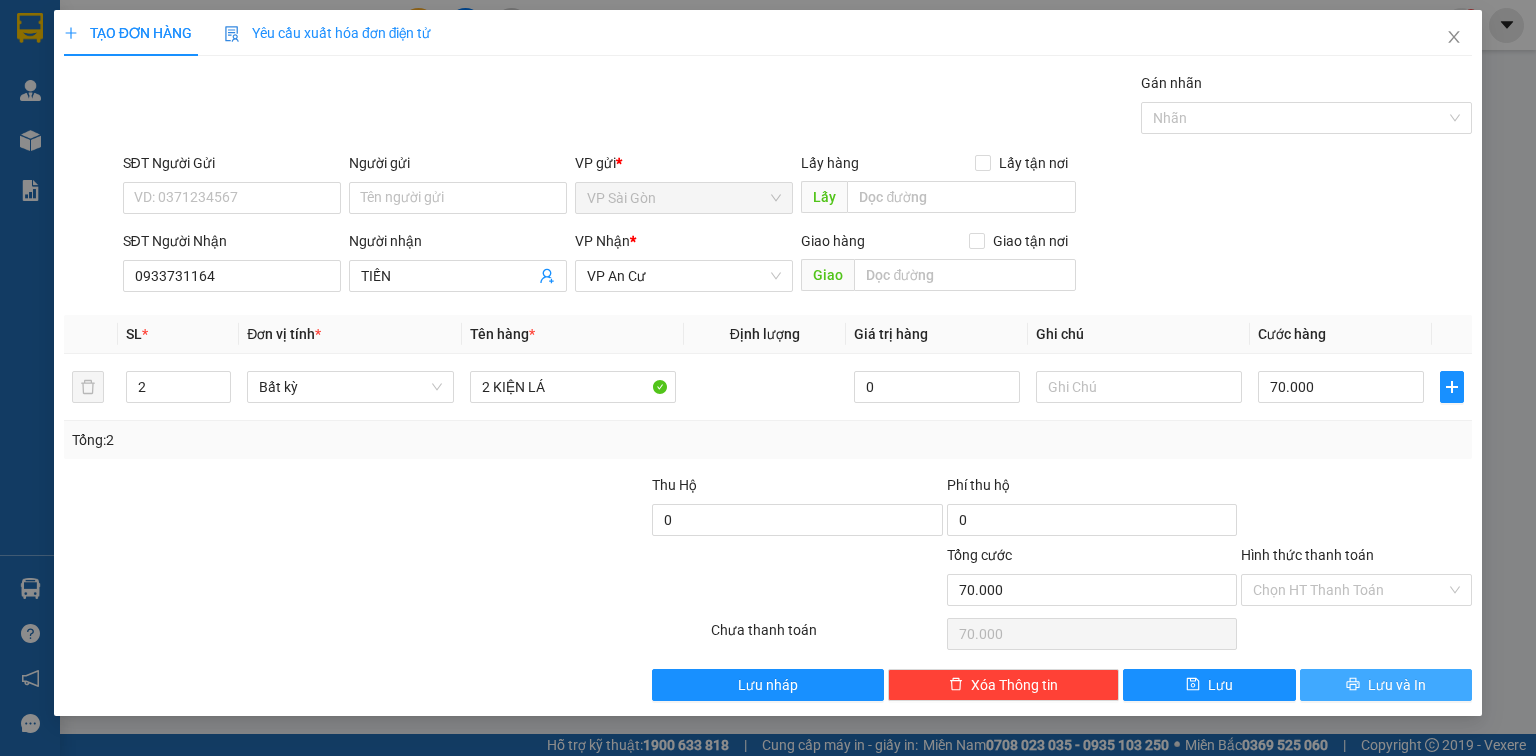 click on "Lưu và In" at bounding box center (1397, 685) 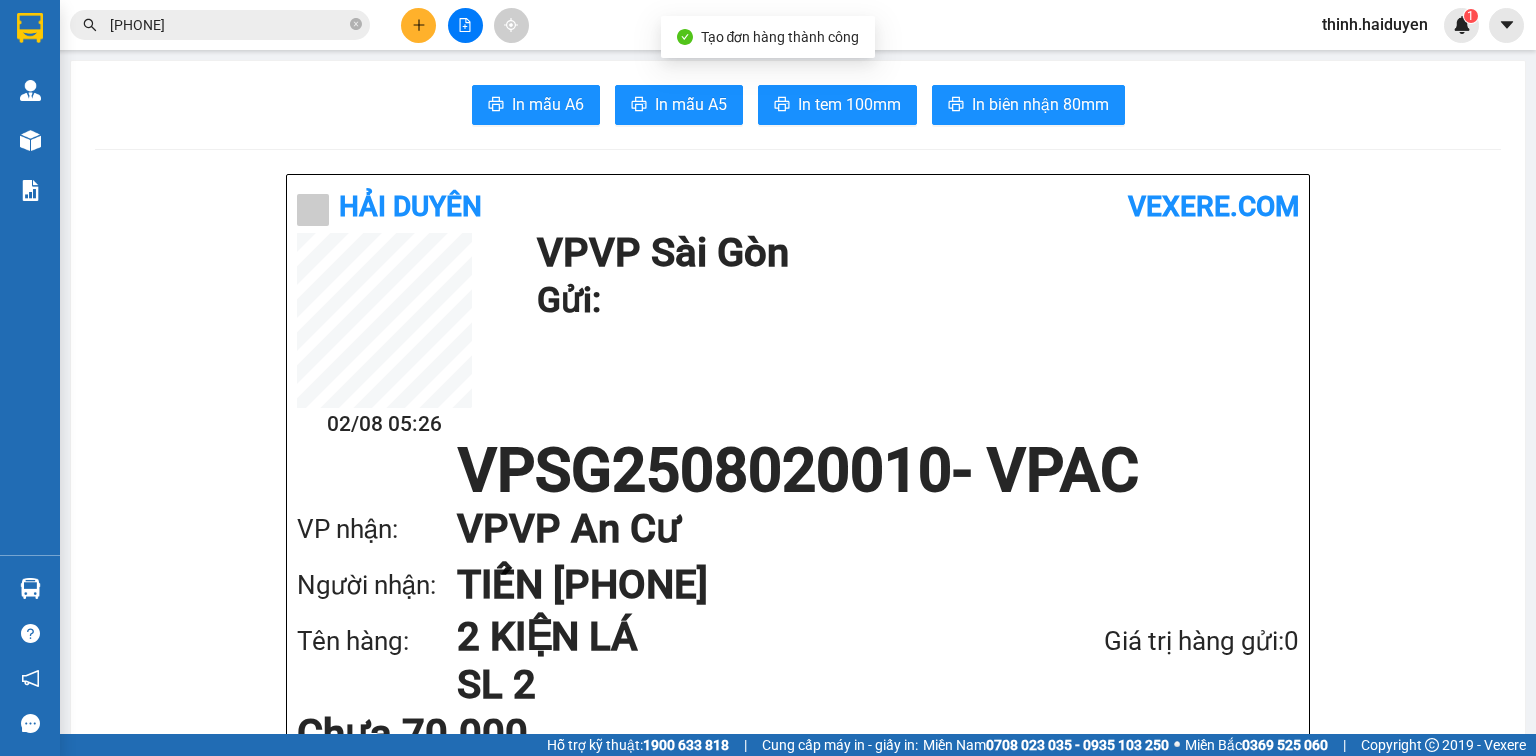 click on "In mẫu A6
In mẫu A5
In tem 100mm
In biên nhận 80mmHải Duyên vexere.com 02/08 05:26 VP  VP Sài Gòn Gửi:    VPSG2508020010  -   VPAC VP nhận: VP  VP An Cư Người nhận: TIẾN    [PHONE] Tên hàng: 2 KIỆN LÁ  SL 2 Giá trị hàng gửi:  0 Chưa   70.000 Tổng phải thu:   70.000 Hải Duyên VP VP Sài Gòn   97B Nguyễn Duy Dương, P9   [PHONE], [PHONE] VP VP An Cư   Ngã 3 An Cư, KĐT An Thạnh   [PHONE] , [PHONE] Mã GD :  VPSG2508020010 In ngày:  02/08/2025   05:26 Gửi khách hàng Gửi :       VP VP Sài Gòn Nhận :  TIẾN  - [PHONE]   VP VP An Cư Tên (giá trị hàng) SL Cước món hàng 2 KIỆN LÁ    (0) 2 70.000 Tổng cộng 2 70.000 Loading... Chưa : 70.000 VND Tổng phải thu : 70.000 VND Người gửi hàng xác nhận Quy định nhận/gửi hàng : Không vận chuyển hàng hóa trái quy định pháp luật. Khi đến nhận hàng, quý khách cần mang theo  CMND. Quý khách vui lòng" at bounding box center [798, 1635] 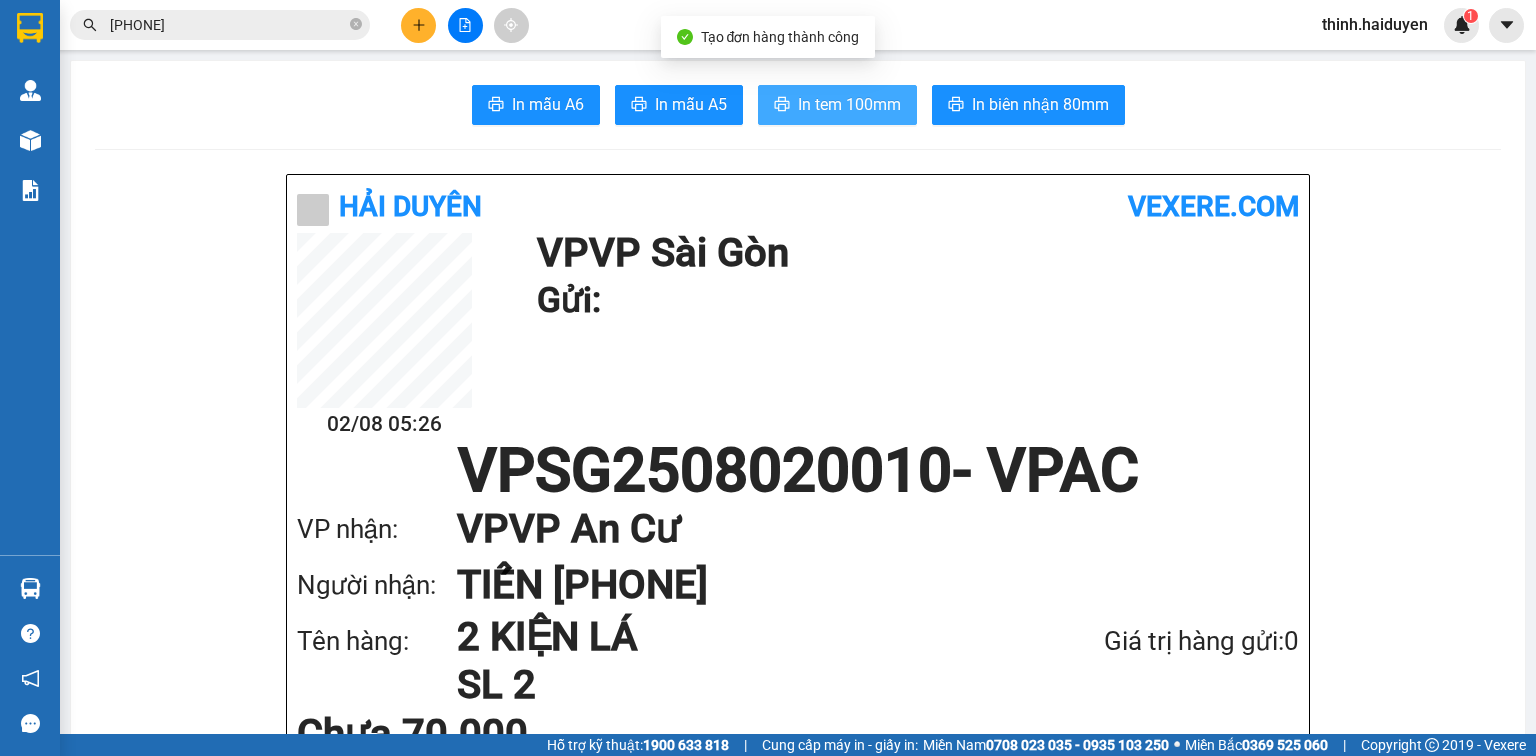 click on "In tem 100mm" at bounding box center [849, 104] 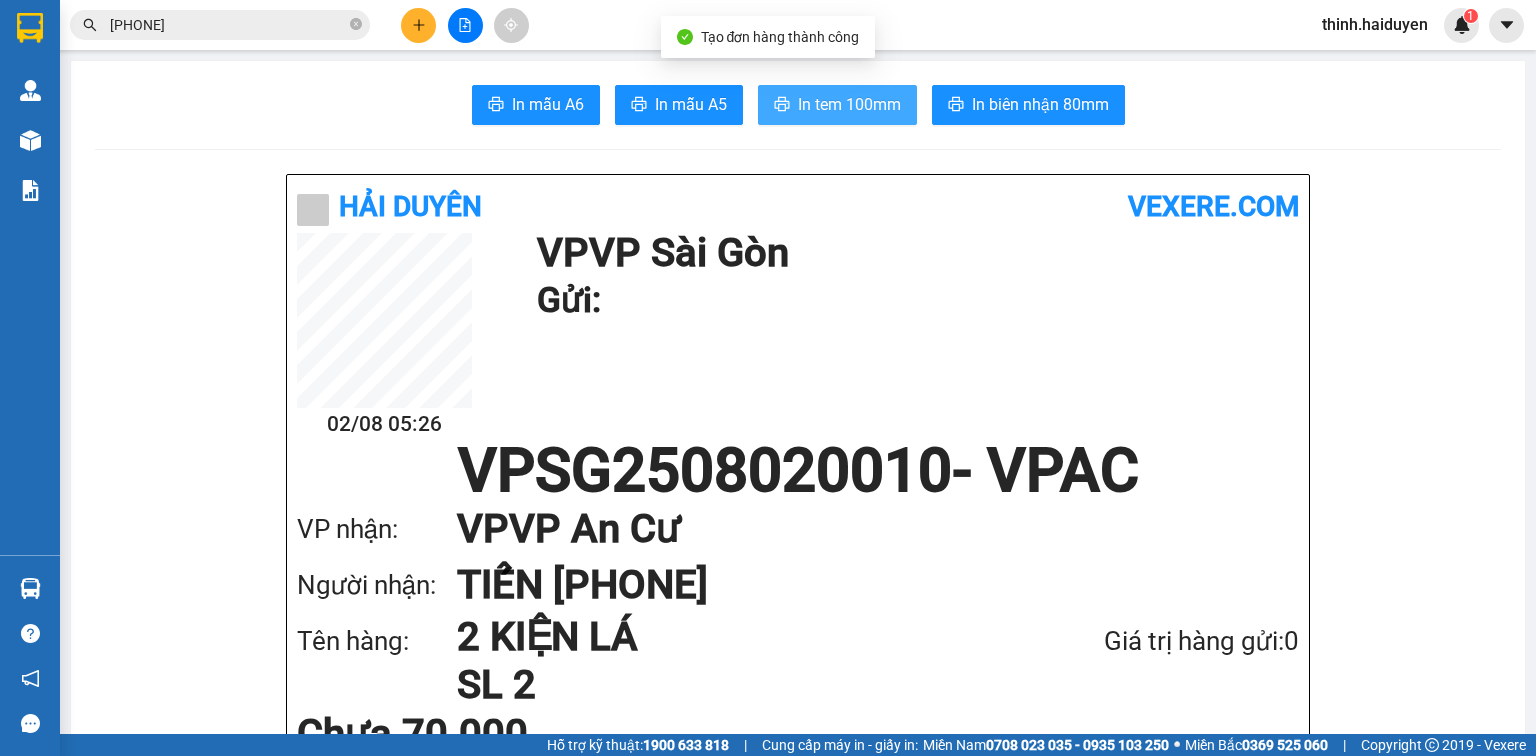 scroll, scrollTop: 0, scrollLeft: 0, axis: both 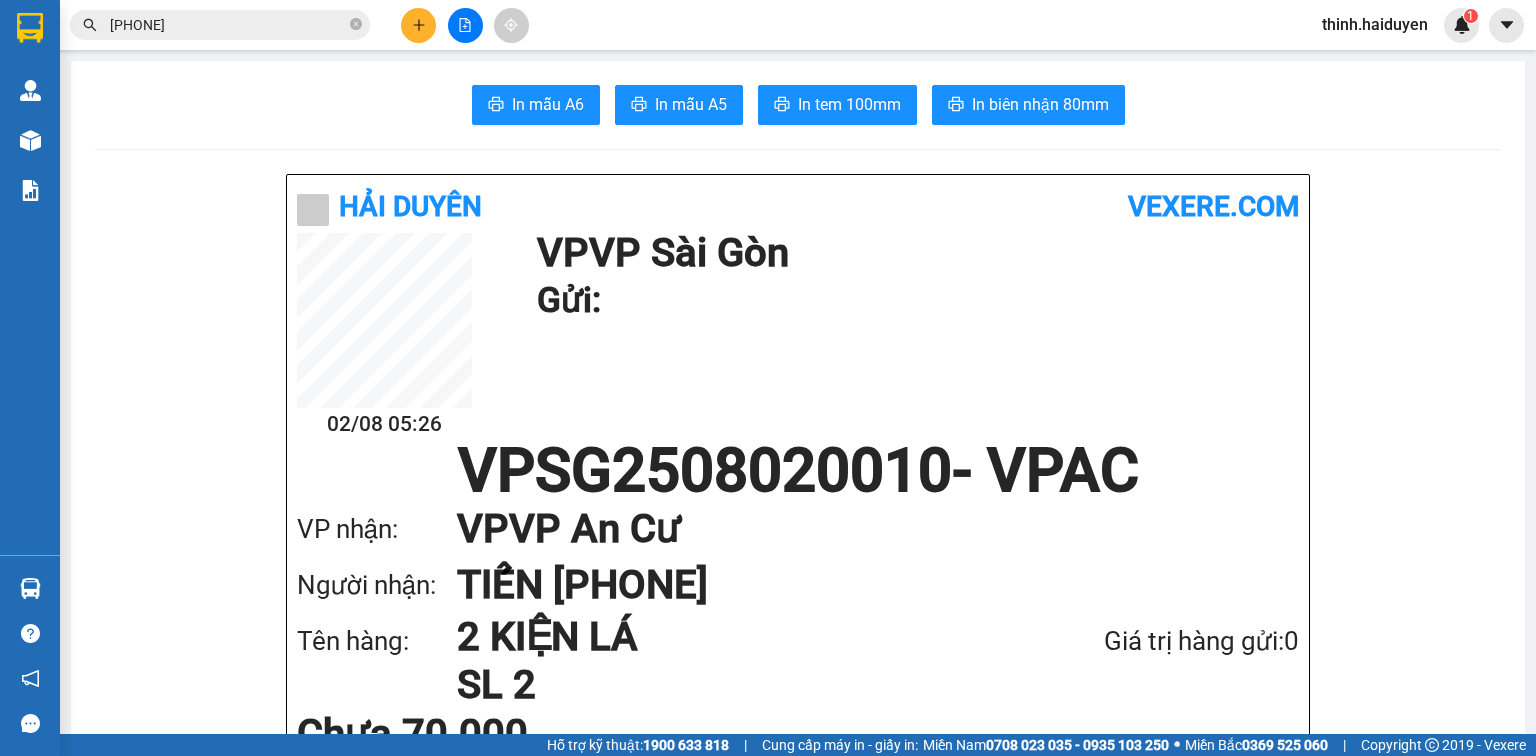 click at bounding box center (418, 25) 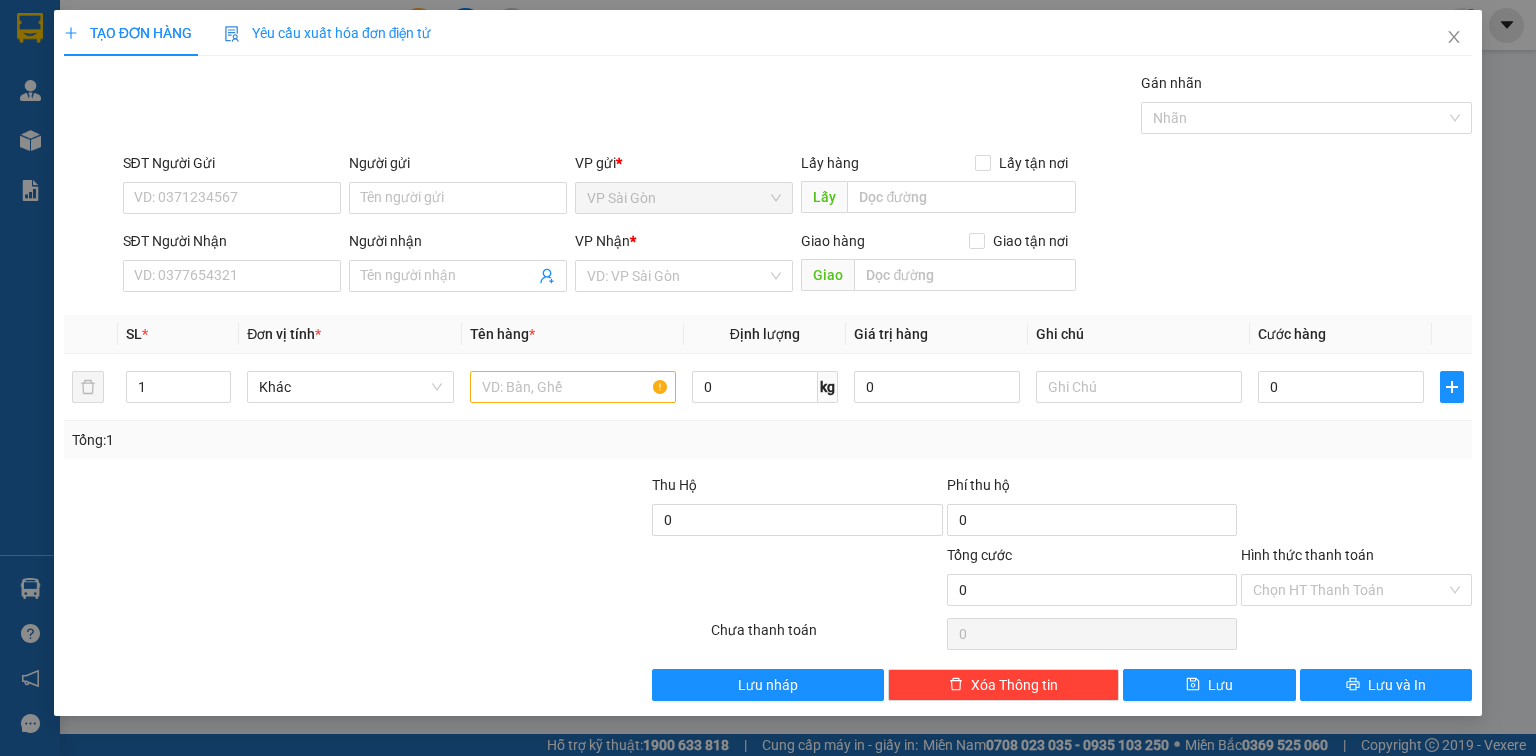 click on "SĐT Người Nhận VD: 0377654321" at bounding box center [232, 265] 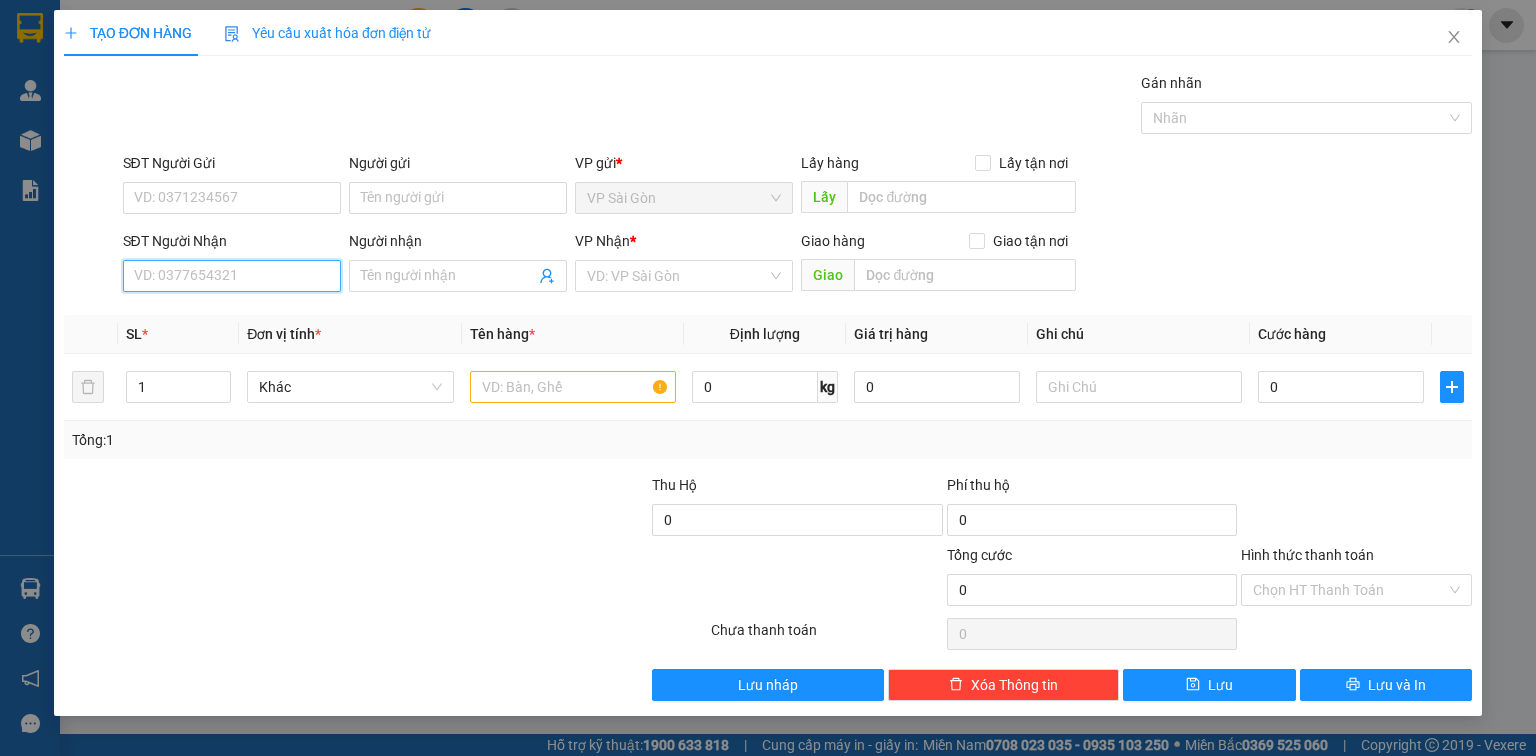 click on "SĐT Người Nhận" at bounding box center (232, 276) 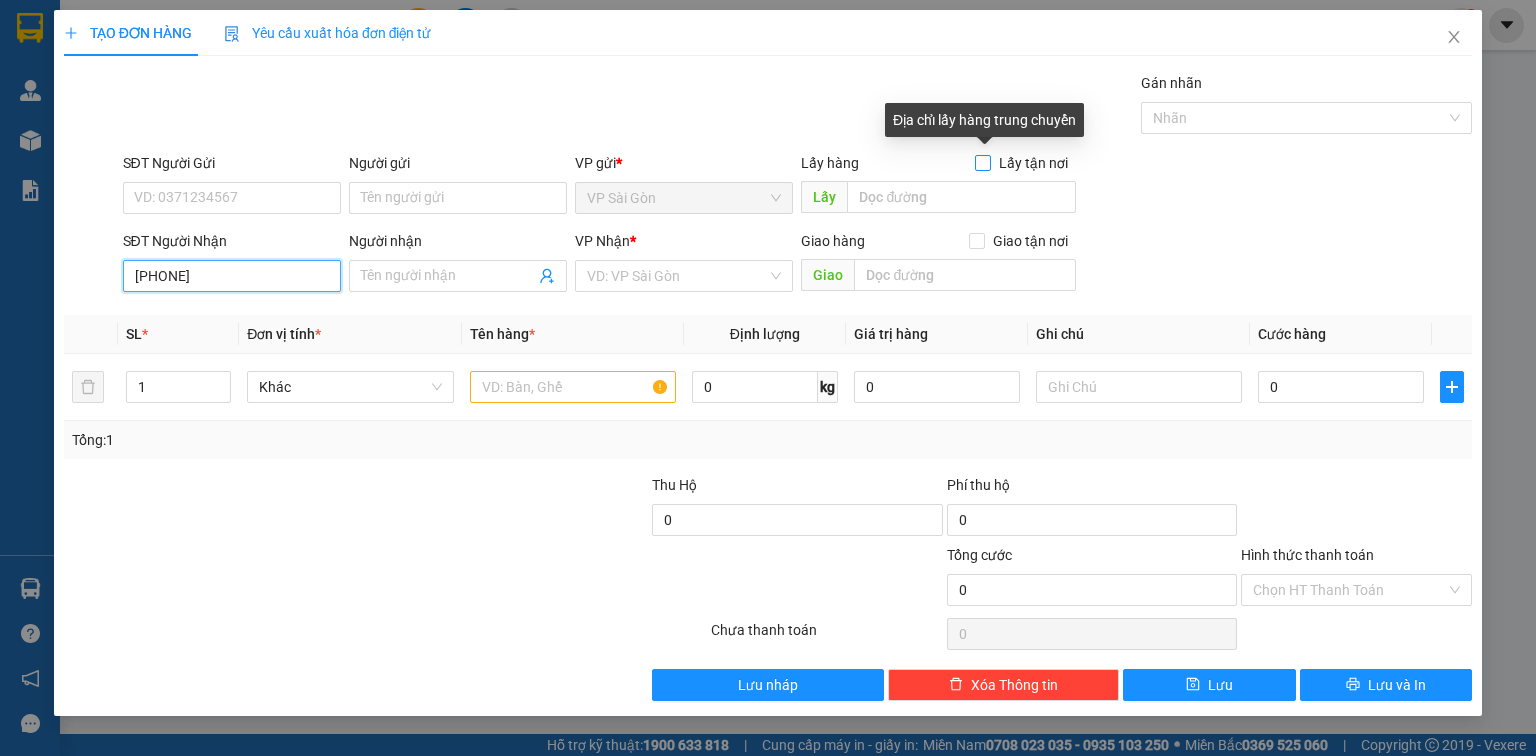 type on "[PHONE]" 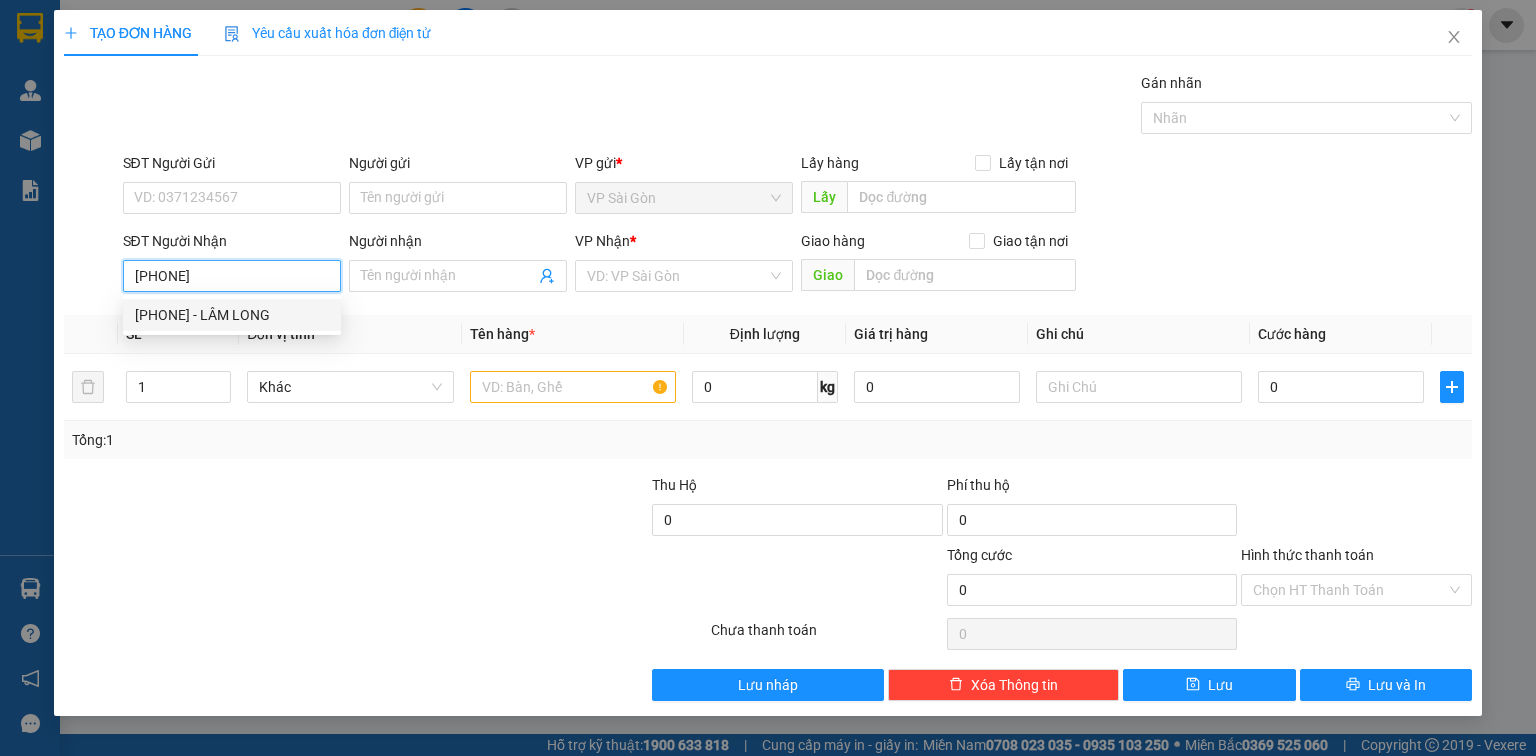 click on "[PHONE] - LÂM LONG" at bounding box center [232, 315] 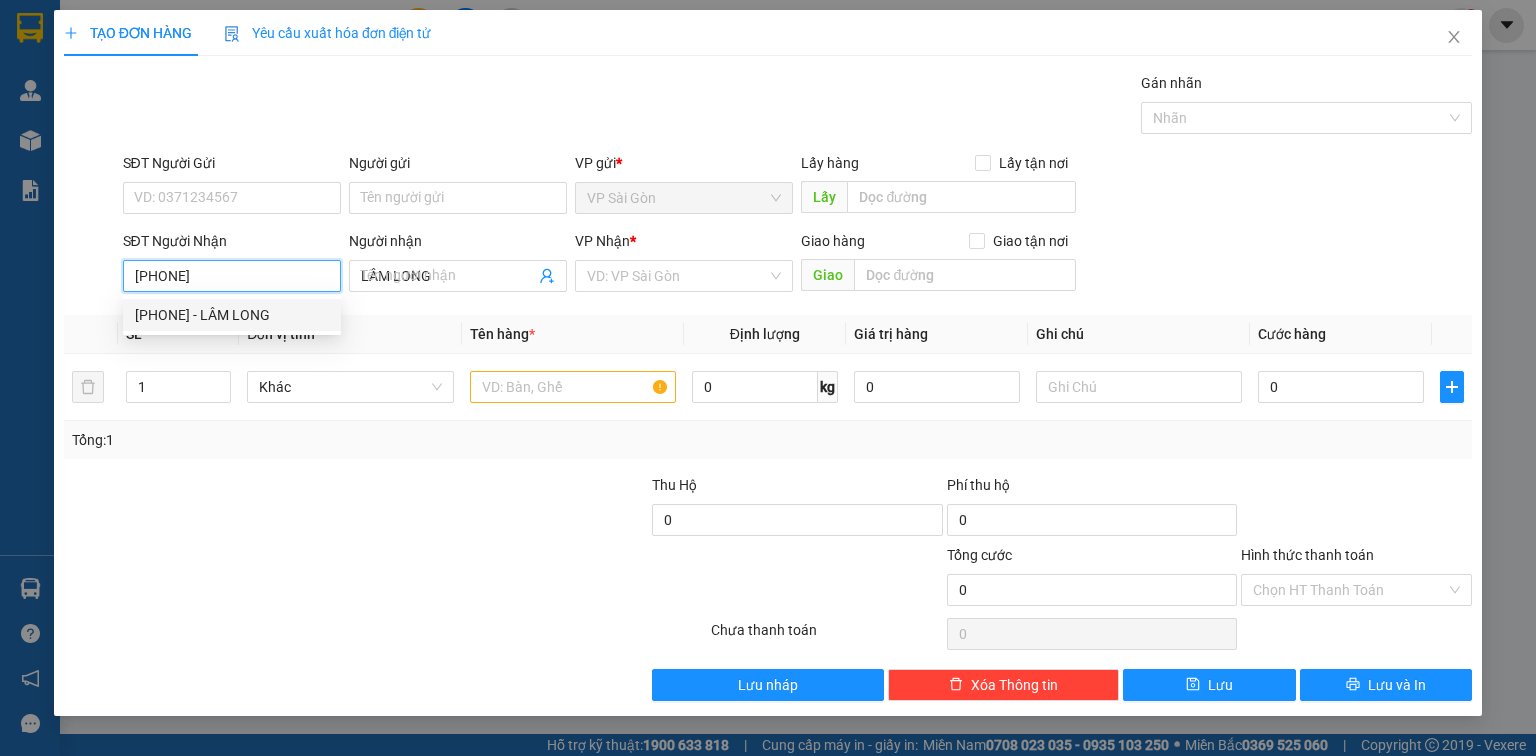 type on "20.000" 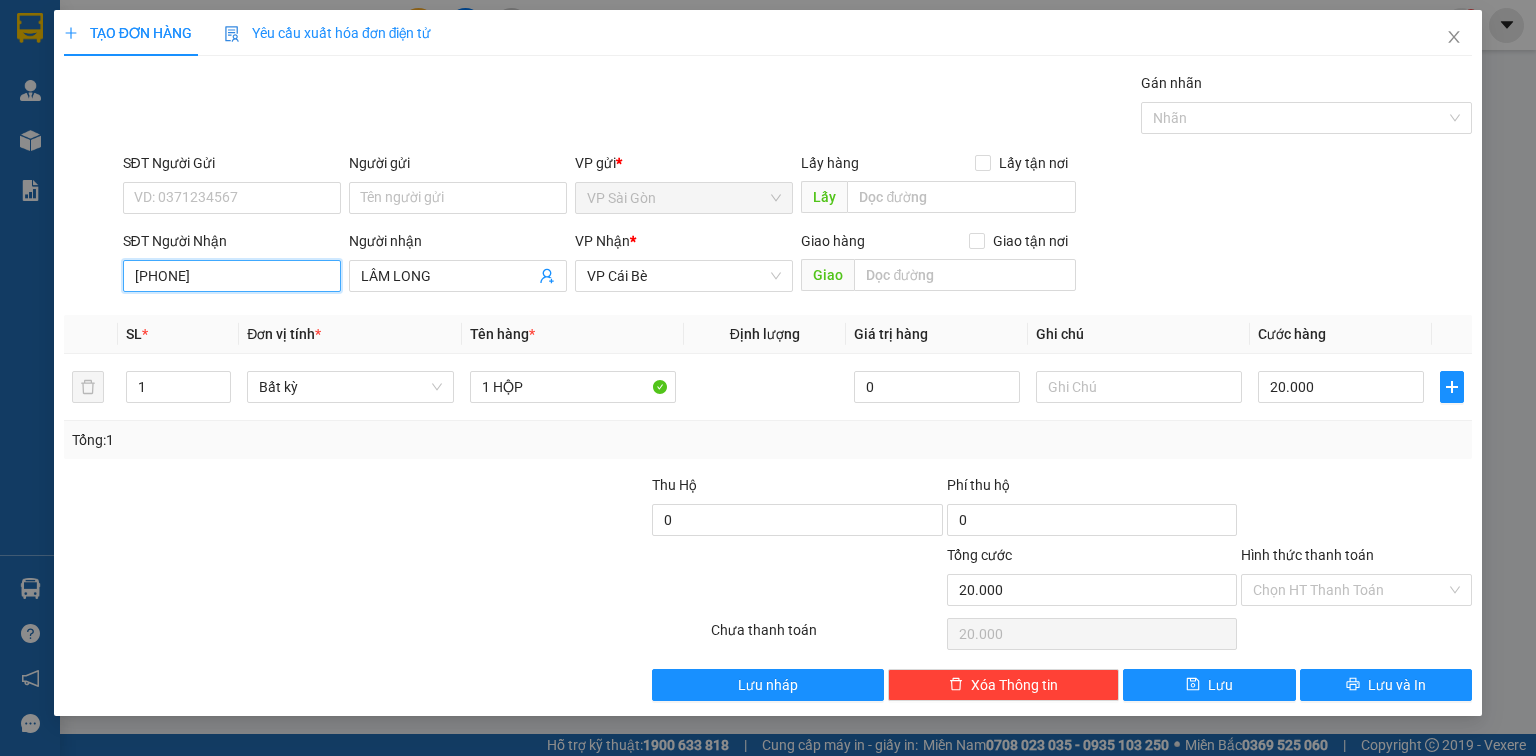 type on "[PHONE]" 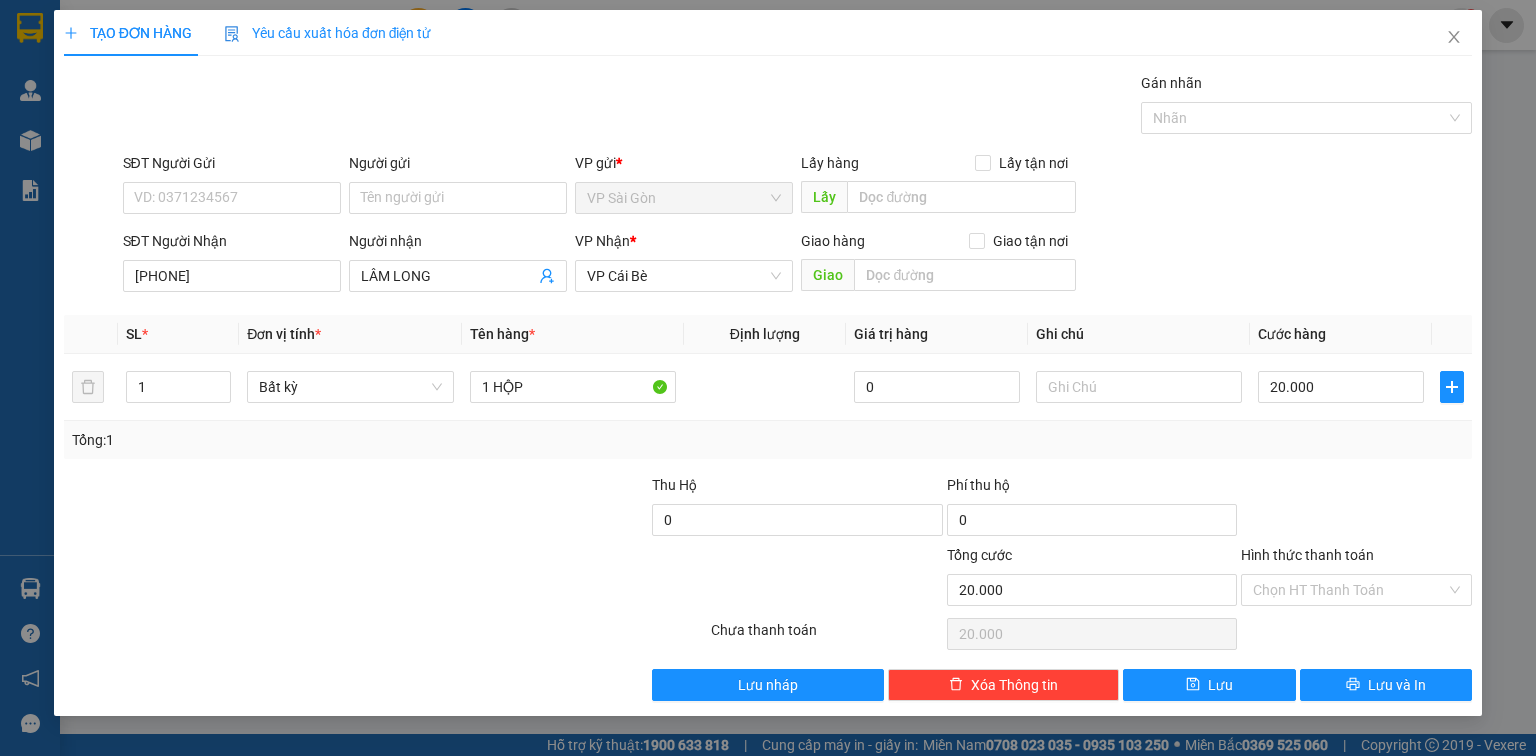 click at bounding box center (1356, 509) 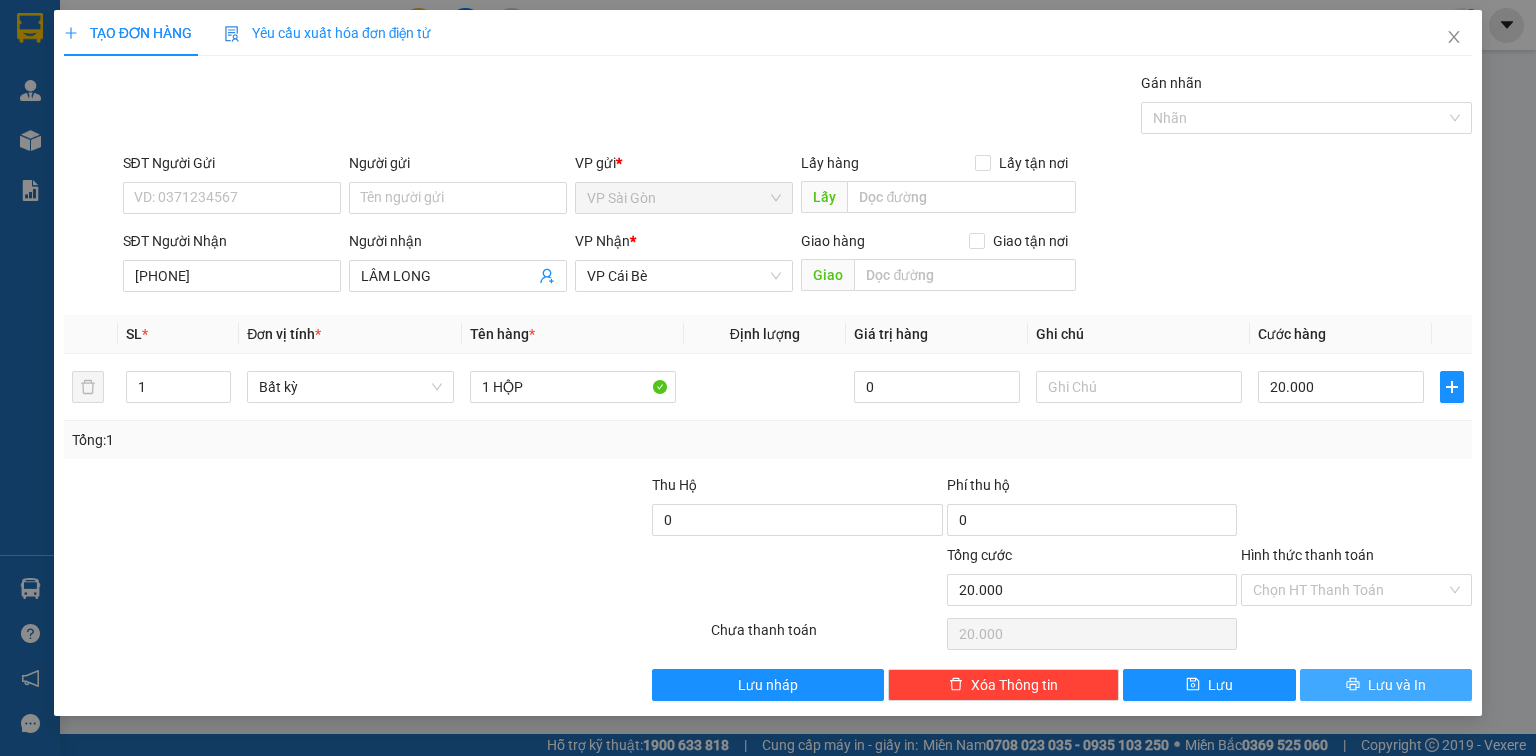 click on "Lưu và In" at bounding box center (1386, 685) 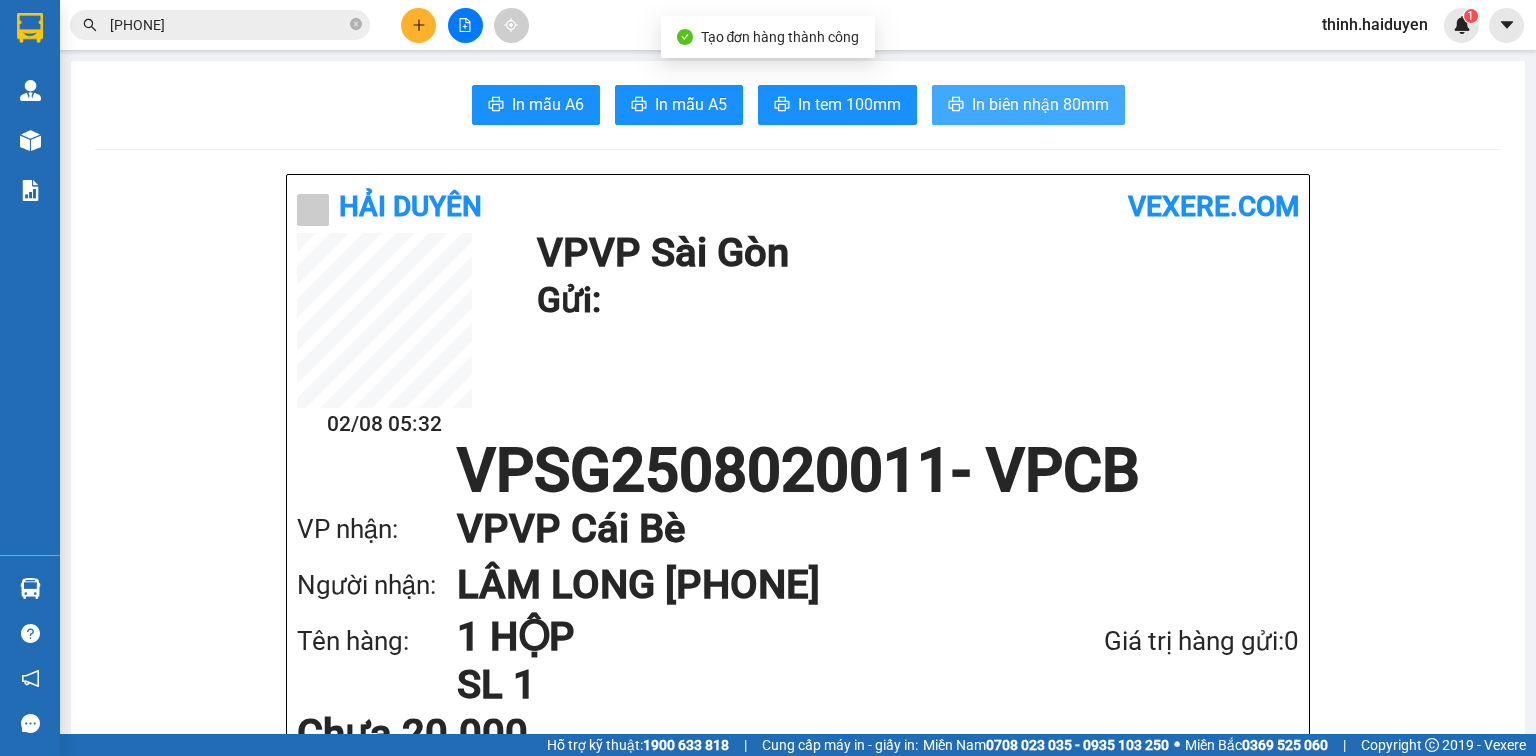 click on "In biên nhận 80mm" at bounding box center (1028, 105) 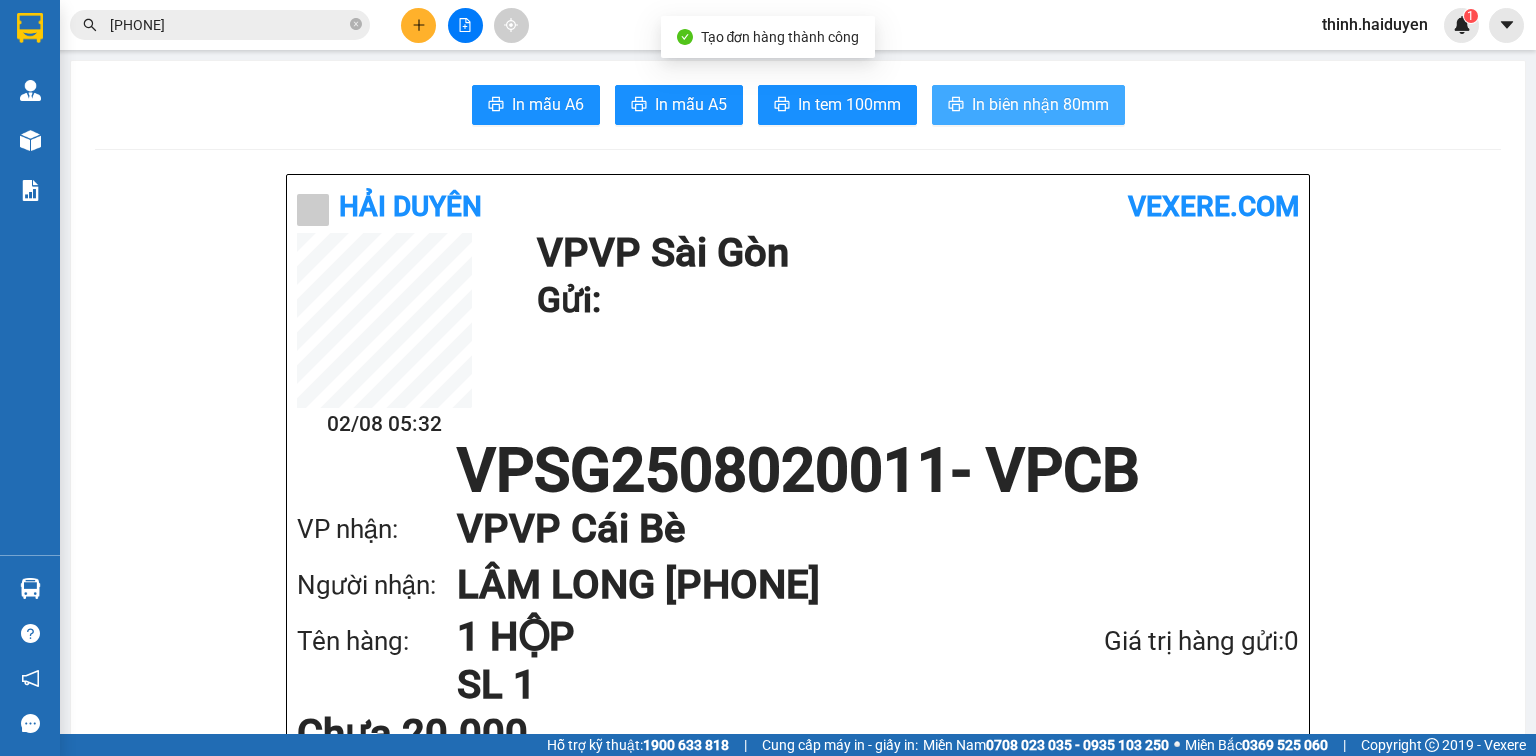 scroll, scrollTop: 0, scrollLeft: 0, axis: both 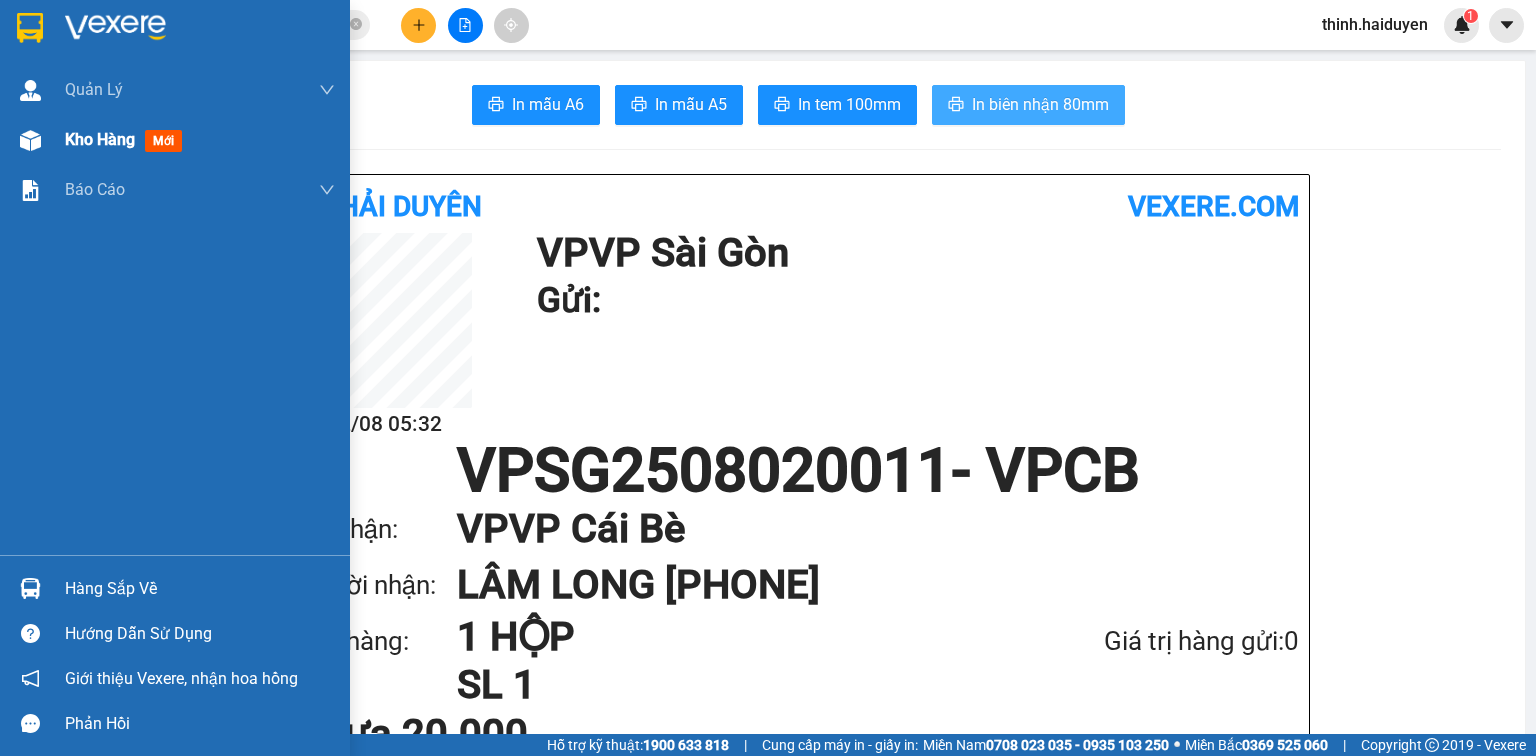 click on "Kho hàng mới" at bounding box center [127, 139] 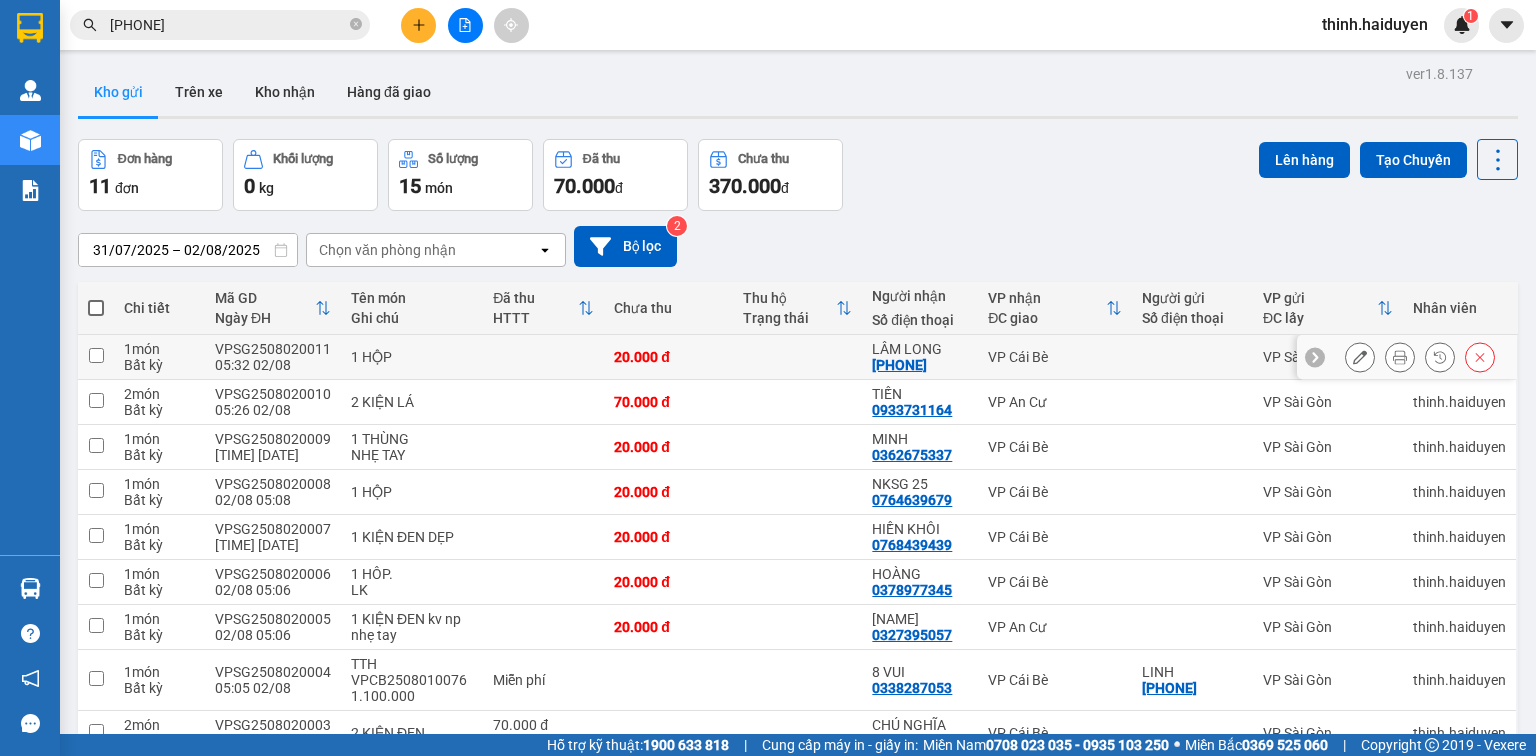 click at bounding box center [1360, 357] 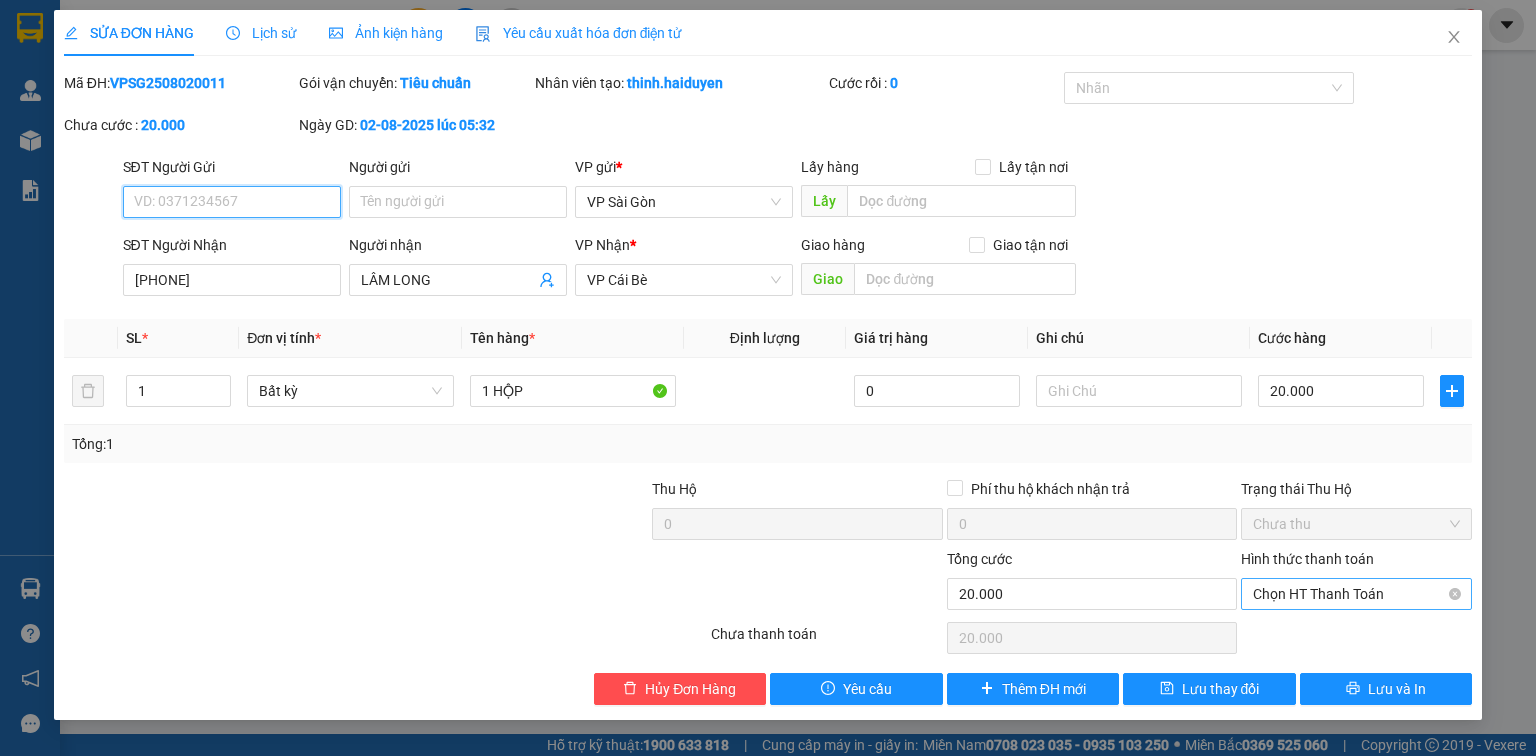 click on "Chọn HT Thanh Toán" at bounding box center (1356, 594) 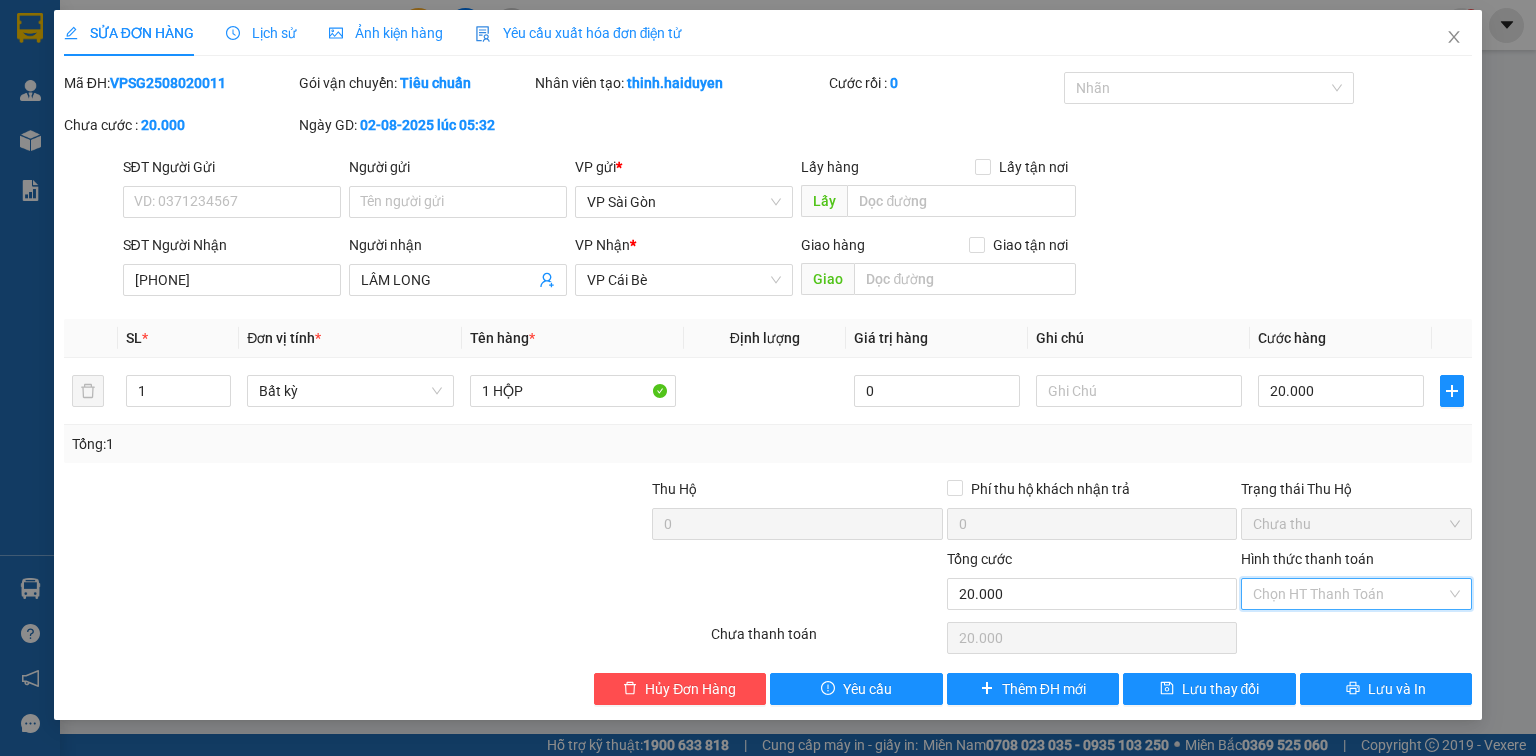 click on "Tại văn phòng" at bounding box center [-9830, -9969] 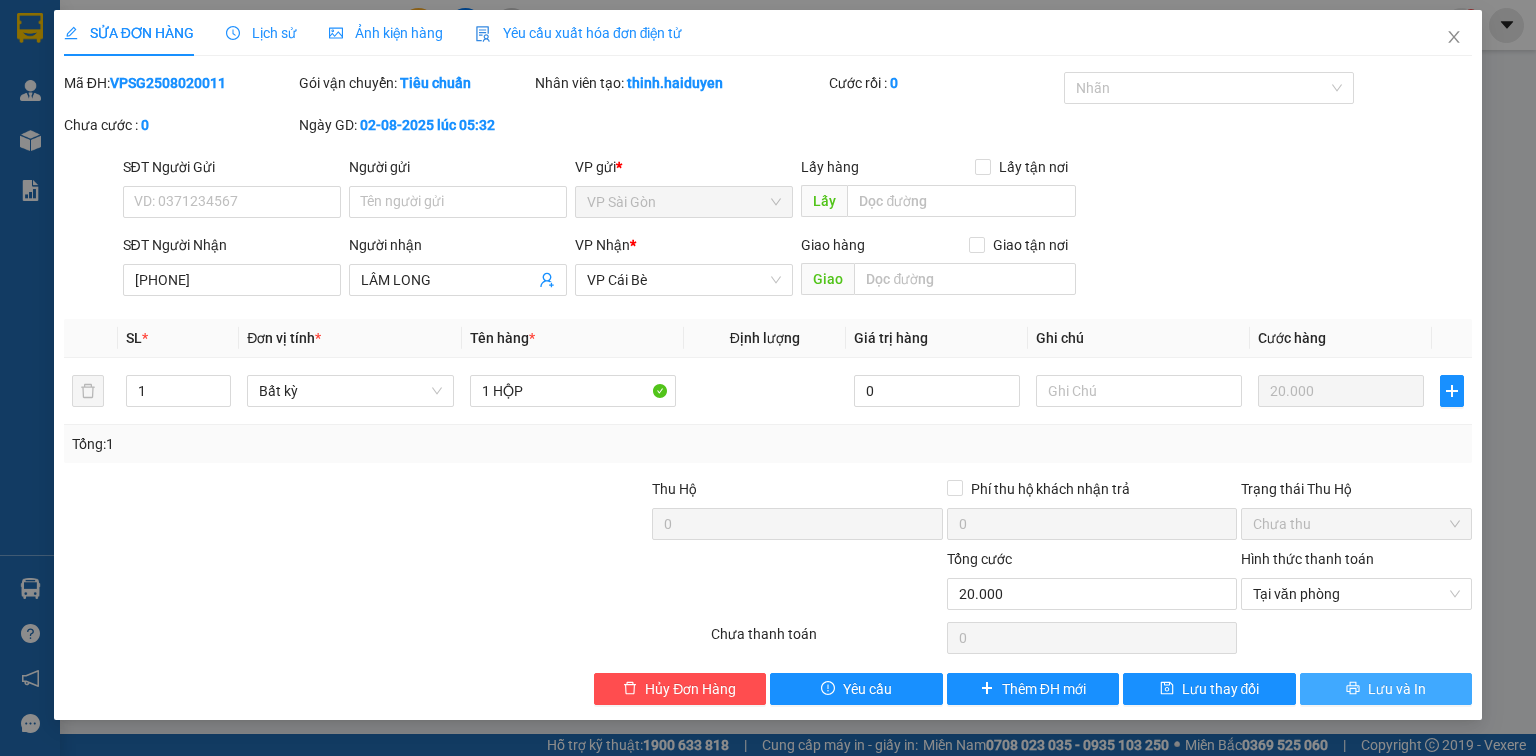 click on "Lưu và In" at bounding box center (1397, 689) 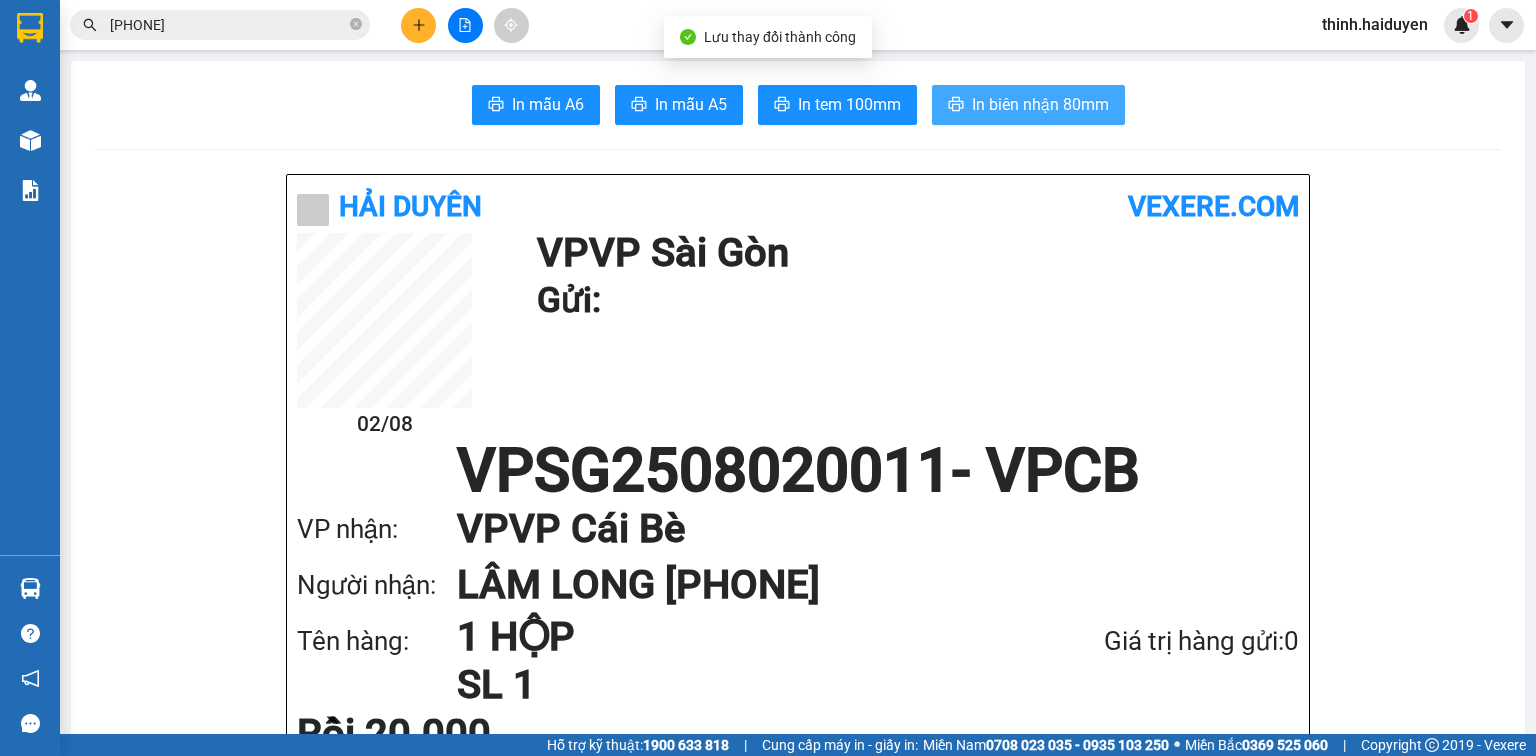 click on "In biên nhận 80mm" at bounding box center [1028, 105] 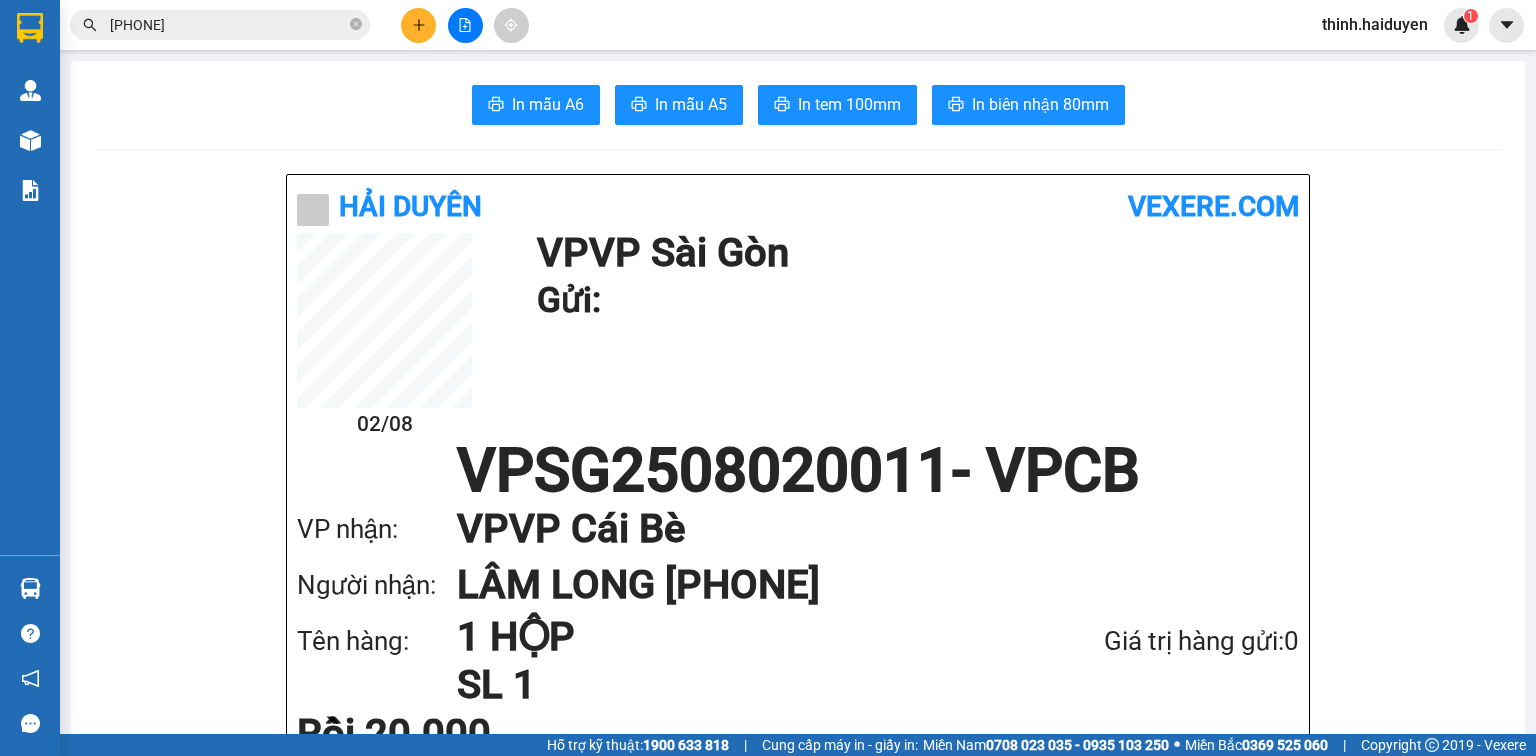 click on "In mẫu A6
In mẫu A5
In tem 100mm
In biên nhận 80mm Hải Duyên vexere.com [DATE] [TIME] VP  VP Sài Gòn Gửi:    VPSG[NUMBER]  -   VPCB VP nhận: VP  VP Cái Bè Người nhận: [NAME]    [PHONE] Tên hàng: 1 HỘP  SL 1 Giá trị hàng gửi:  0 Rồi   20.000 Tổng phải thu:   0 Hải Duyên VP VP Sài Gòn   97B Nguyễn Duy Dương, P9   [PHONE], [PHONE] VP VP Cái Bè   436 Nguyễn Thái Học, Khu 2   [PHONE], [PHONE] Mã GD :  VPSG[NUMBER] In ngày:  [DATE]   [TIME] Gửi khách hàng Gửi :       VP VP Sài Gòn Nhận :  [NAME]  - [PHONE]   VP VP Cái Bè Tên (giá trị hàng) SL Cước món hàng 1 HỘP    (0) 1 20.000 Tổng cộng 1 20.000 Loading... Rồi :   20.000  VNĐ Tổng phải thu :   0  VNĐ Người gửi hàng xác nhận Quy định nhận/gửi hàng : Không vận chuyển hàng hóa trái quy định pháp luật. Khi đến nhận hàng, quý khách cần mang theo  CMND.  10 lần tiền phí đã thu." at bounding box center (798, 1633) 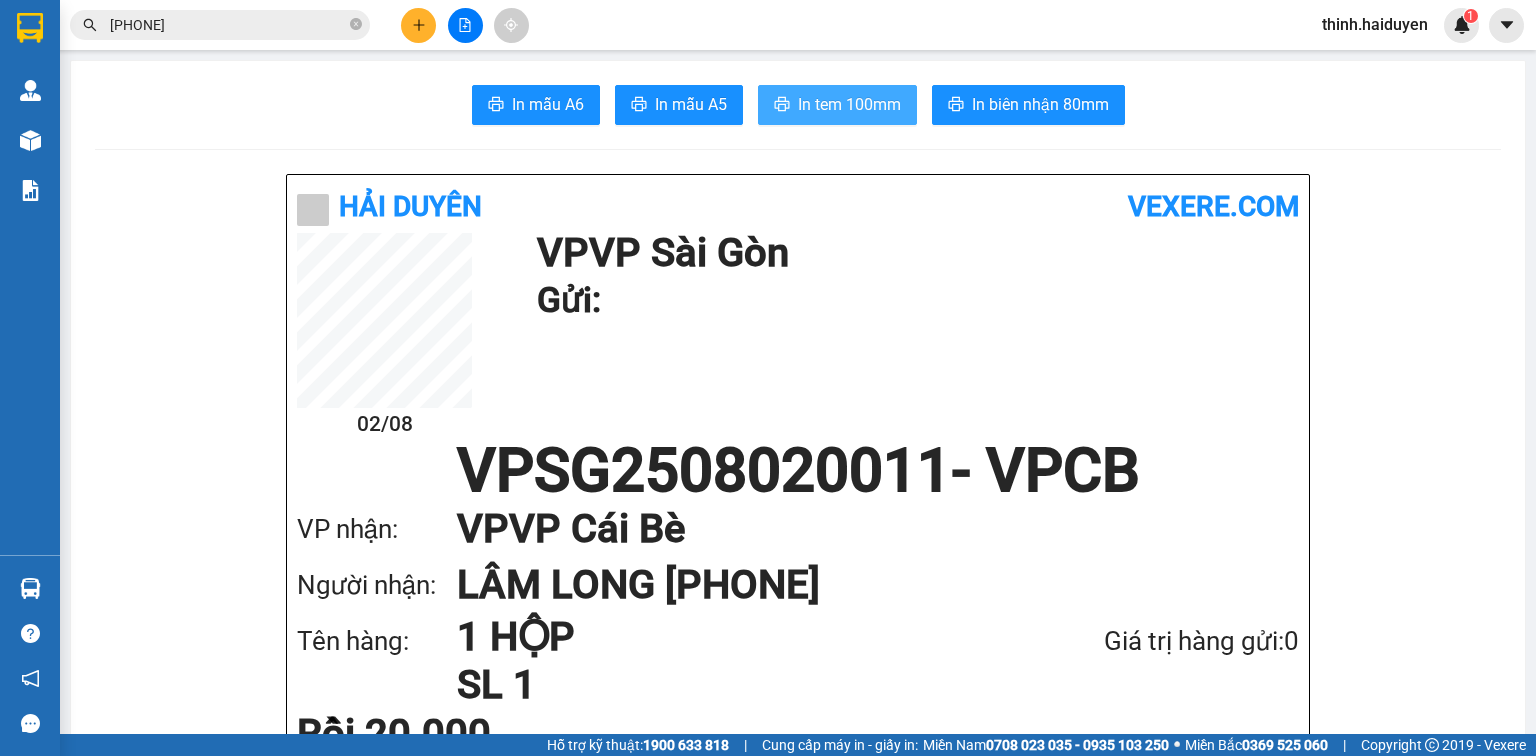 click on "In tem 100mm" at bounding box center (849, 104) 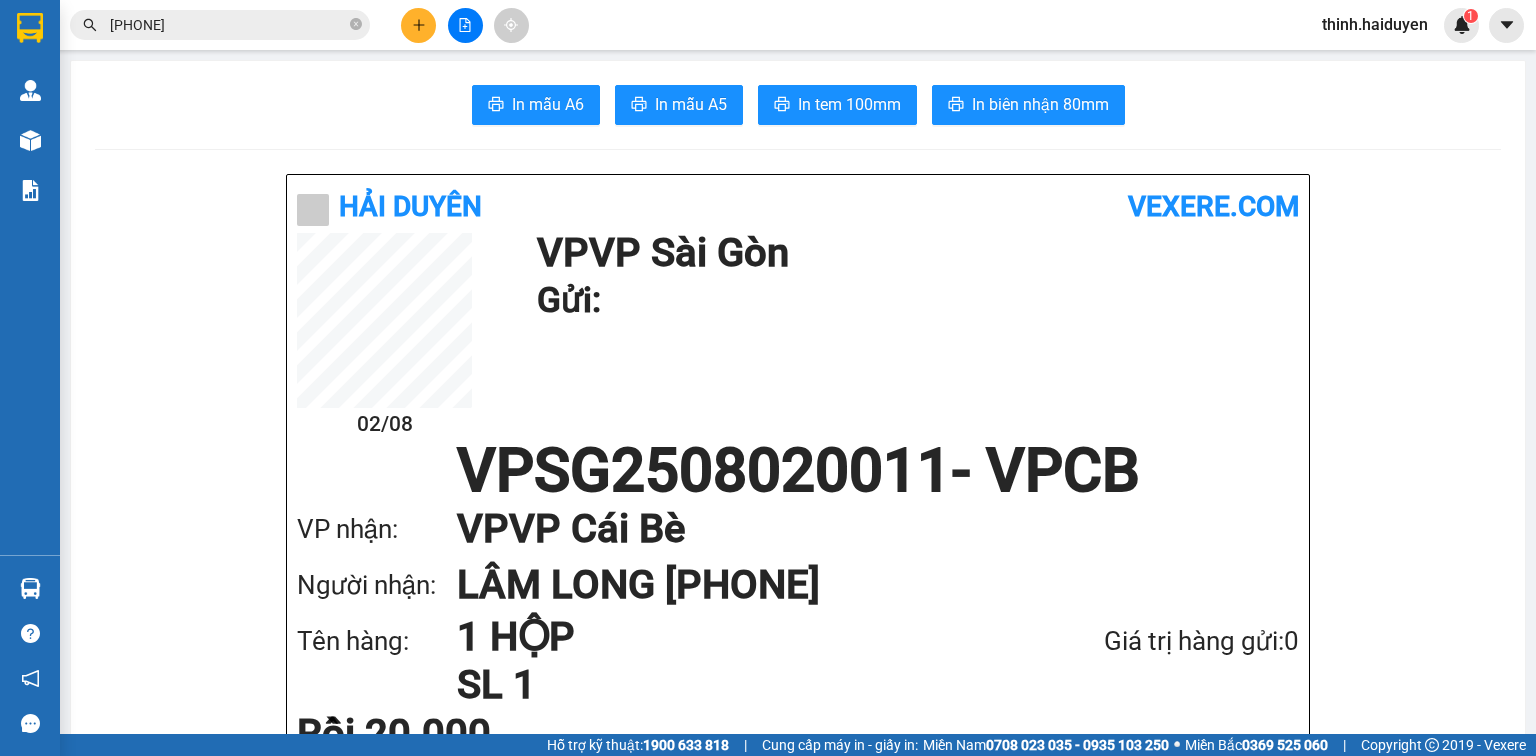 click at bounding box center [418, 25] 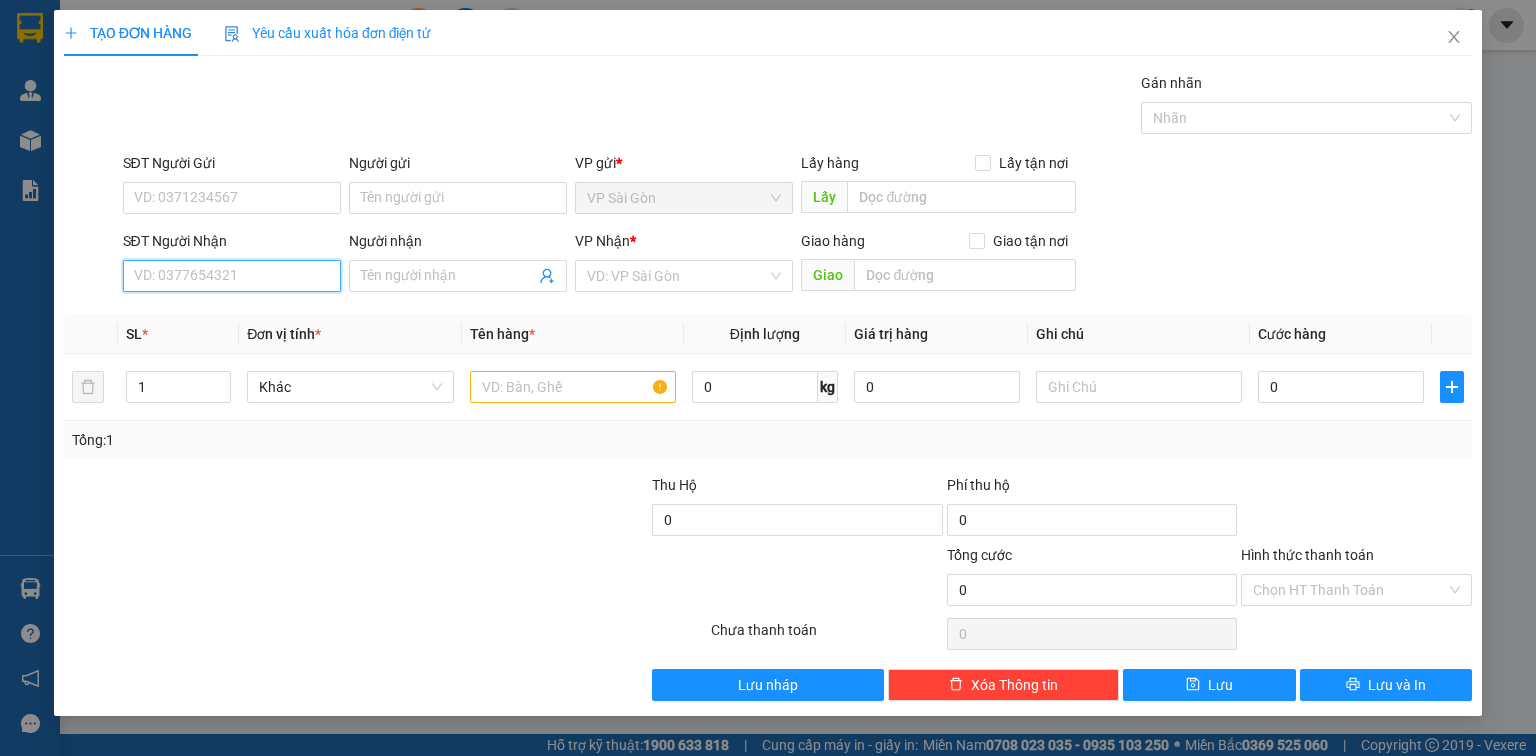 click on "SĐT Người Nhận" at bounding box center [232, 276] 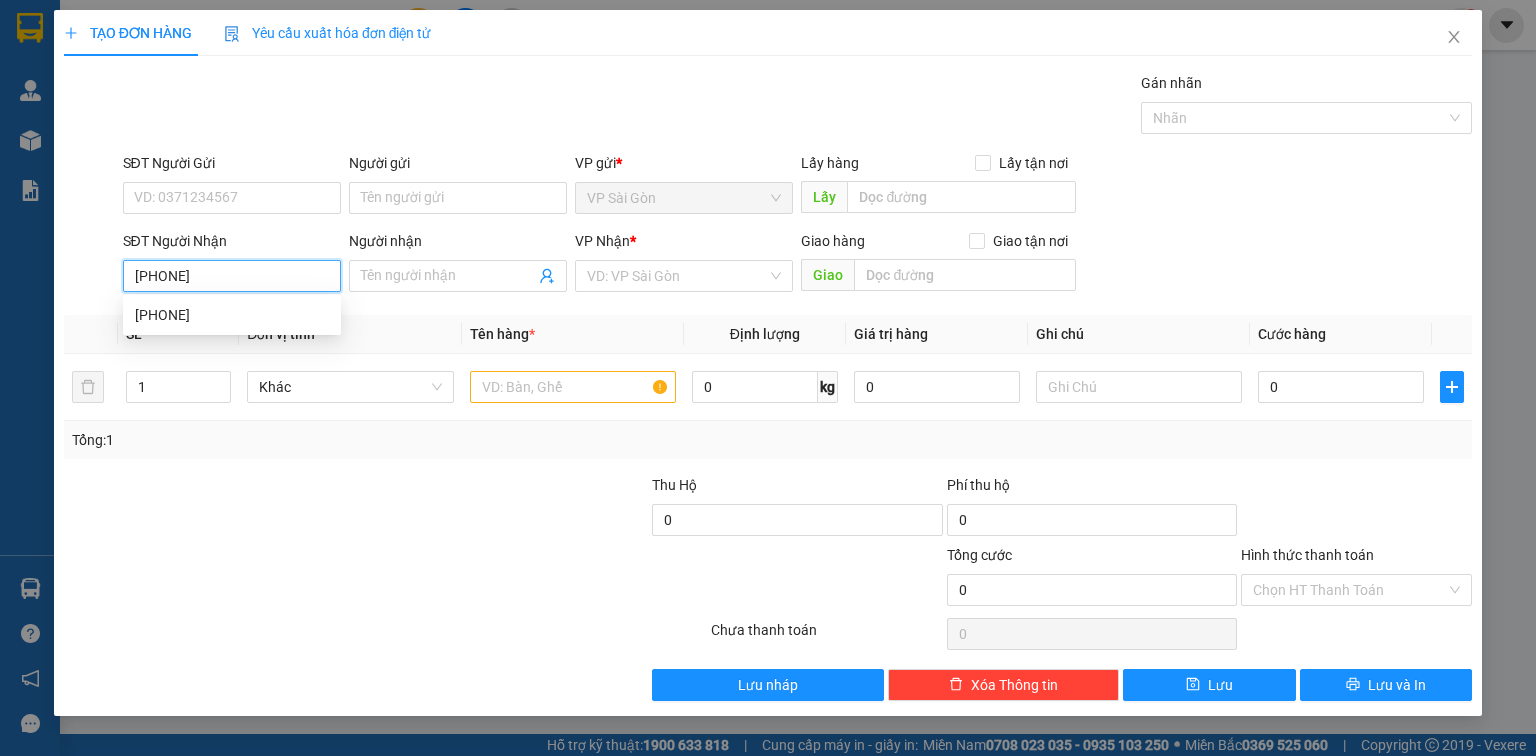 type on "[PHONE]" 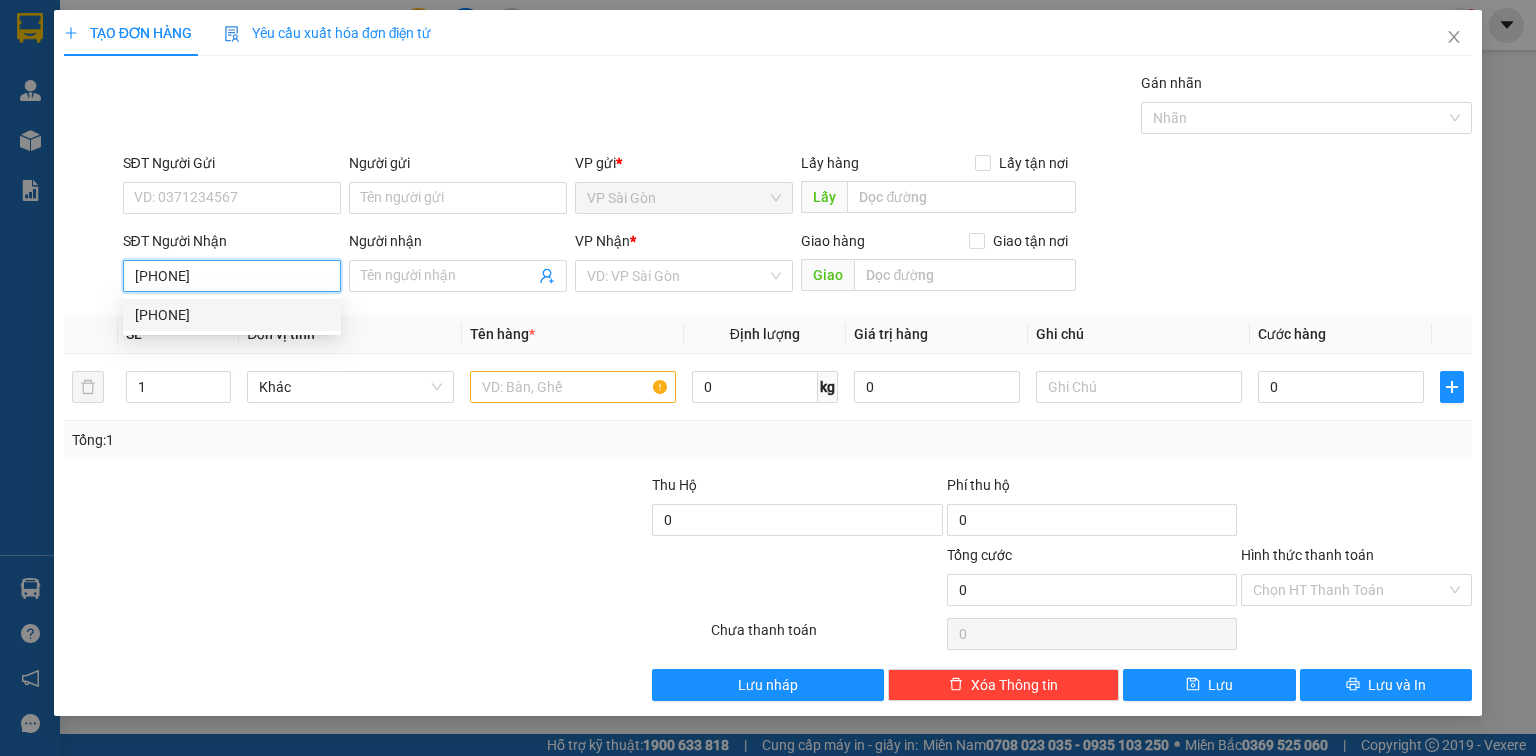 click on "[PHONE]" at bounding box center [232, 315] 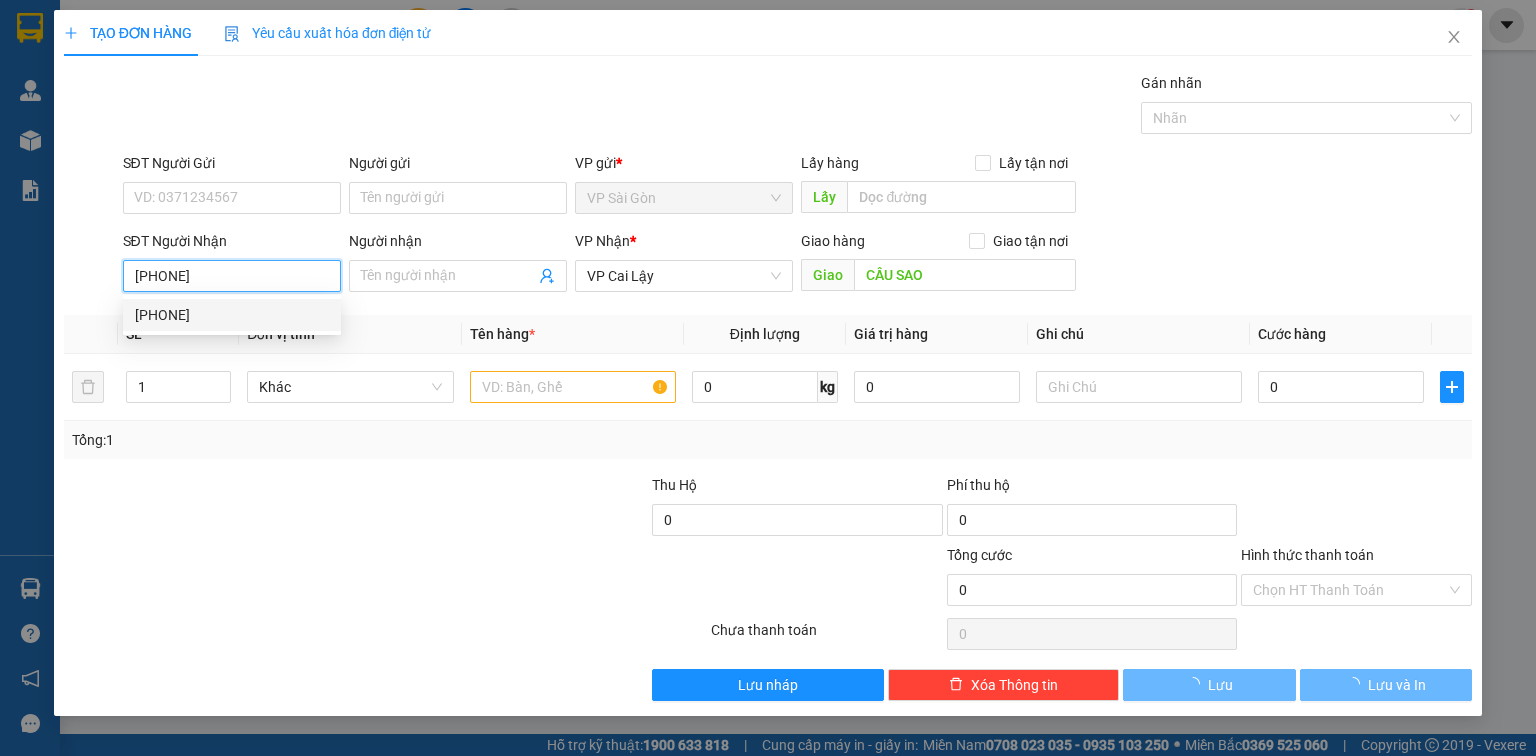 type on "250.000" 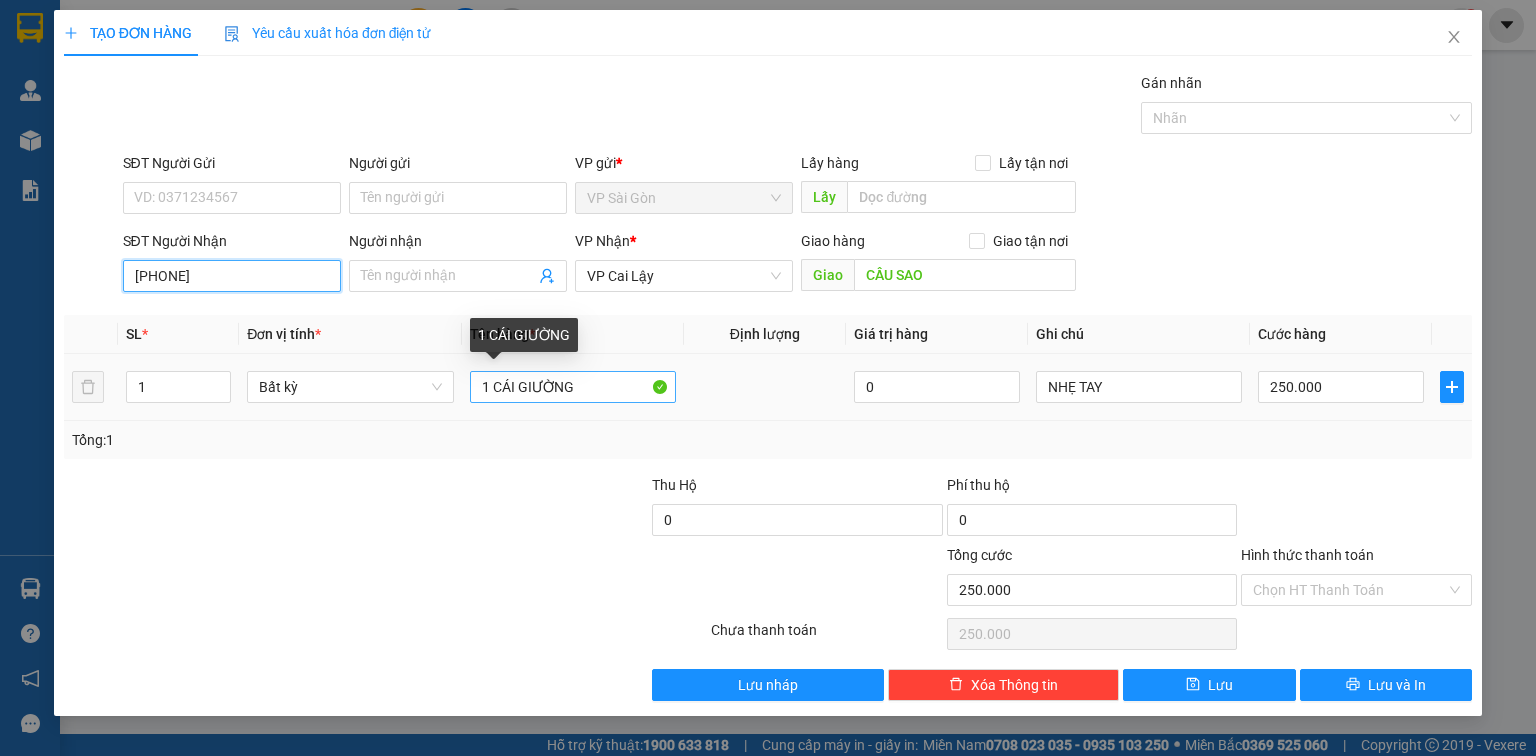 type on "[PHONE]" 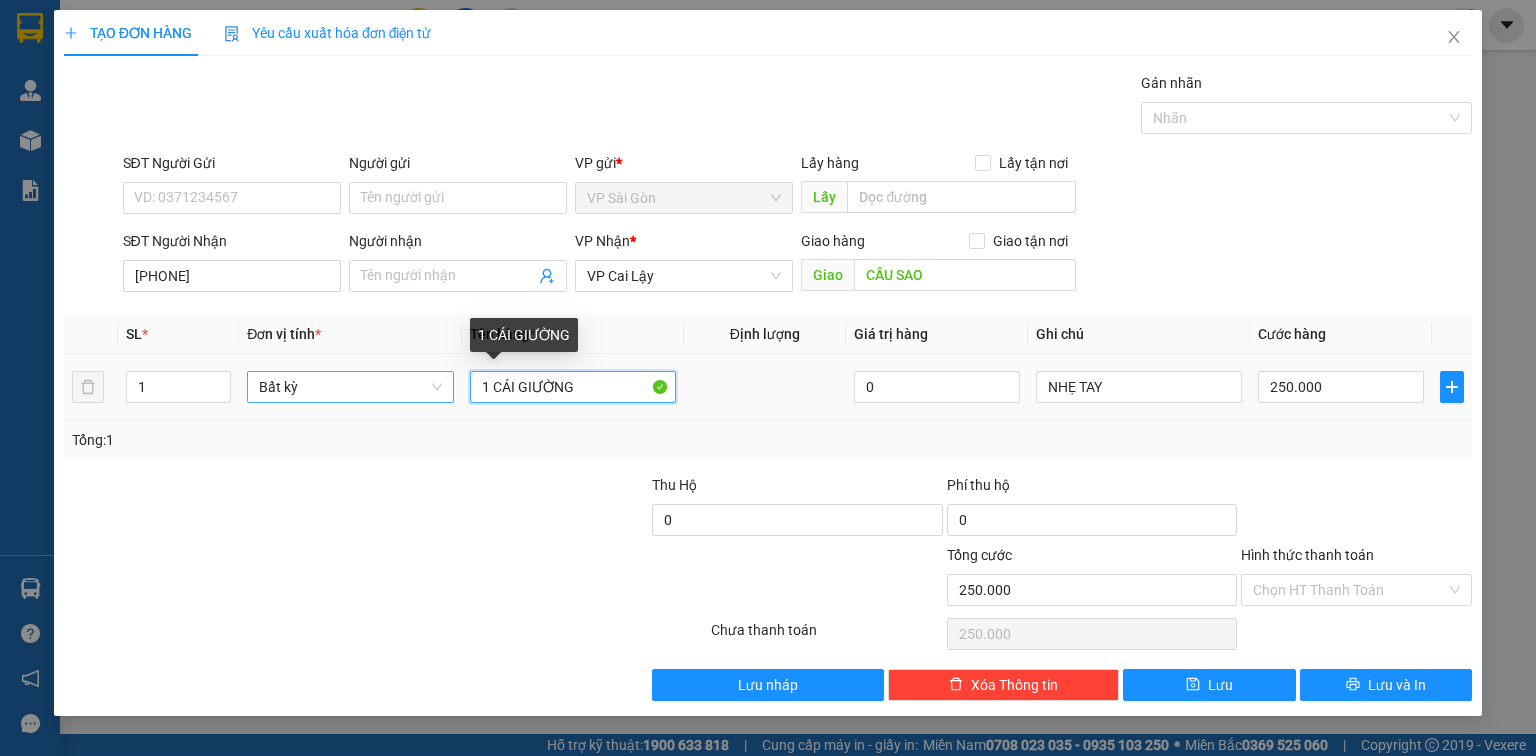 drag, startPoint x: 500, startPoint y: 381, endPoint x: 417, endPoint y: 378, distance: 83.0542 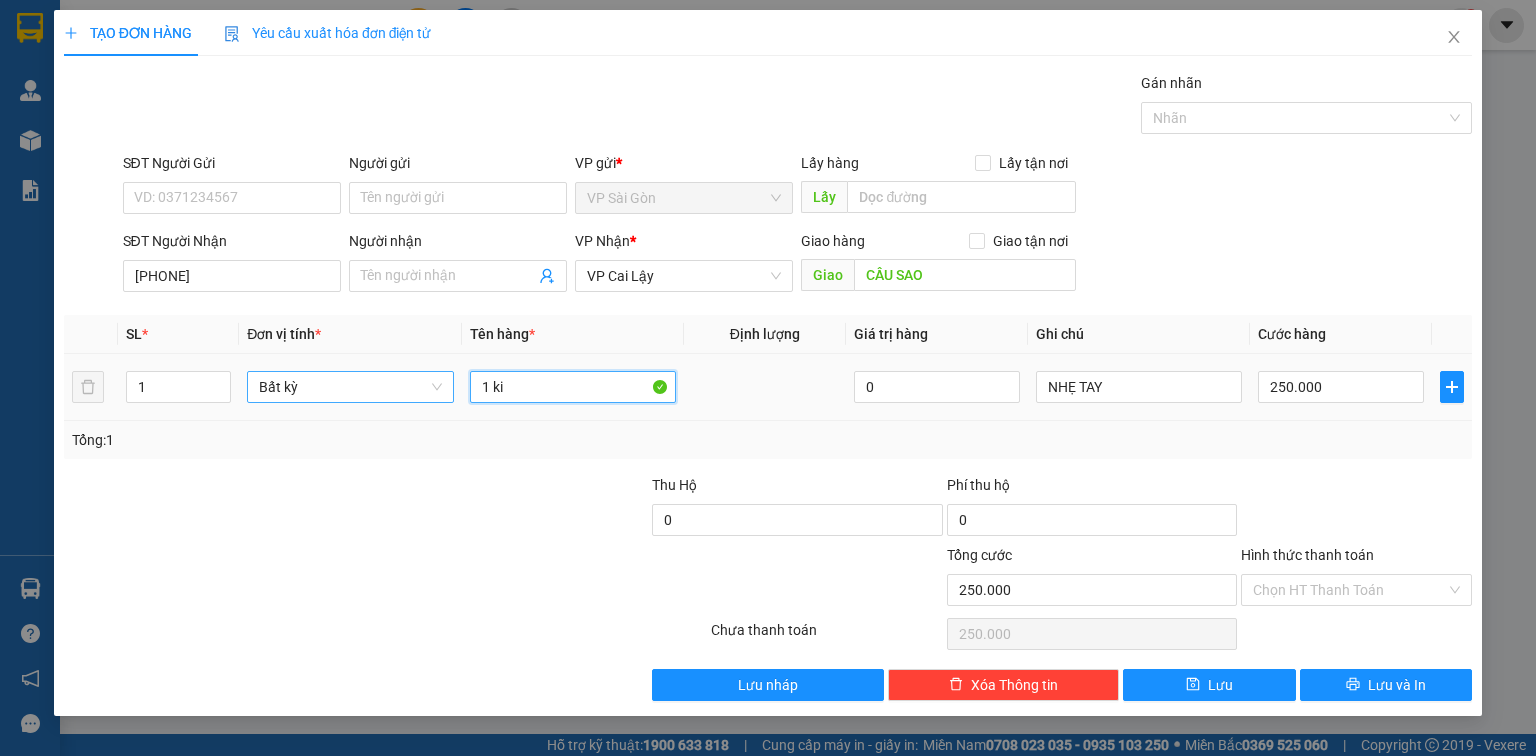 paste on "ện" 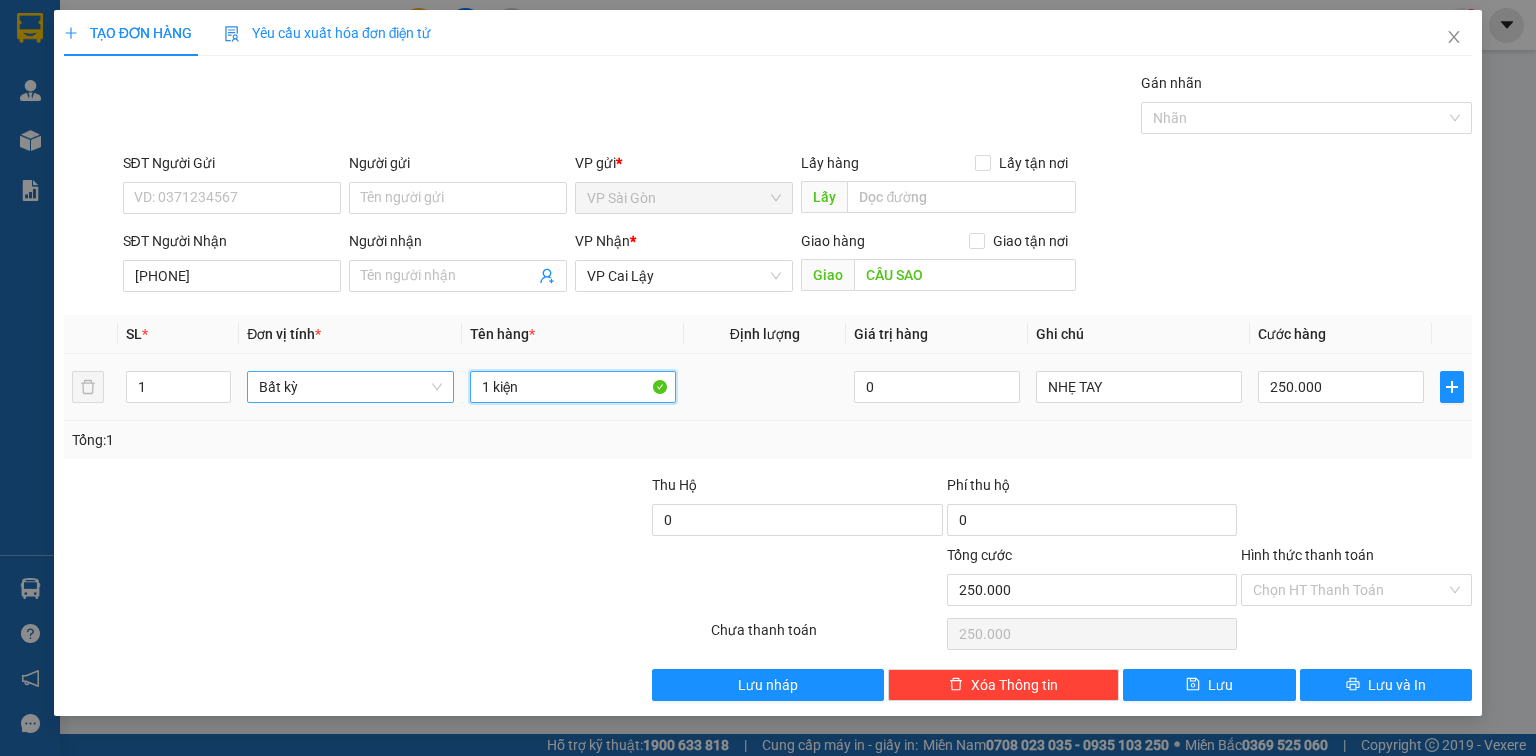 paste on "đ" 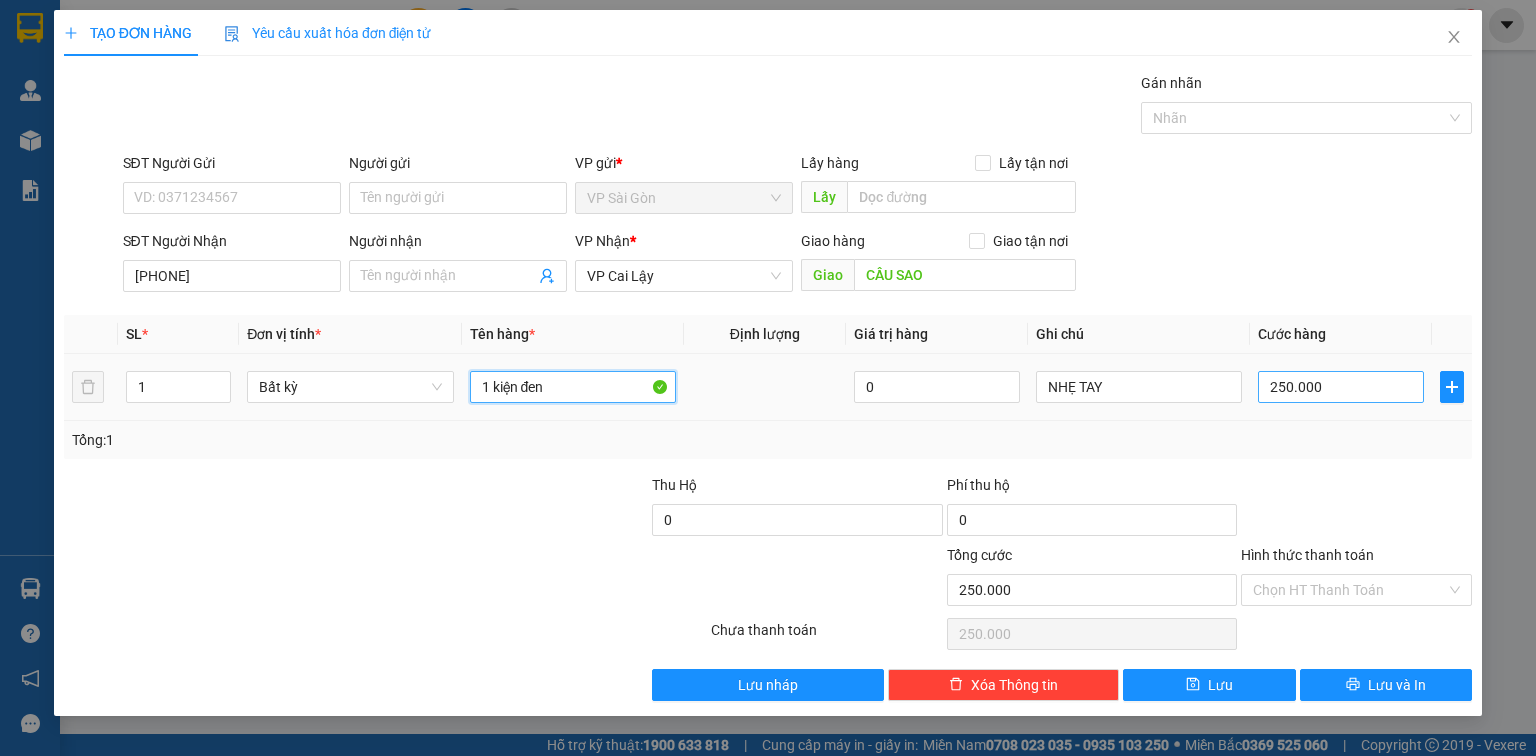 type on "1 kiện đen" 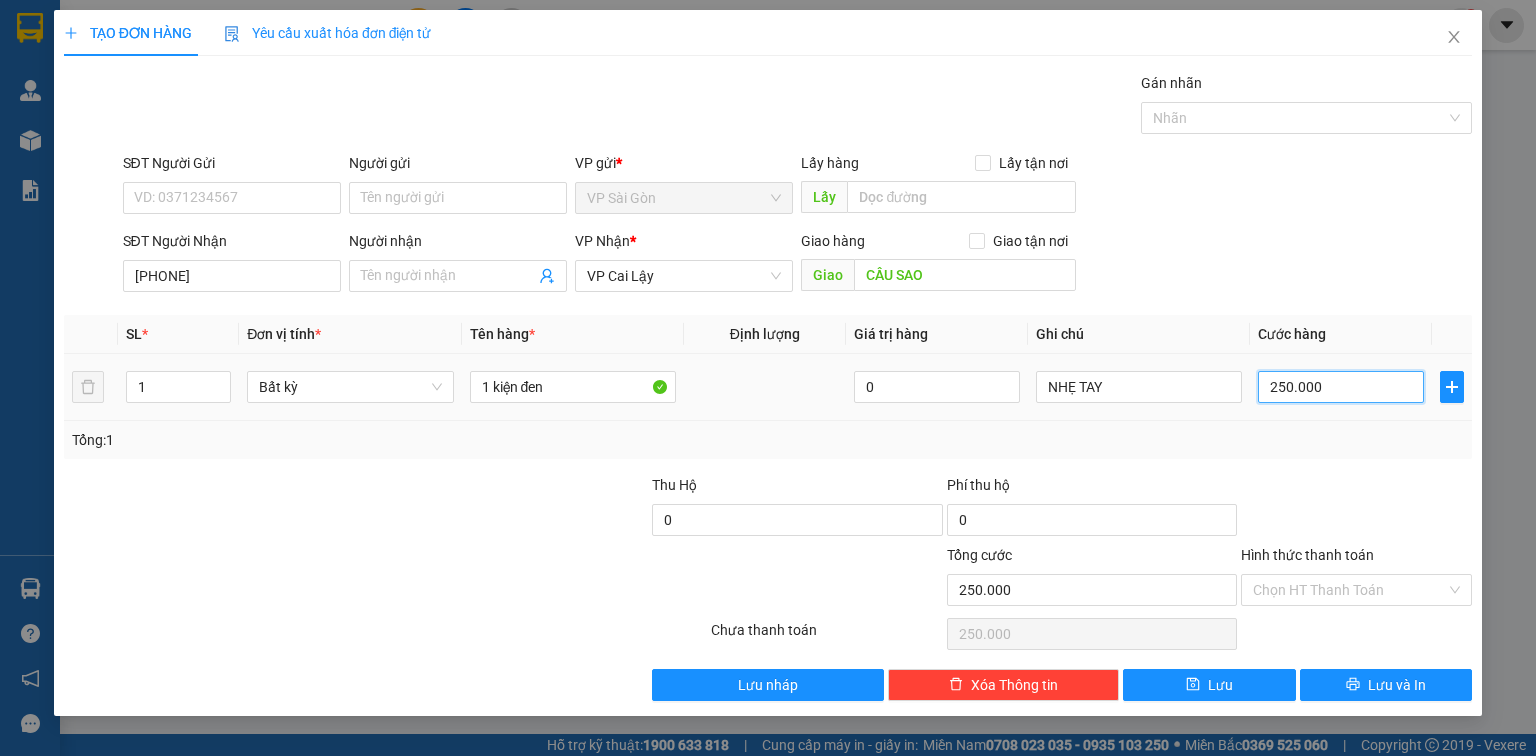 click on "250.000" at bounding box center [1341, 387] 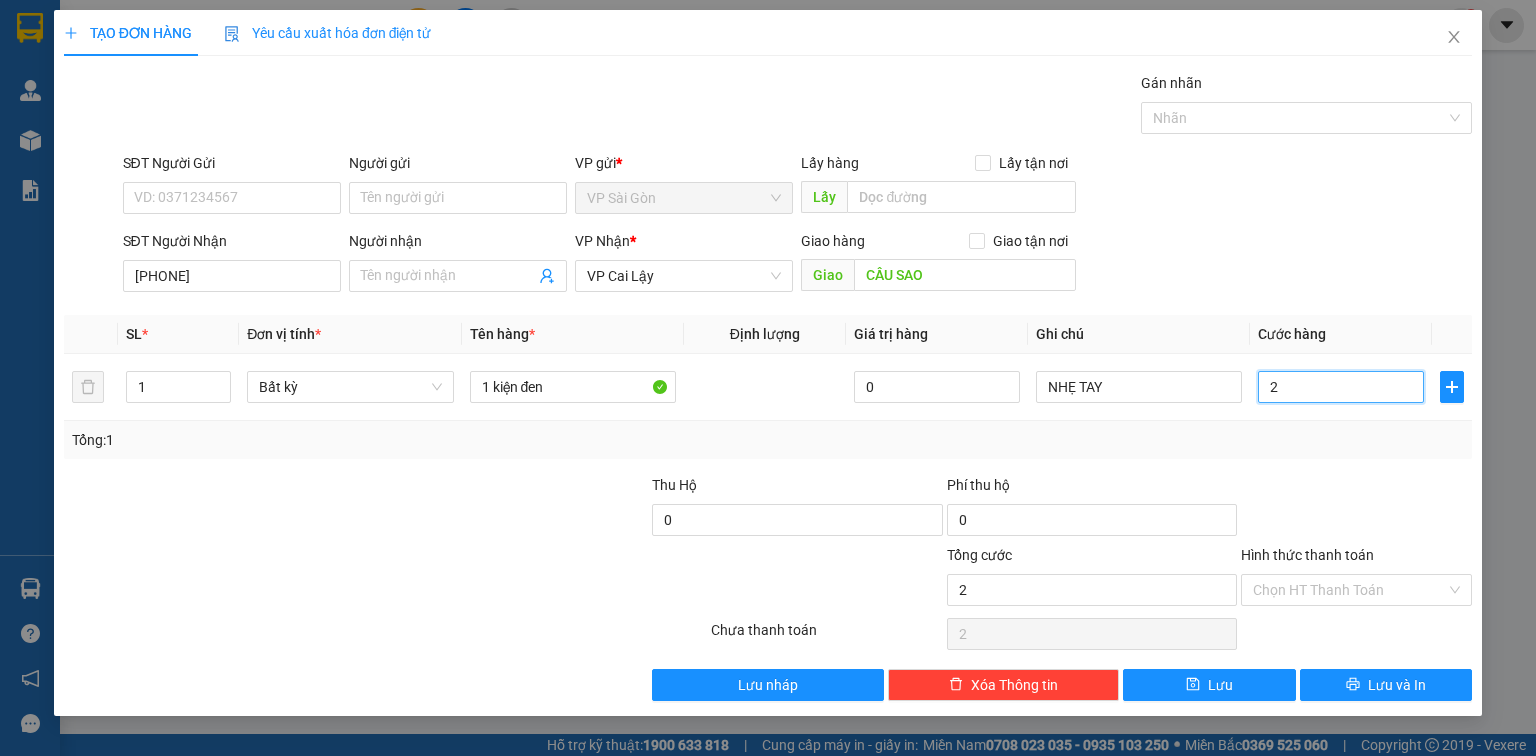 type on "20" 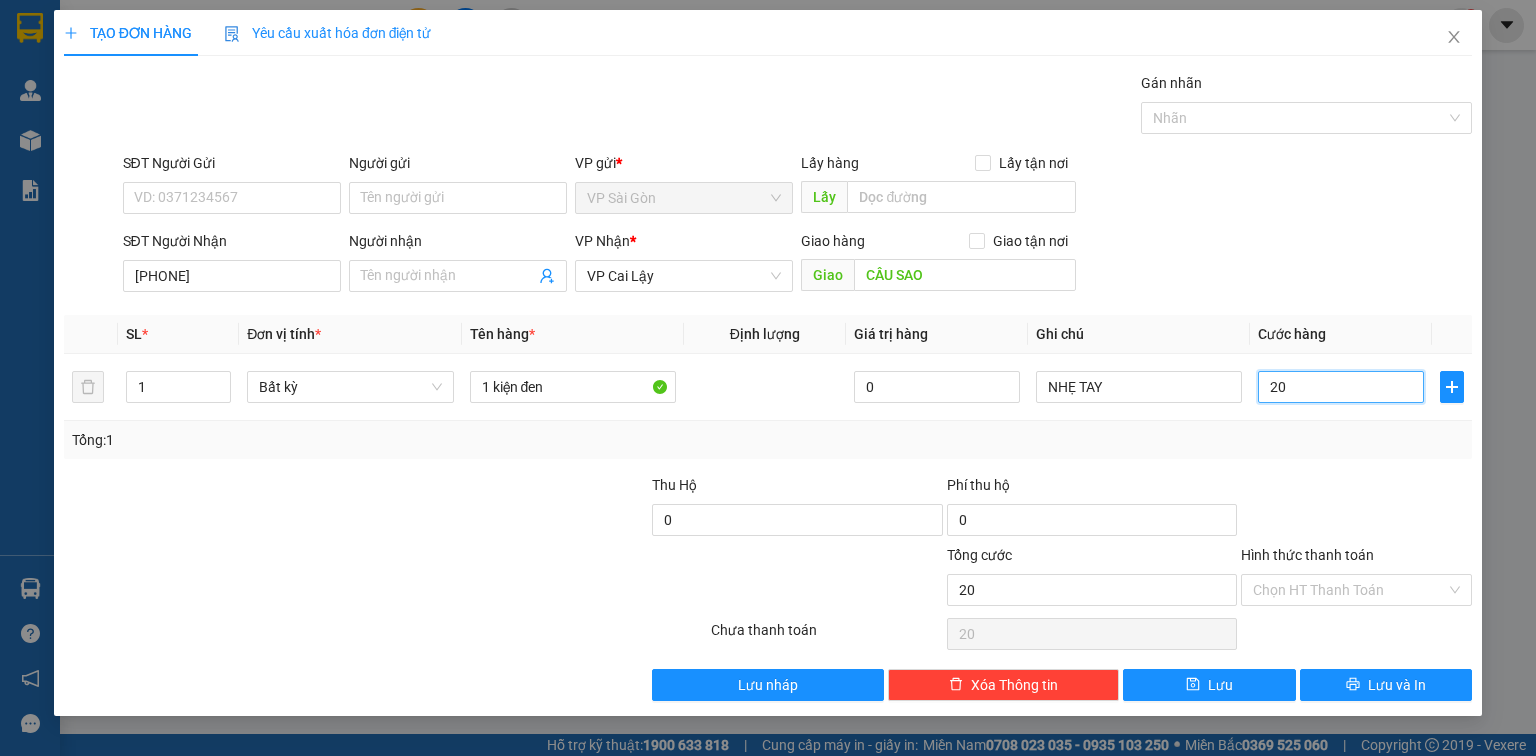 type on "20" 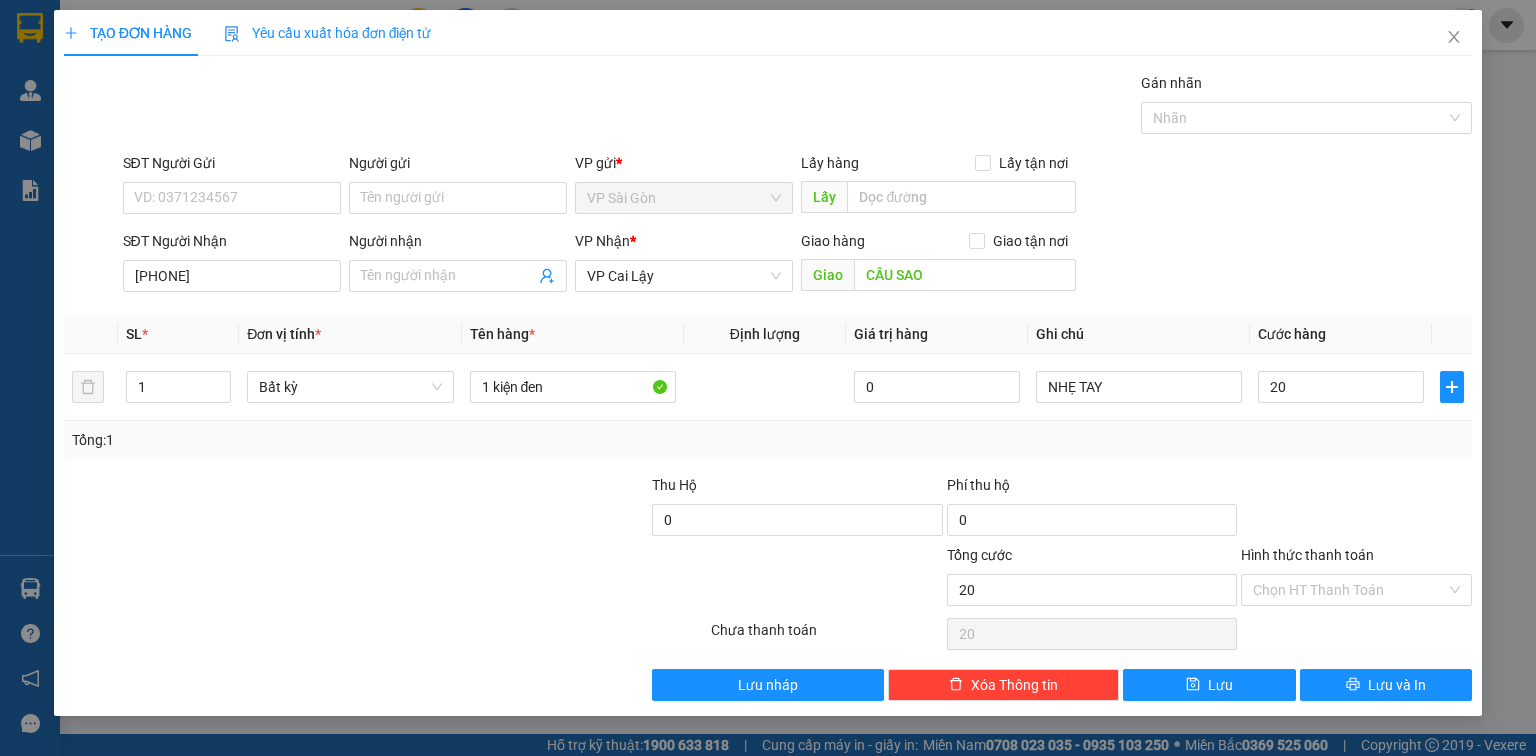 type on "20.000" 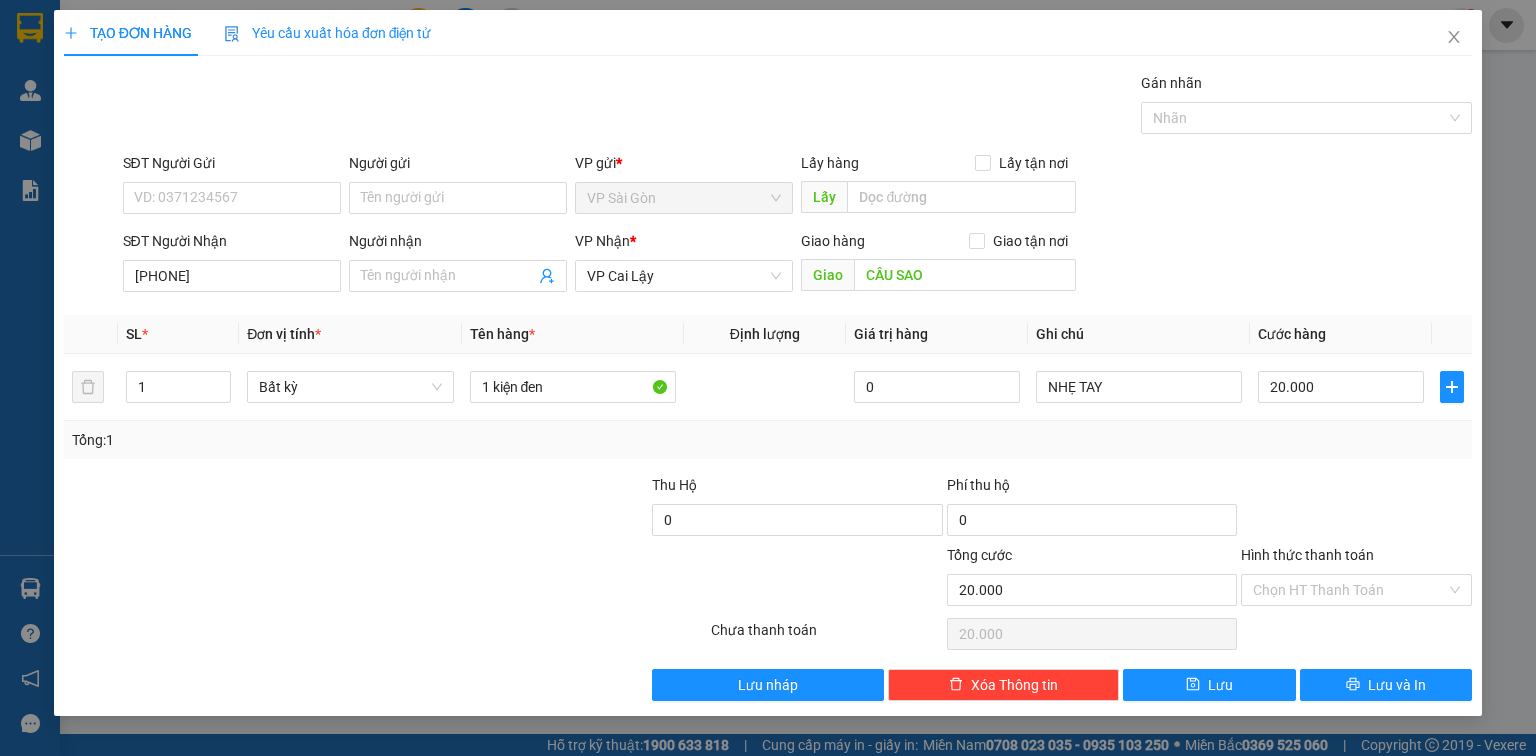 click at bounding box center [1356, 509] 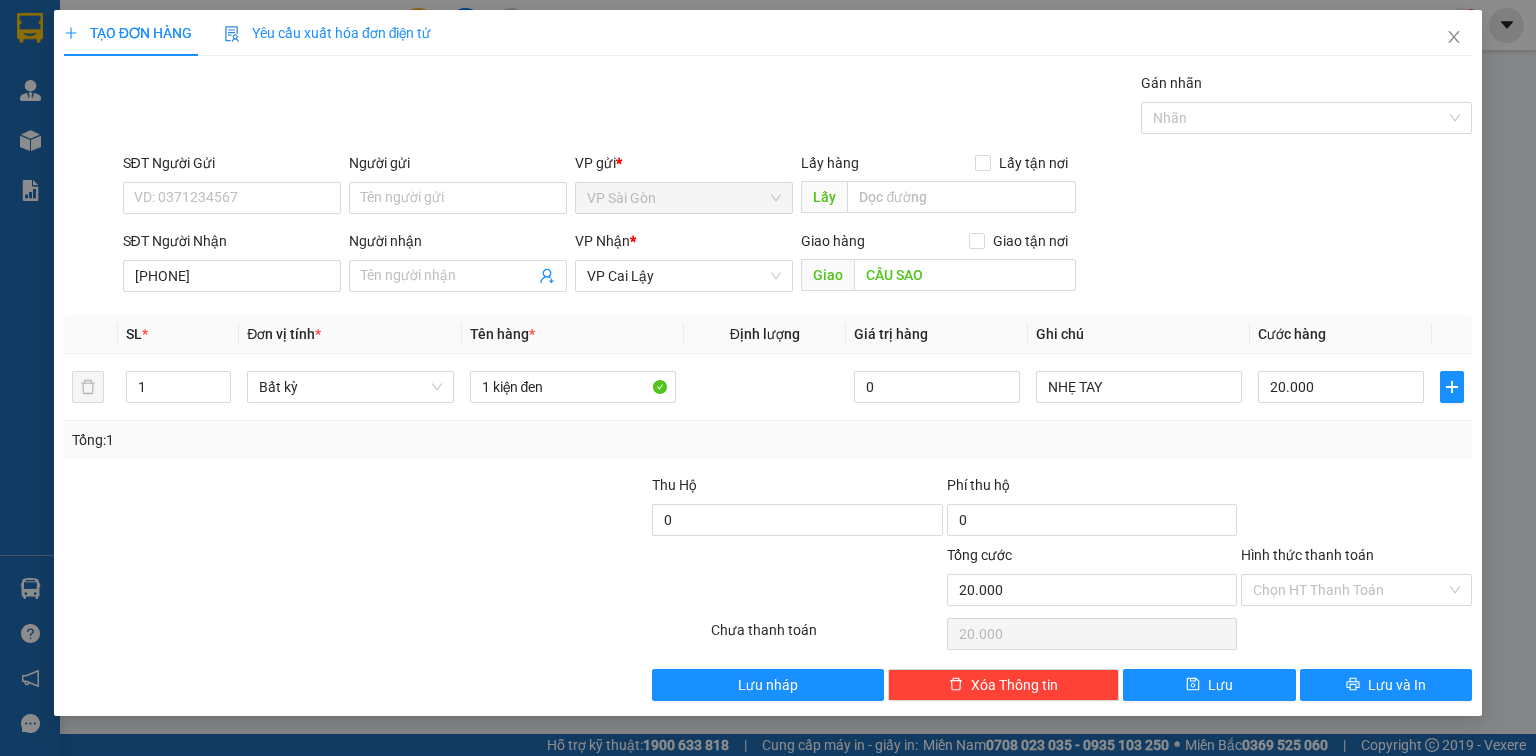 click on "Tổng:  1" at bounding box center [768, 440] 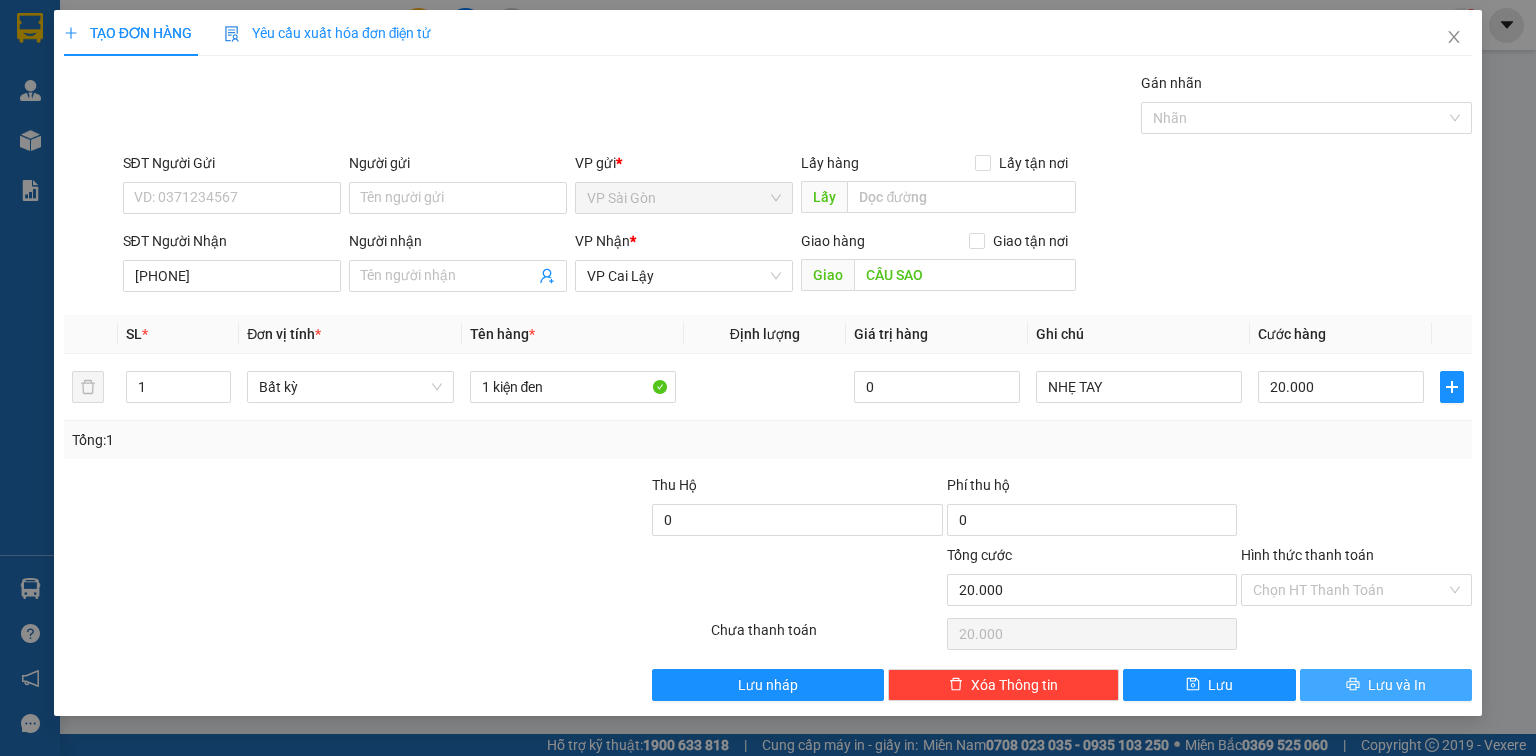 click on "Lưu và In" at bounding box center (1397, 685) 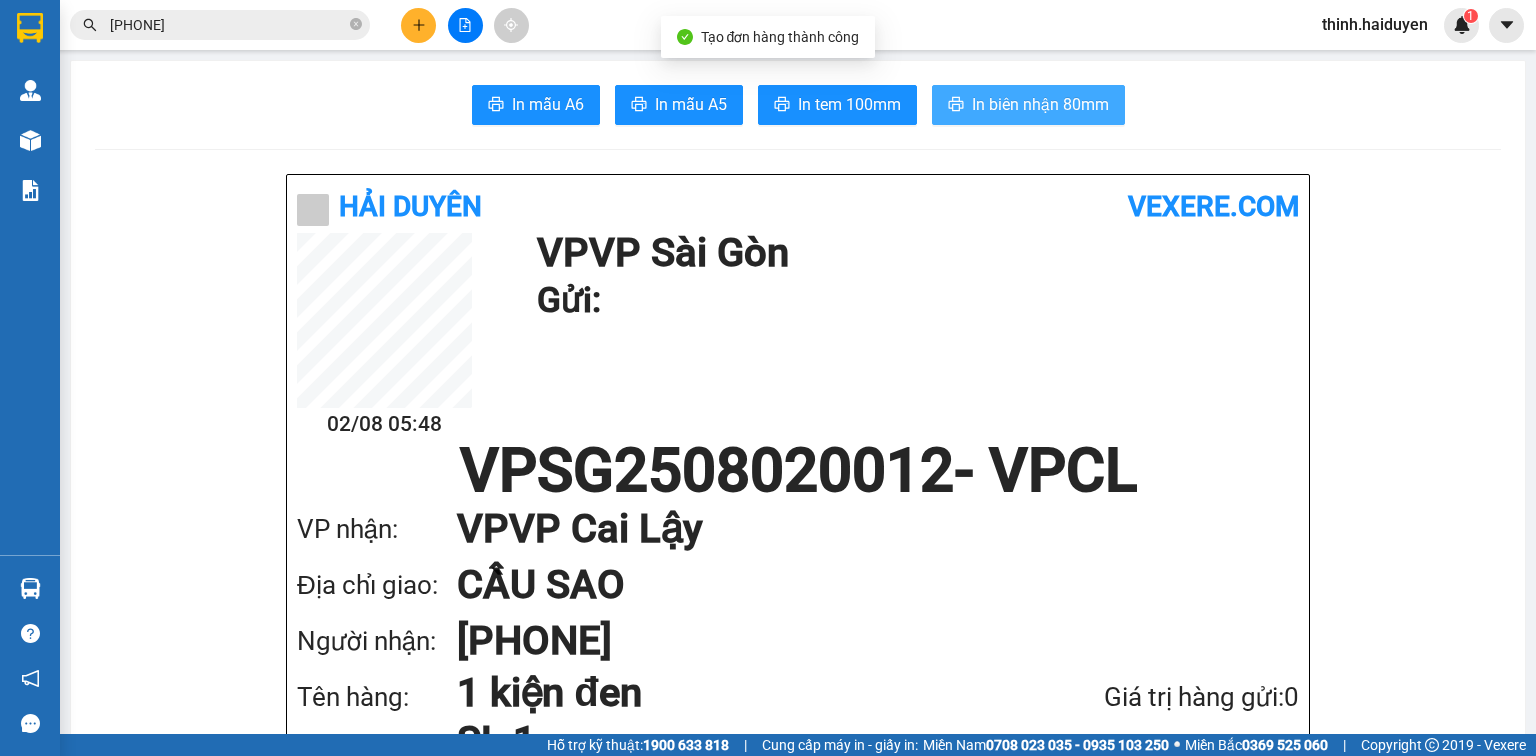 drag, startPoint x: 979, startPoint y: 96, endPoint x: 986, endPoint y: 106, distance: 12.206555 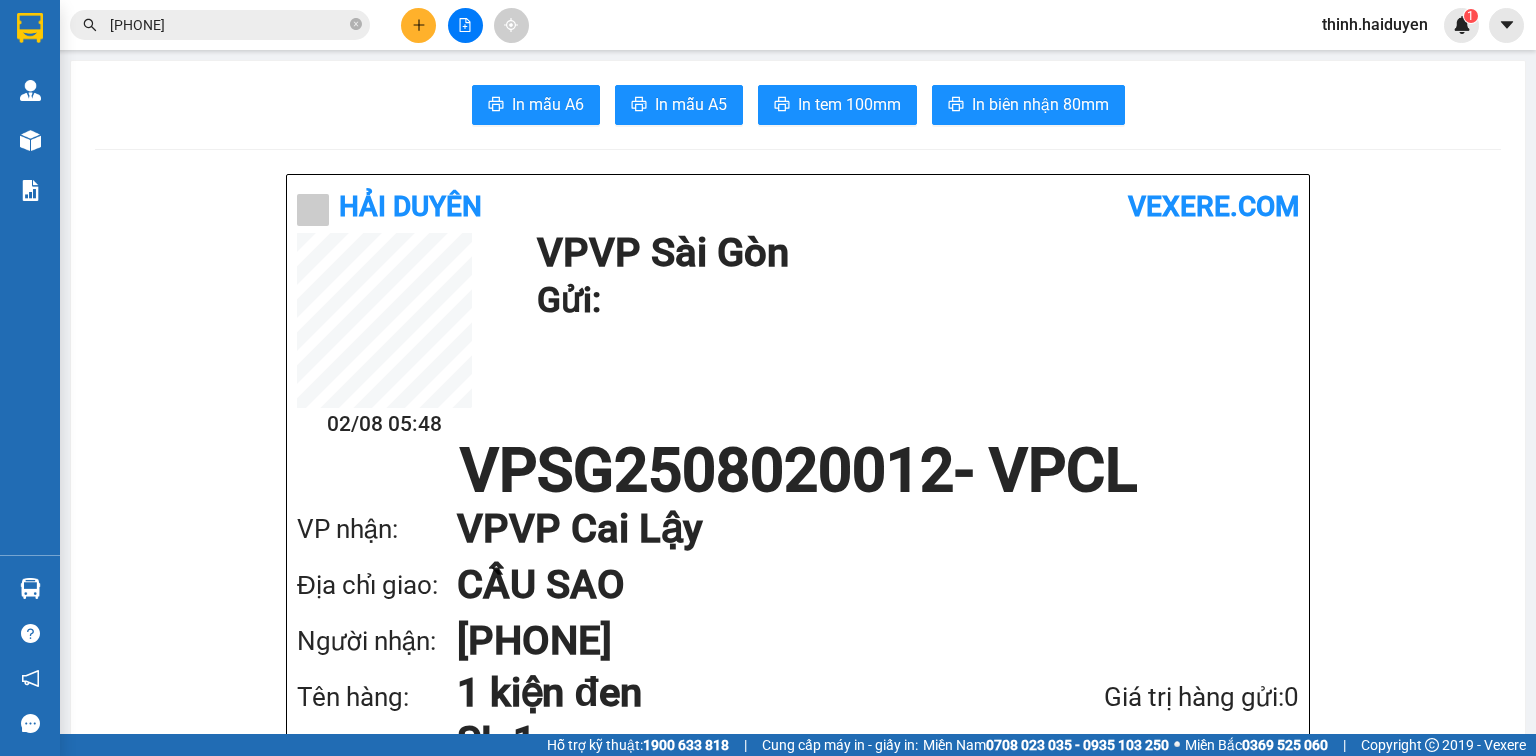 click on "In mẫu A6
In mẫu A5
In tem 100mm
In biên nhận 80mm Hải Duyên vexere.com [DATE] [TIME] VP  VP Sài Gòn Gửi:    VPSG[NUMBER]  -   VPCL VP nhận: VP  VP Cai Lậy Địa chỉ giao: CẦU SAO Người nhận:   [PHONE] Tên hàng: 1 kiện đen  SL 1 Giá trị hàng gửi:  0 Chưa   20.000 Tổng phải thu:   20.000 NHẸ TAY Hải Duyên VP VP Sài Gòn   97B Nguyễn Duy Dương, P9   [PHONE], [PHONE] VP VP Cai Lậy   12/12 đường ông Hiệu, KP1, Phường 4   [PHONE], [PHONE] Mã GD :  VPSG[NUMBER] In ngày:  [DATE]   [TIME] Gửi khách hàng Gửi :       VP VP Sài Gòn Nhận :  [PHONE]   VP VP Cai Lậy Giao DĐ: CẦU SAO Ghi chú:  NHẸ TAY   Tên (giá trị hàng) SL Cước món hàng 1 kiện đen    (0) 1 20.000 Tổng cộng 1 20.000 Loading... Chưa : 20.000 VND Tổng phải thu : 20.000 VND Người gửi hàng xác nhận Quy định nhận/gửi hàng : Khi đến nhận hàng, quý khách cần mang theo  CMND." at bounding box center [798, 1729] 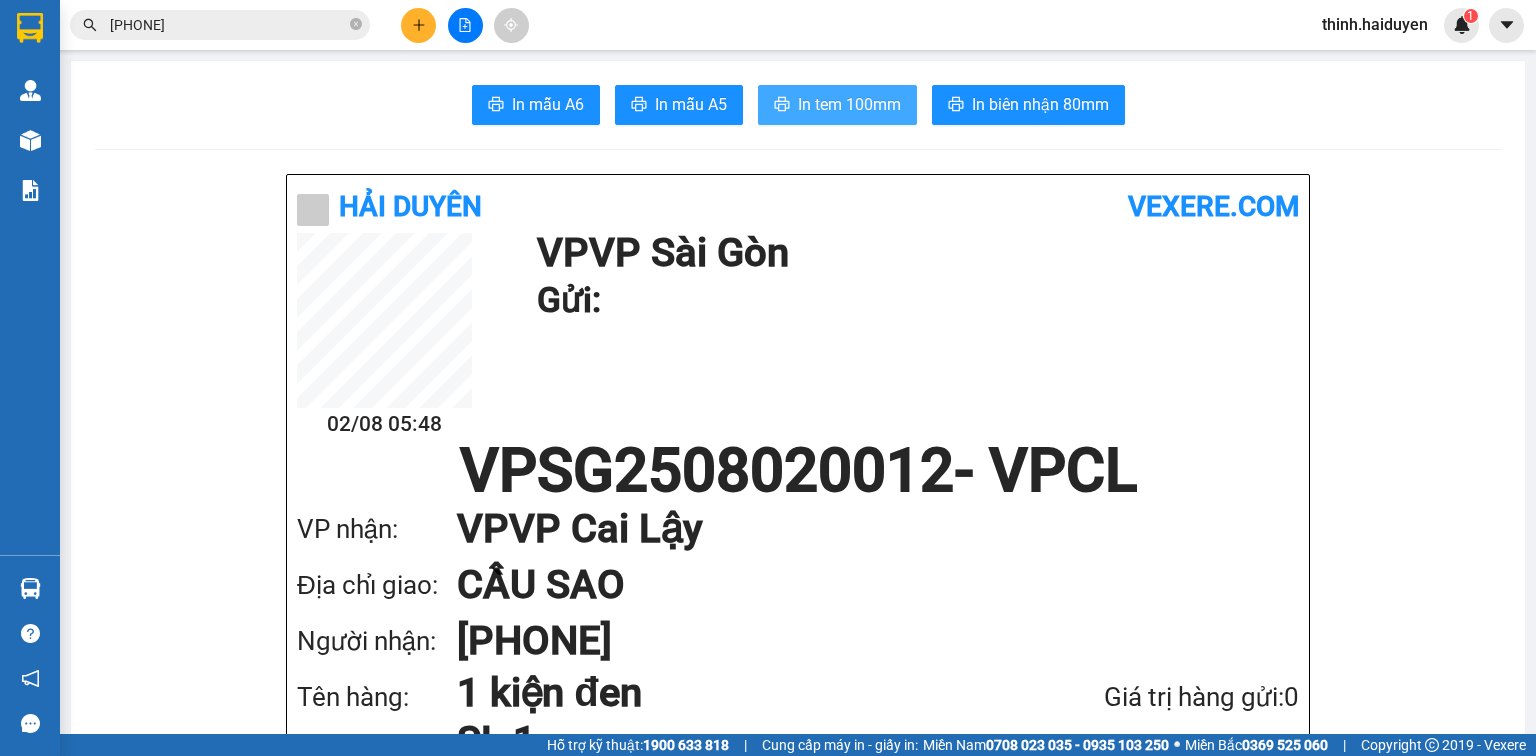 click on "In tem 100mm" at bounding box center [849, 104] 